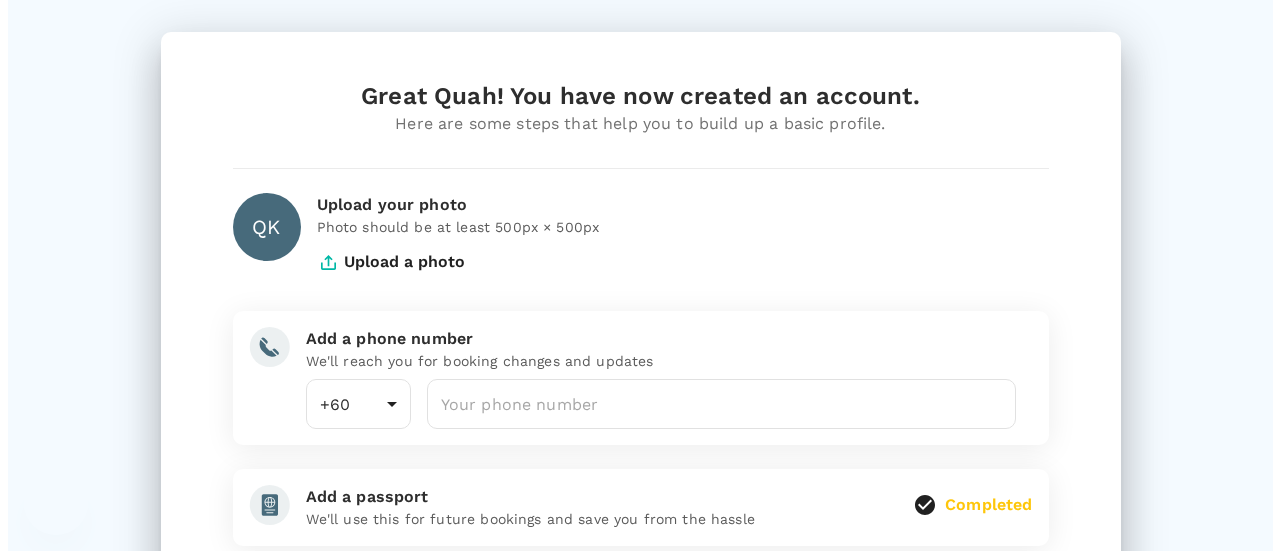 scroll, scrollTop: 0, scrollLeft: 0, axis: both 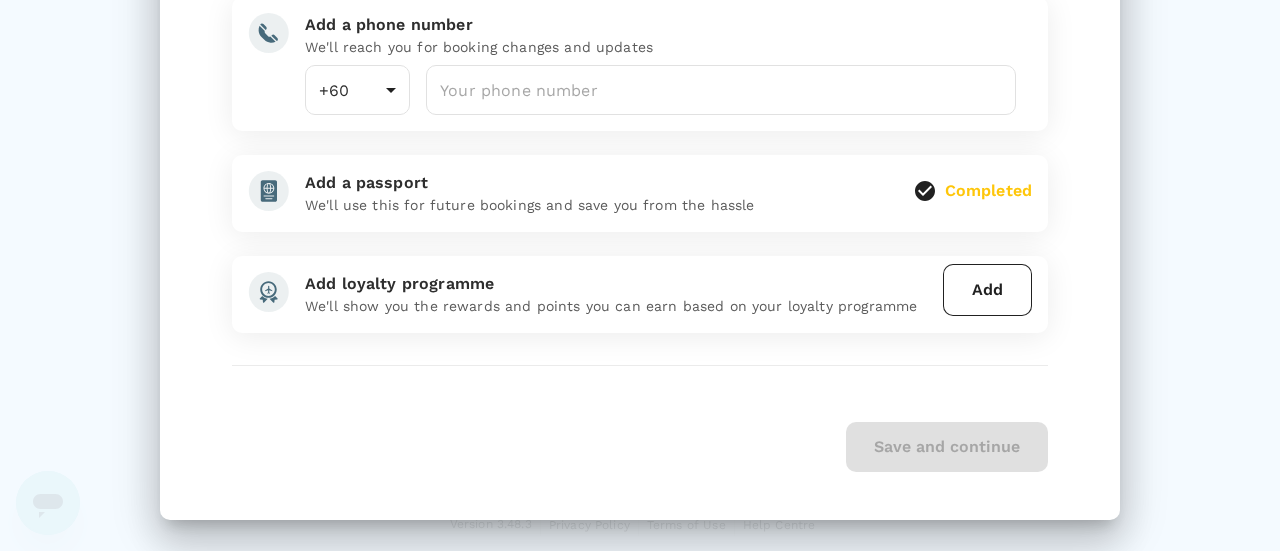 click on "Save and continue" at bounding box center (640, 447) 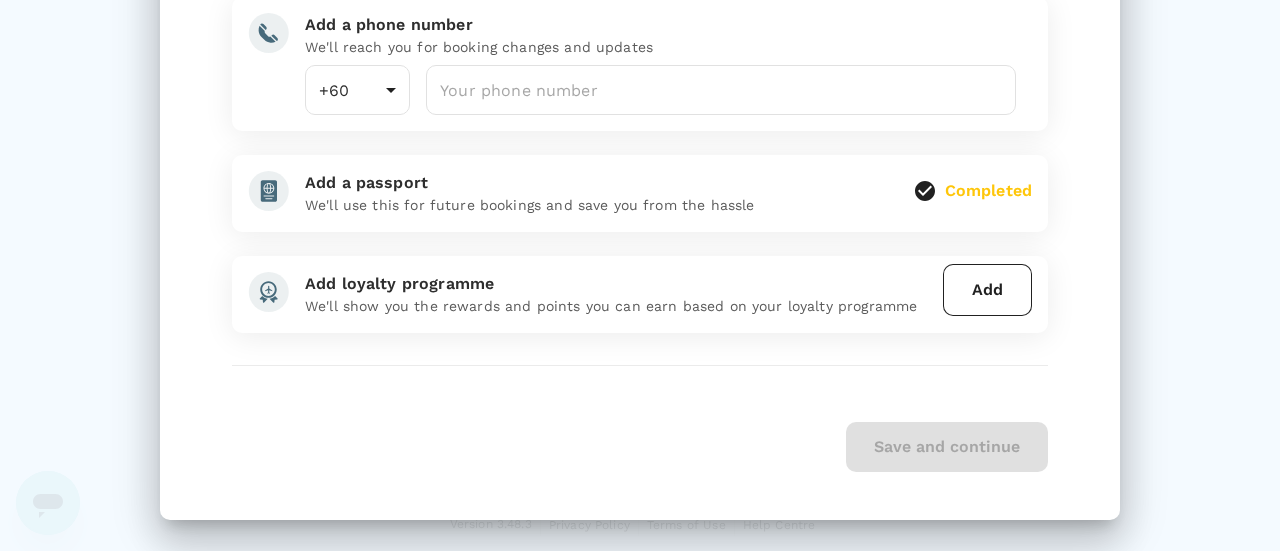 scroll, scrollTop: 214, scrollLeft: 0, axis: vertical 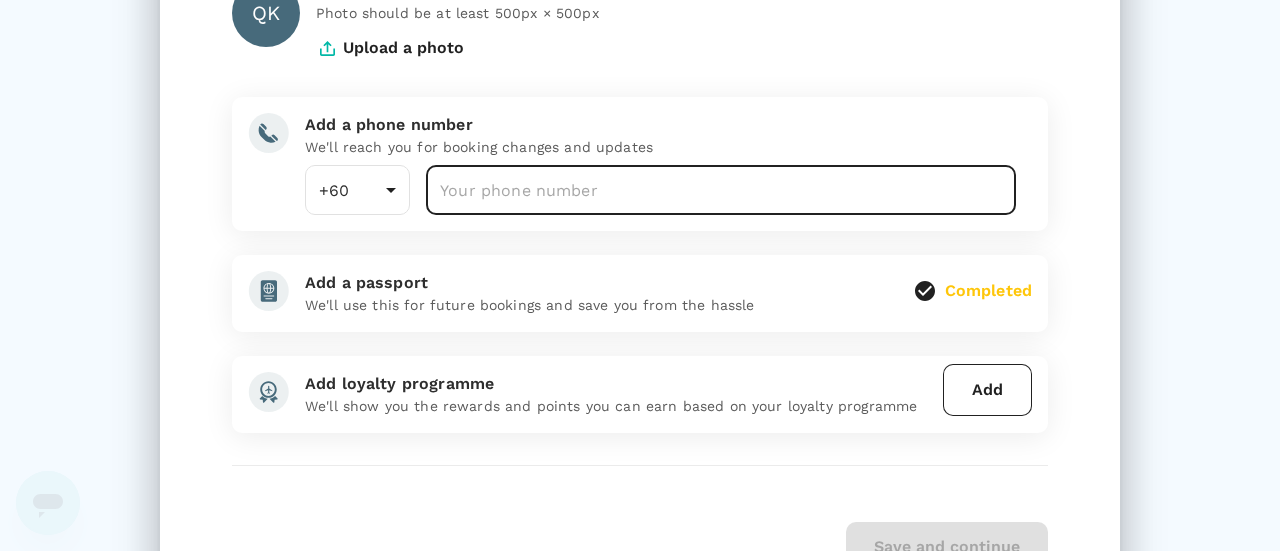 click at bounding box center (721, 190) 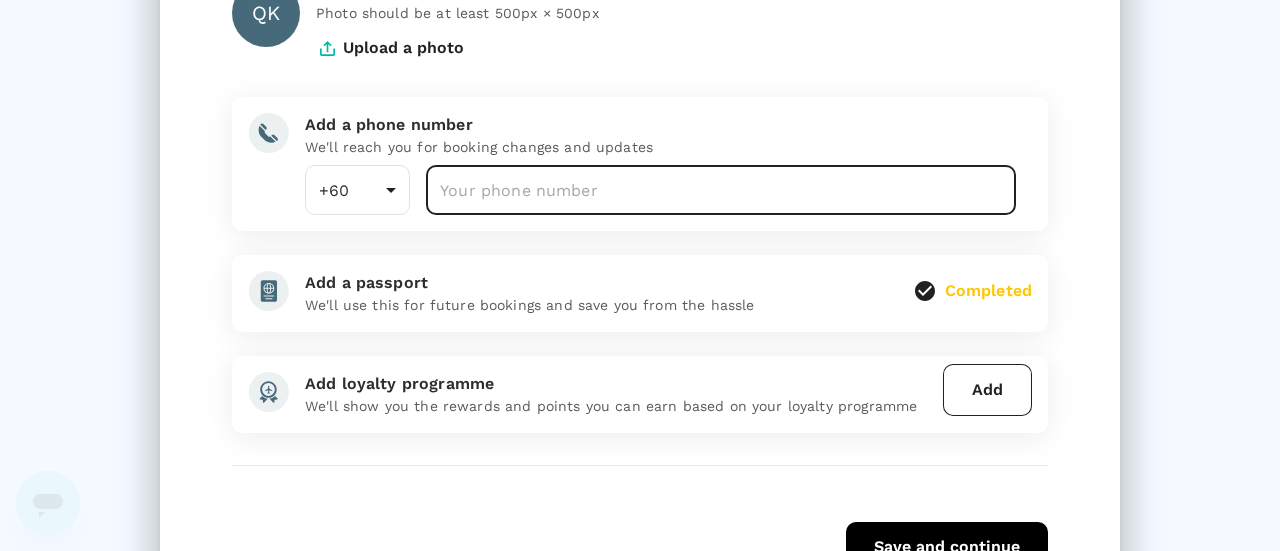 click on "0122543350" at bounding box center (721, 190) 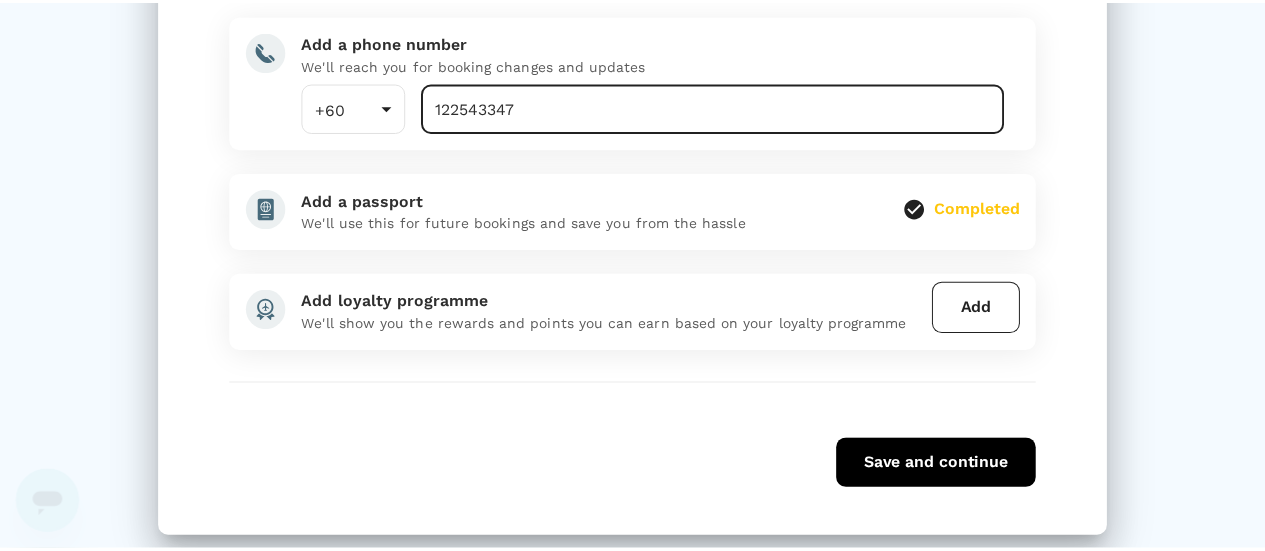 scroll, scrollTop: 314, scrollLeft: 0, axis: vertical 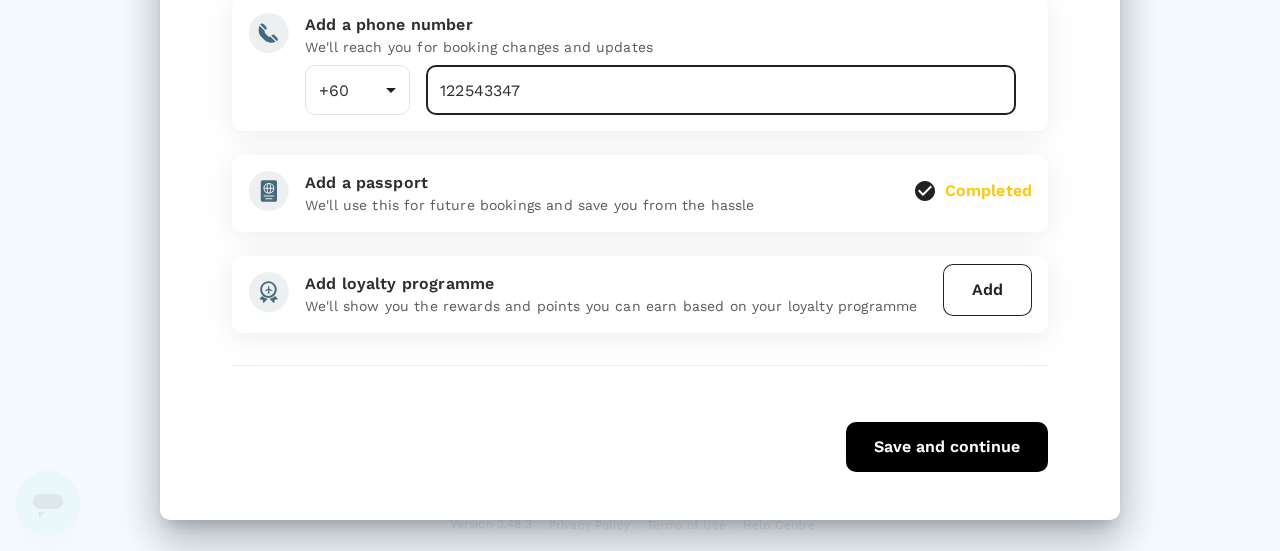 click on "Save and continue" at bounding box center [947, 447] 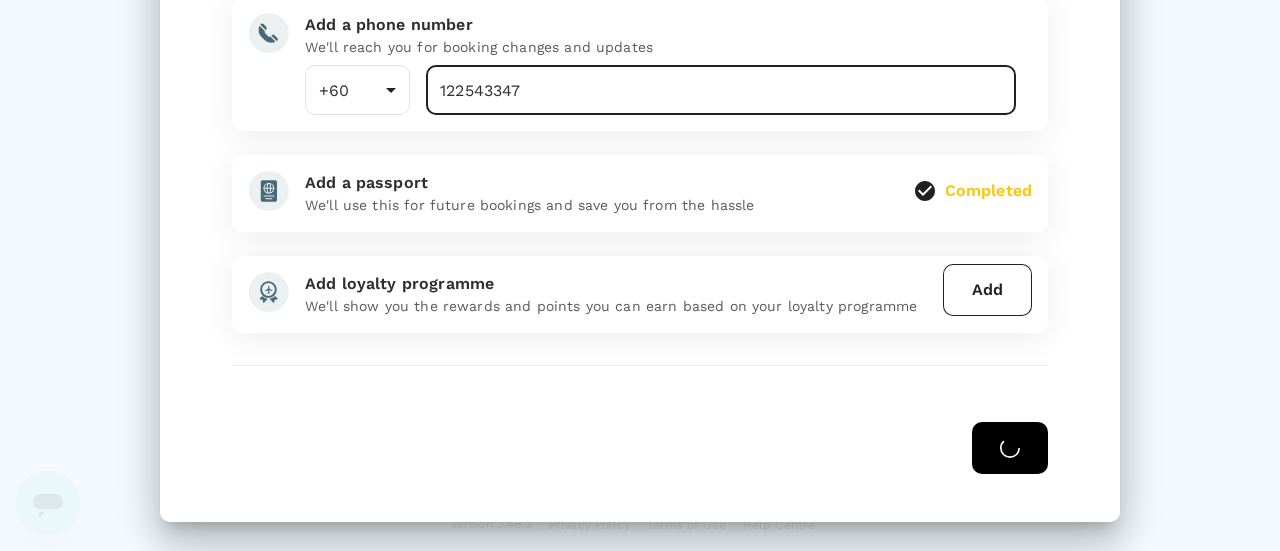 click on "122543347" at bounding box center [721, 90] 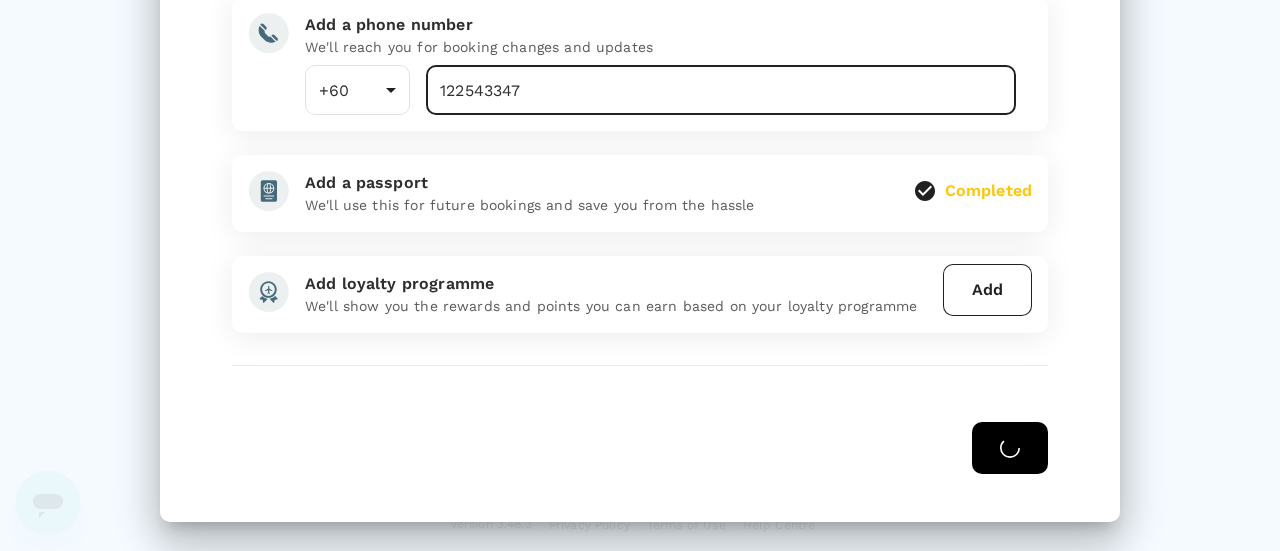 type on "1225433" 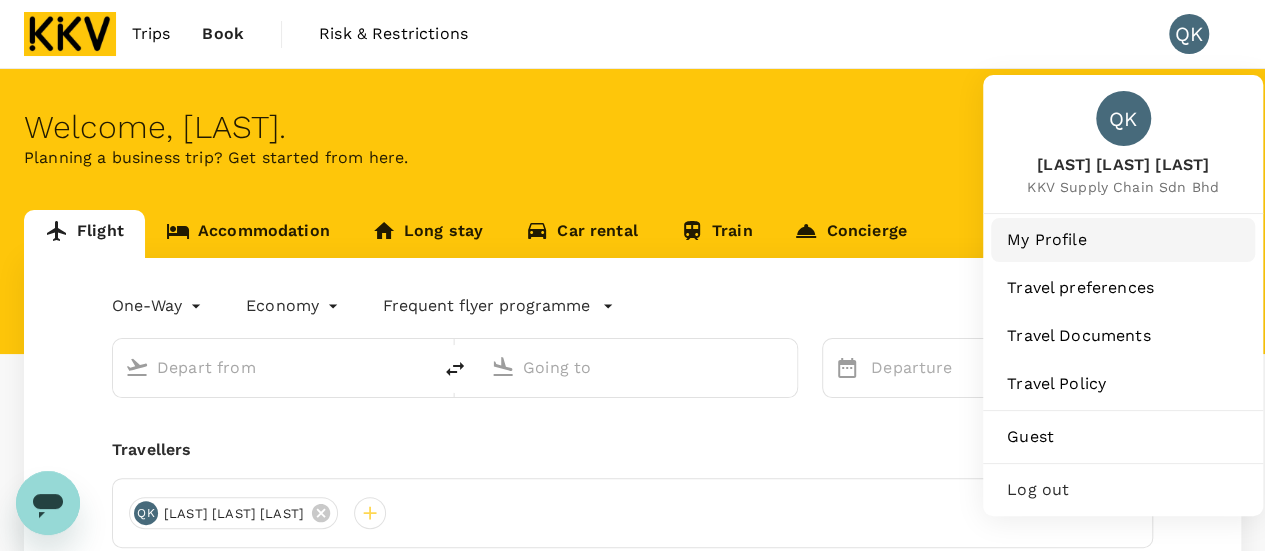 click on "My Profile" at bounding box center (1123, 240) 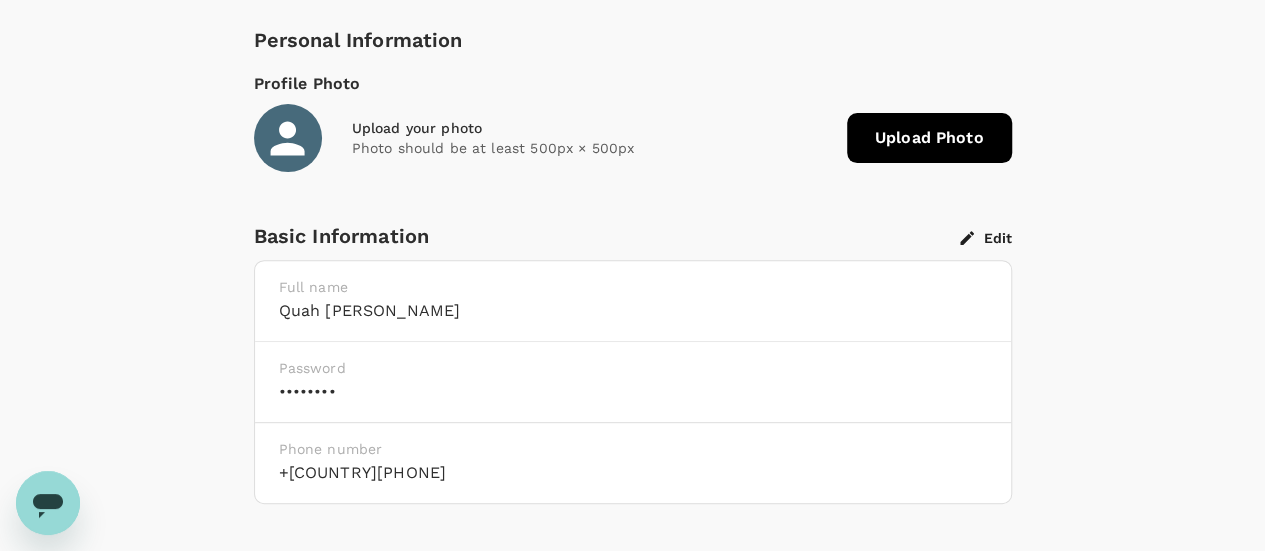 scroll, scrollTop: 400, scrollLeft: 0, axis: vertical 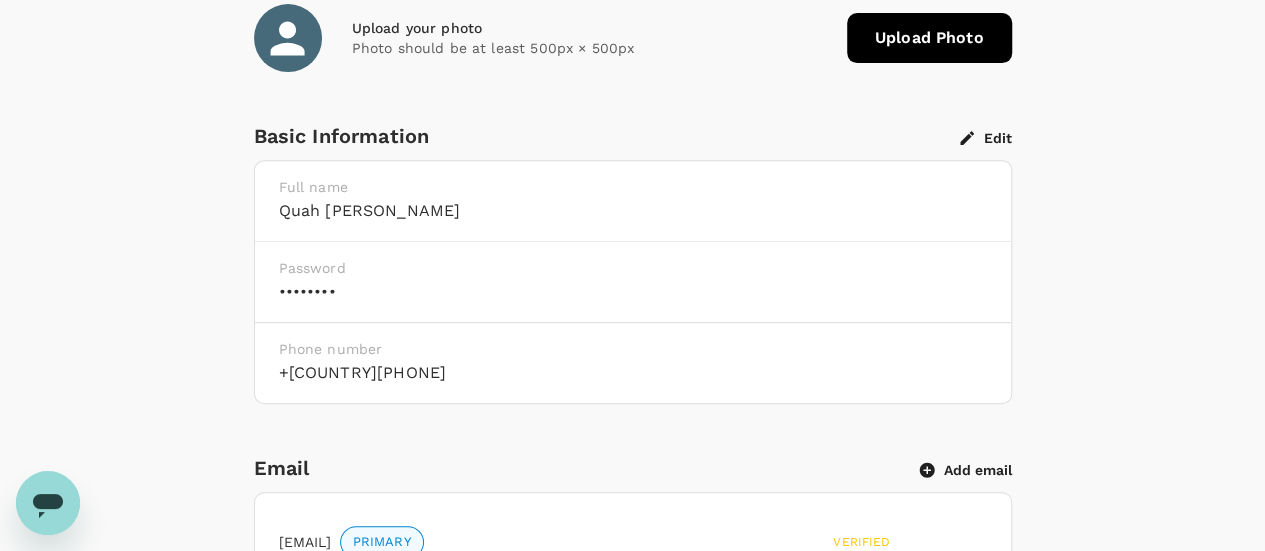 click on "Edit" at bounding box center [986, 138] 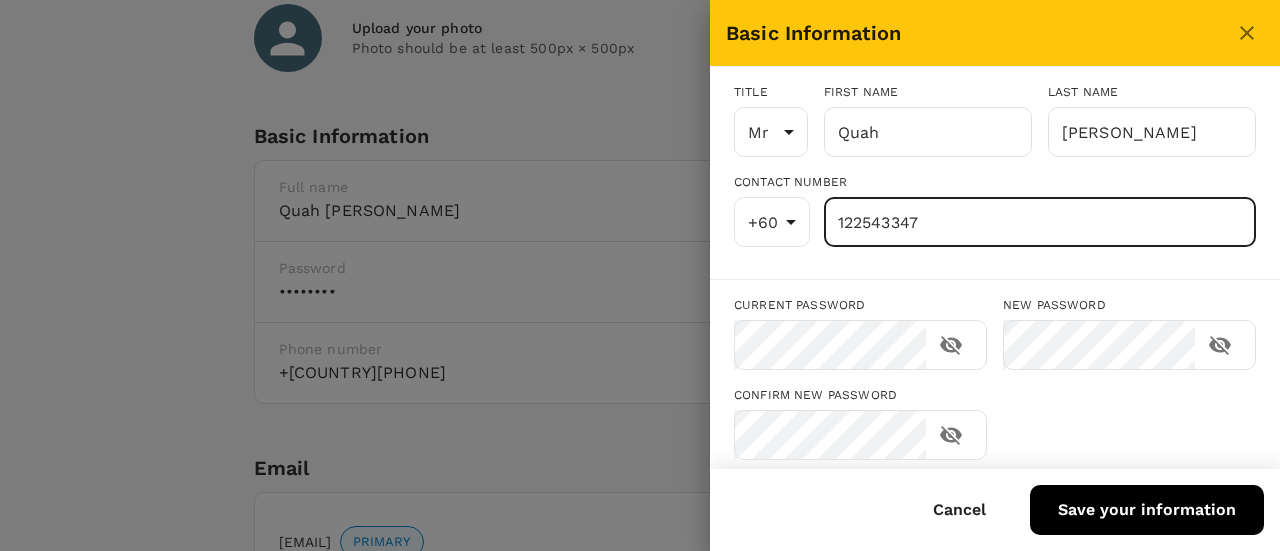 drag, startPoint x: 926, startPoint y: 217, endPoint x: 901, endPoint y: 219, distance: 25.079872 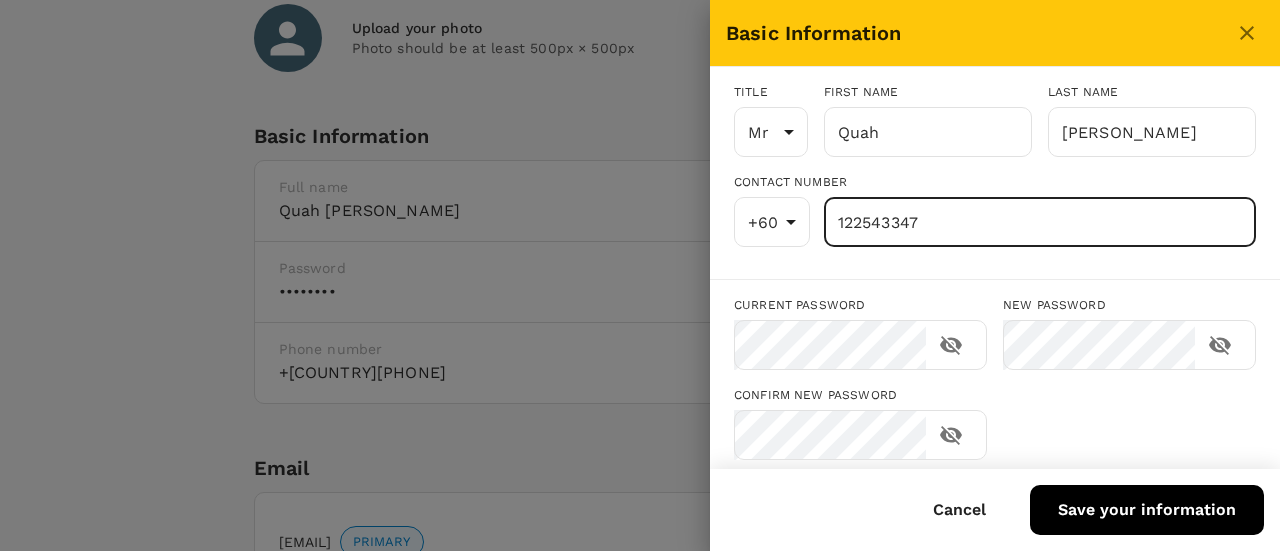 click on "Save your information" at bounding box center (1147, 510) 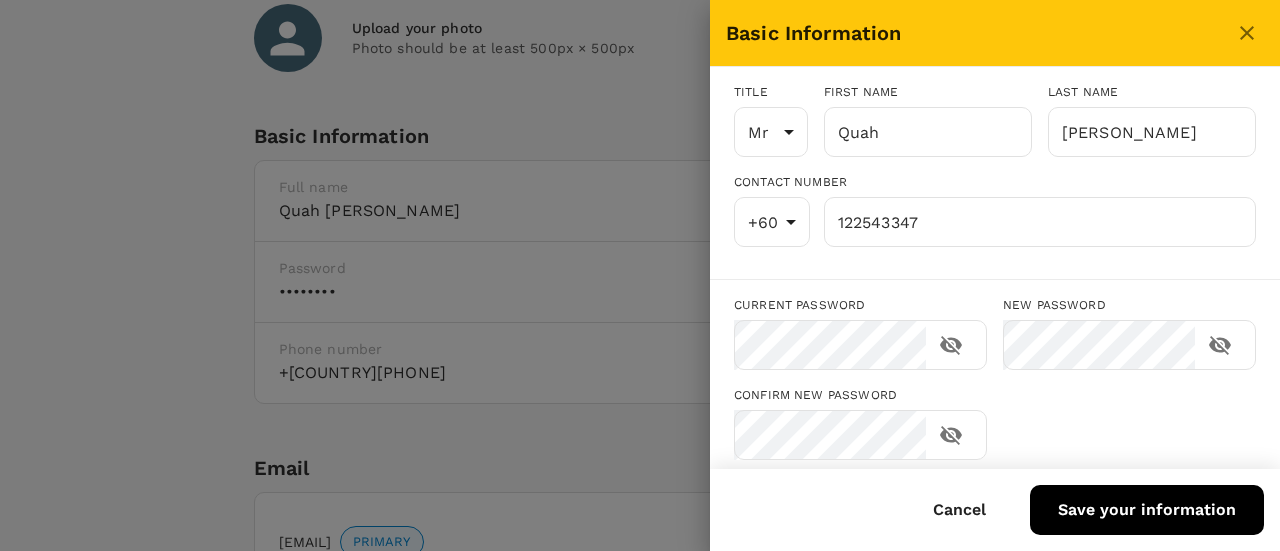 type on "122543347" 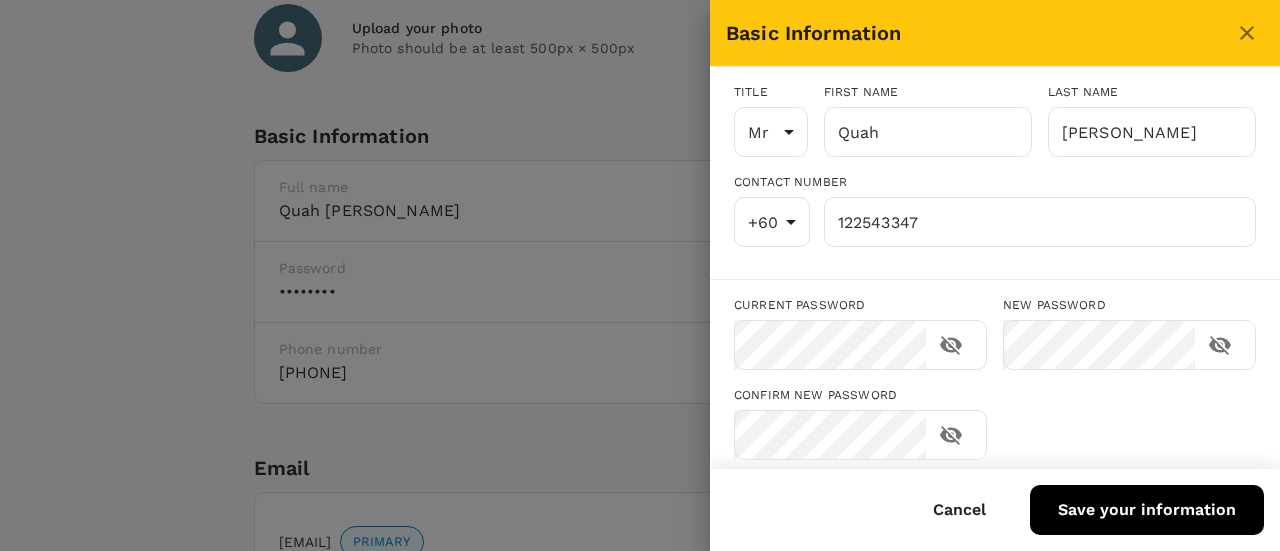 click at bounding box center [640, 275] 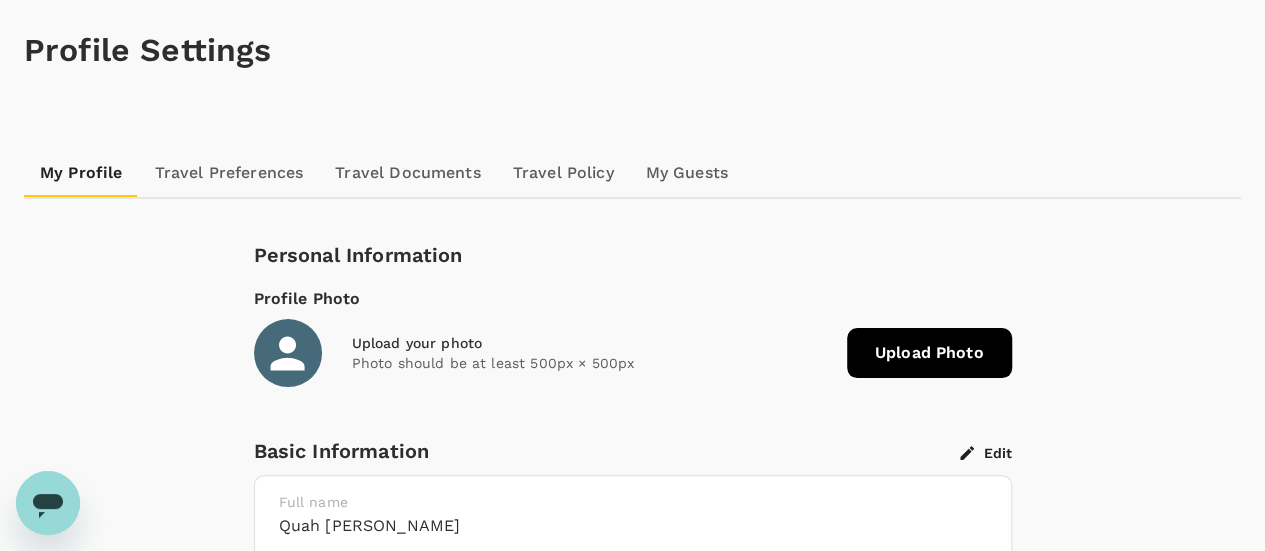 scroll, scrollTop: 0, scrollLeft: 0, axis: both 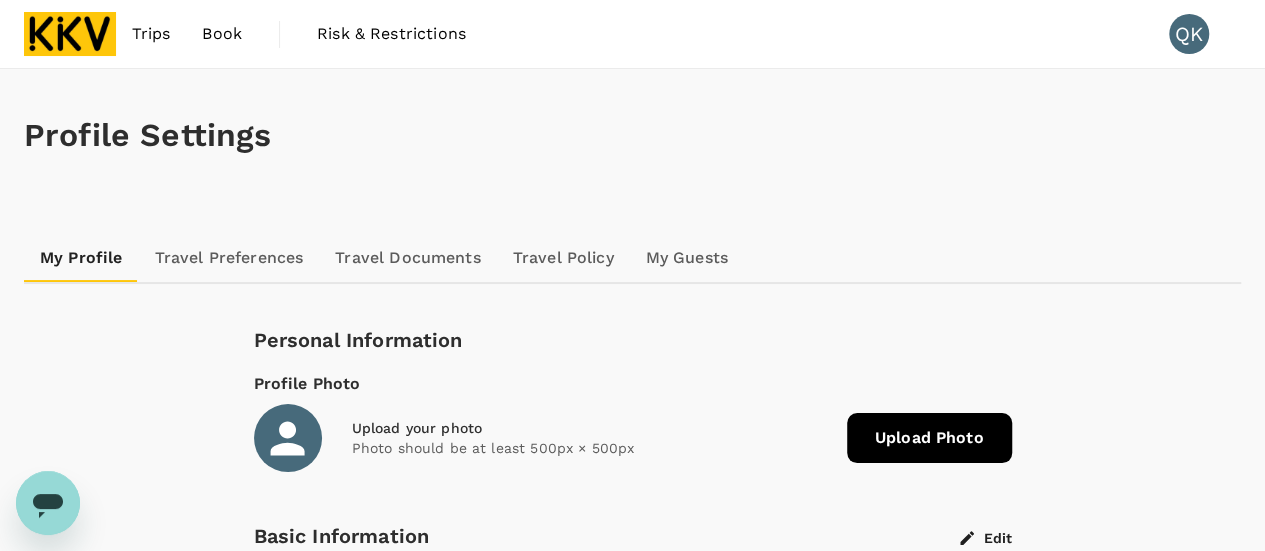 click on "Trips" at bounding box center [151, 34] 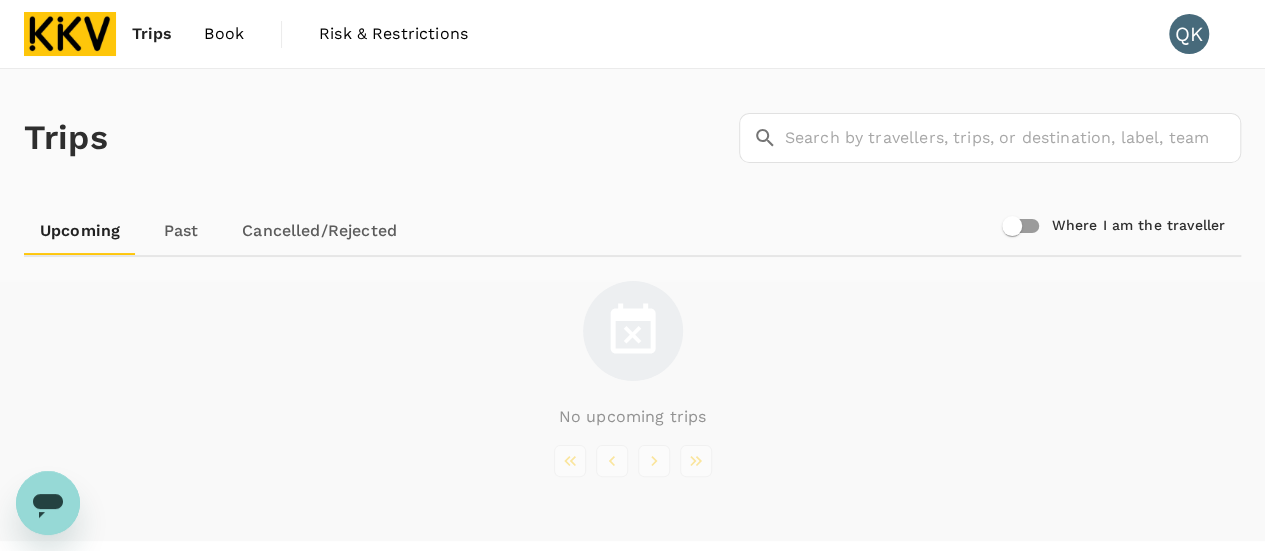 drag, startPoint x: 206, startPoint y: 25, endPoint x: 242, endPoint y: 59, distance: 49.517673 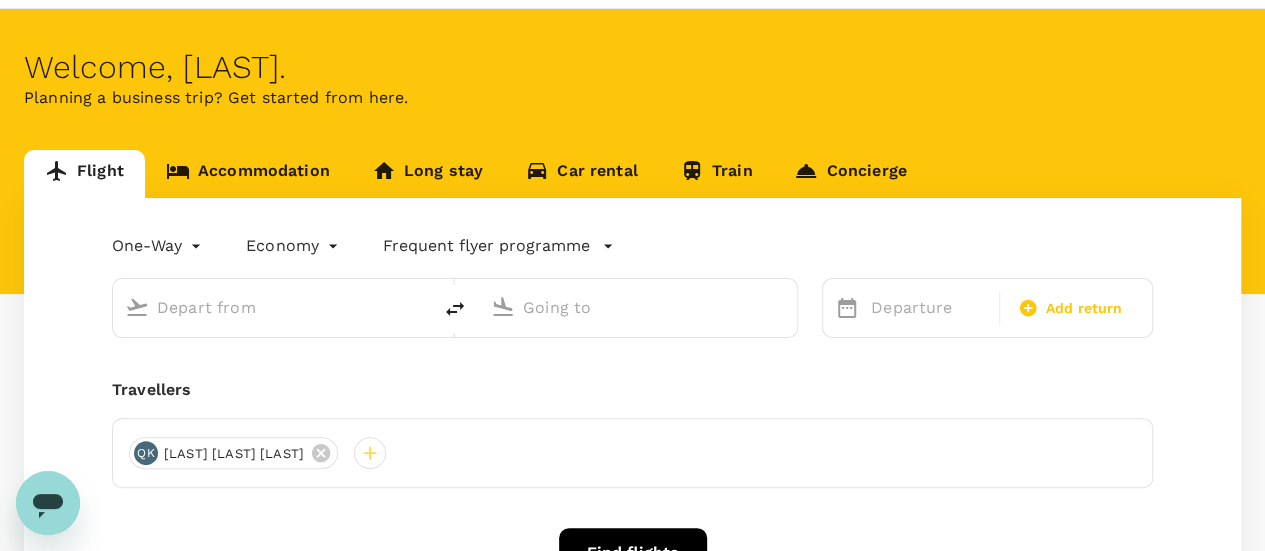 scroll, scrollTop: 100, scrollLeft: 0, axis: vertical 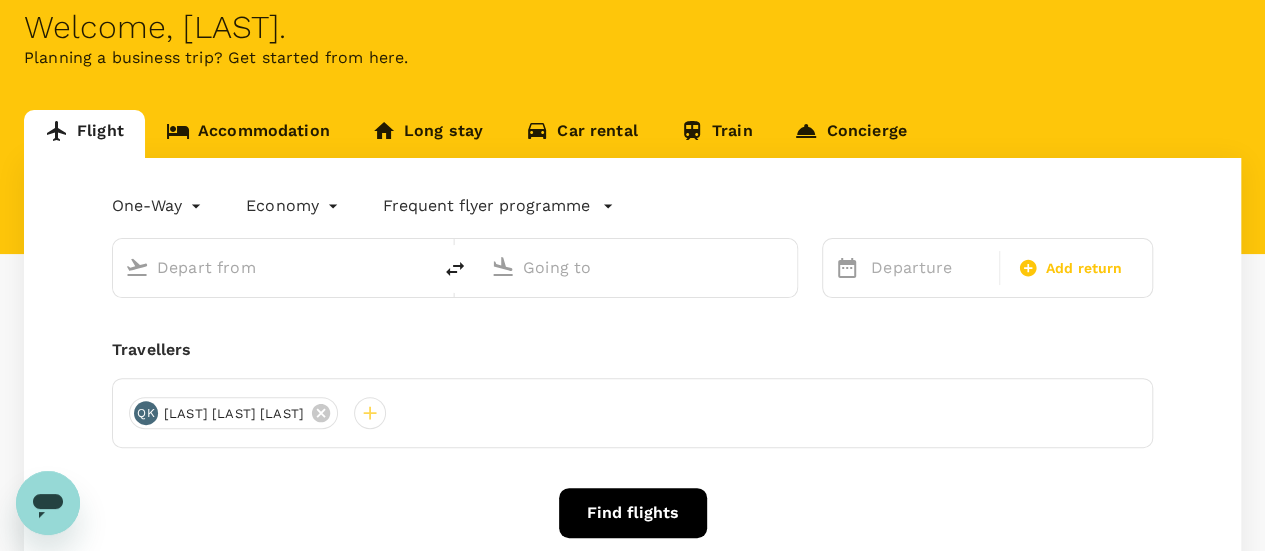 click on "Accommodation" at bounding box center (248, 134) 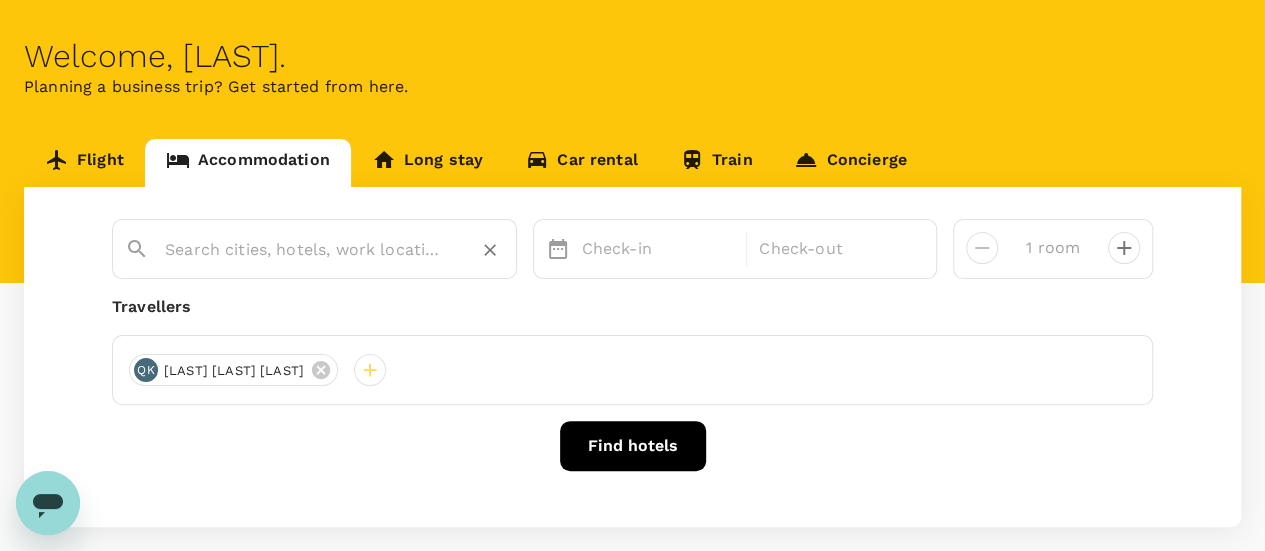 scroll, scrollTop: 171, scrollLeft: 0, axis: vertical 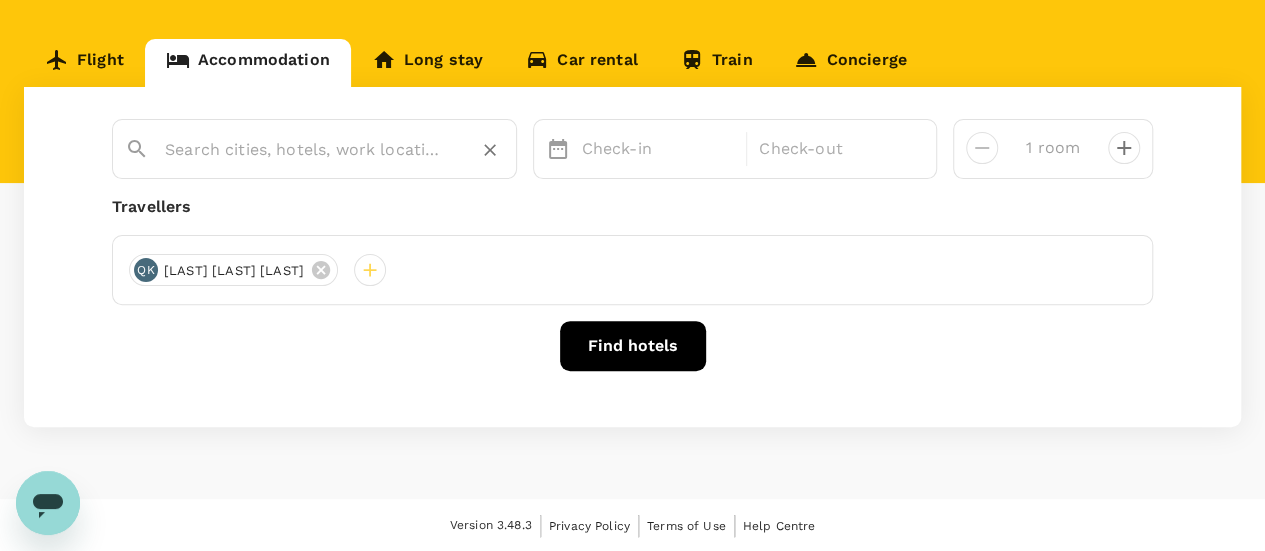 click at bounding box center [334, 150] 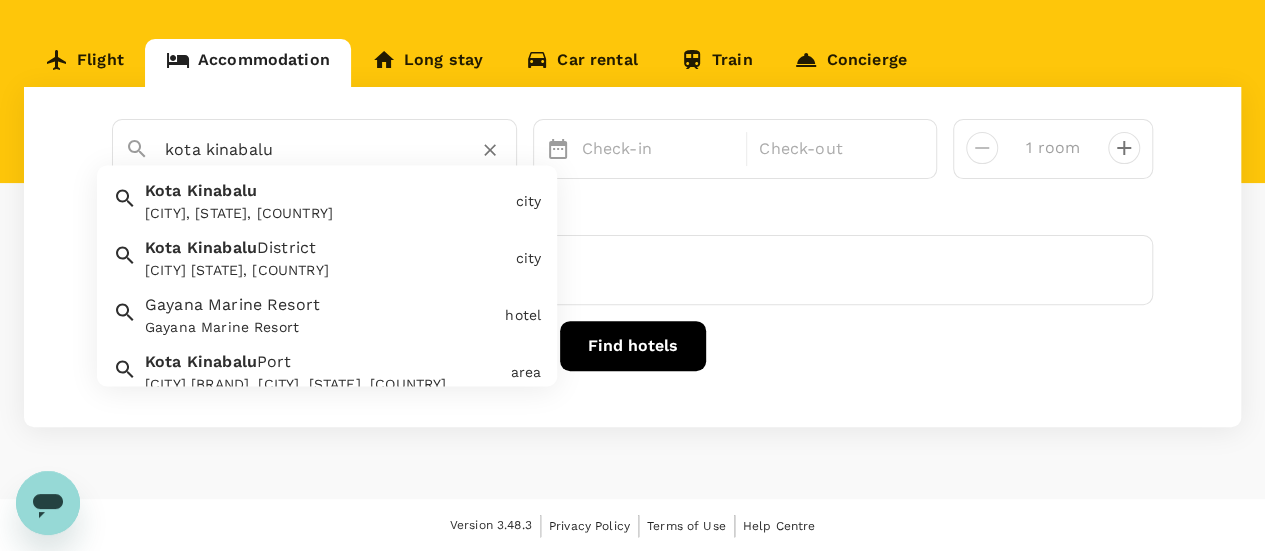 click on "Kota   Kinabalu Kota Kinabalu, Sabah, Malaysia" at bounding box center [322, 198] 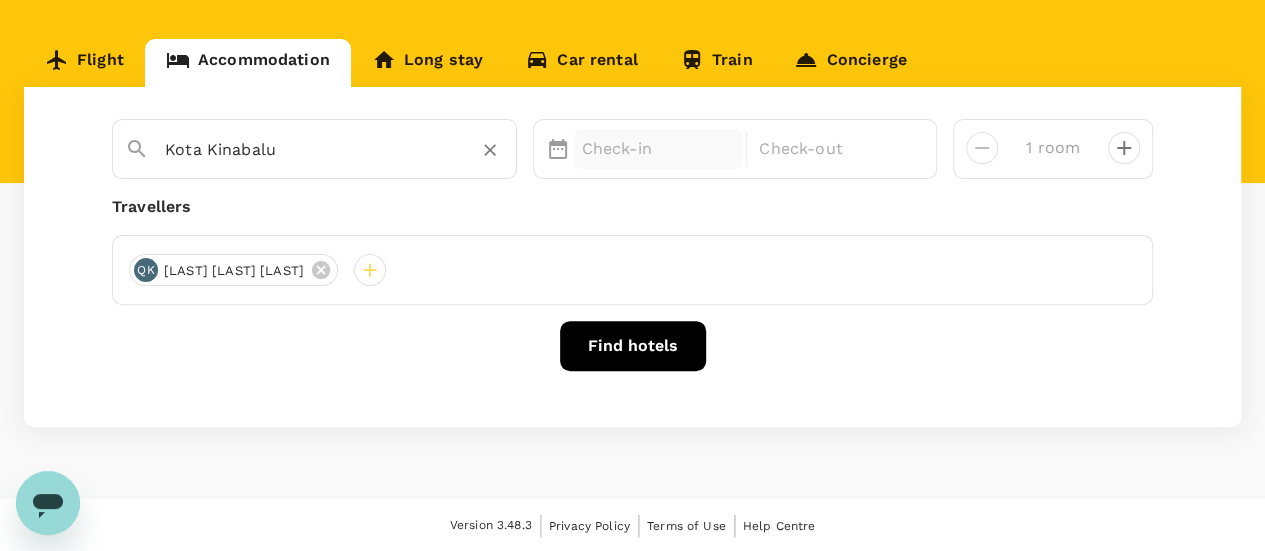 type on "Kota Kinabalu" 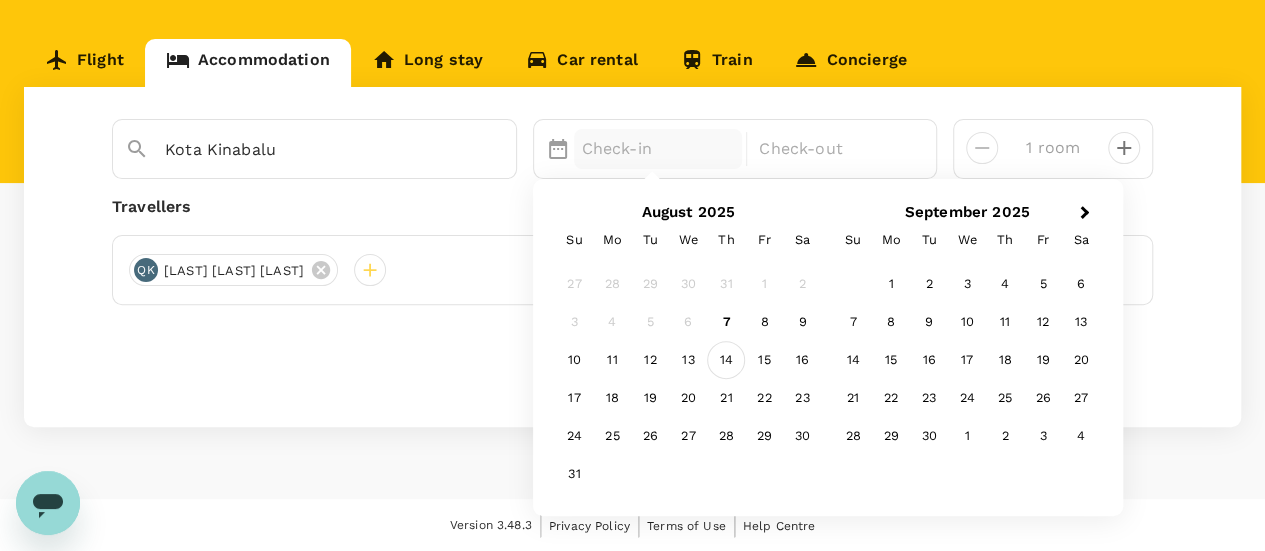 click on "14" at bounding box center [726, 361] 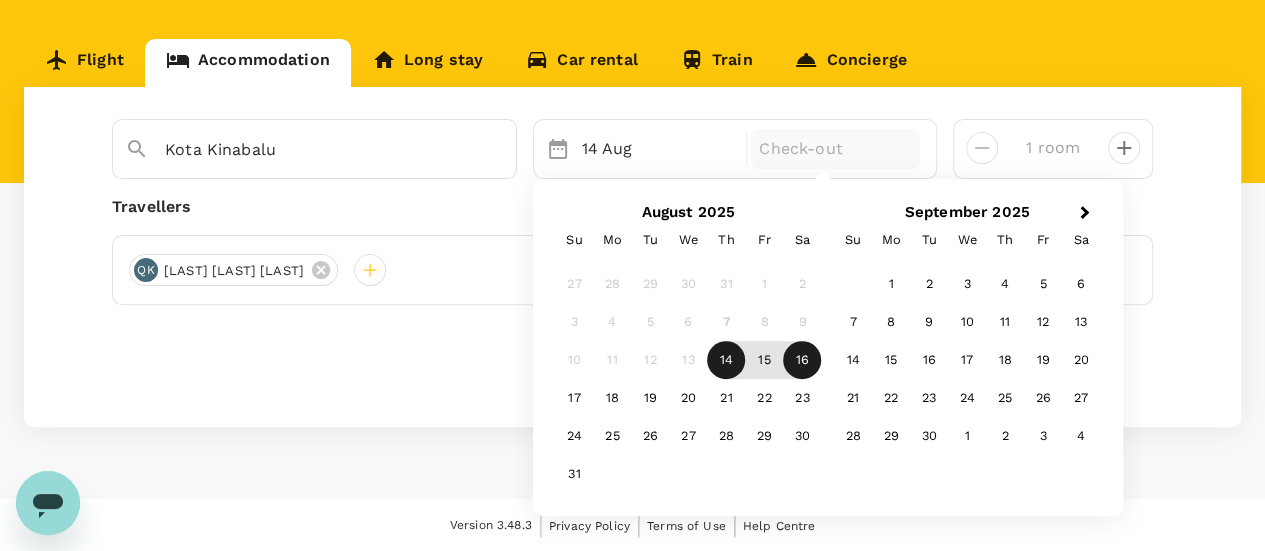 click on "16" at bounding box center (802, 361) 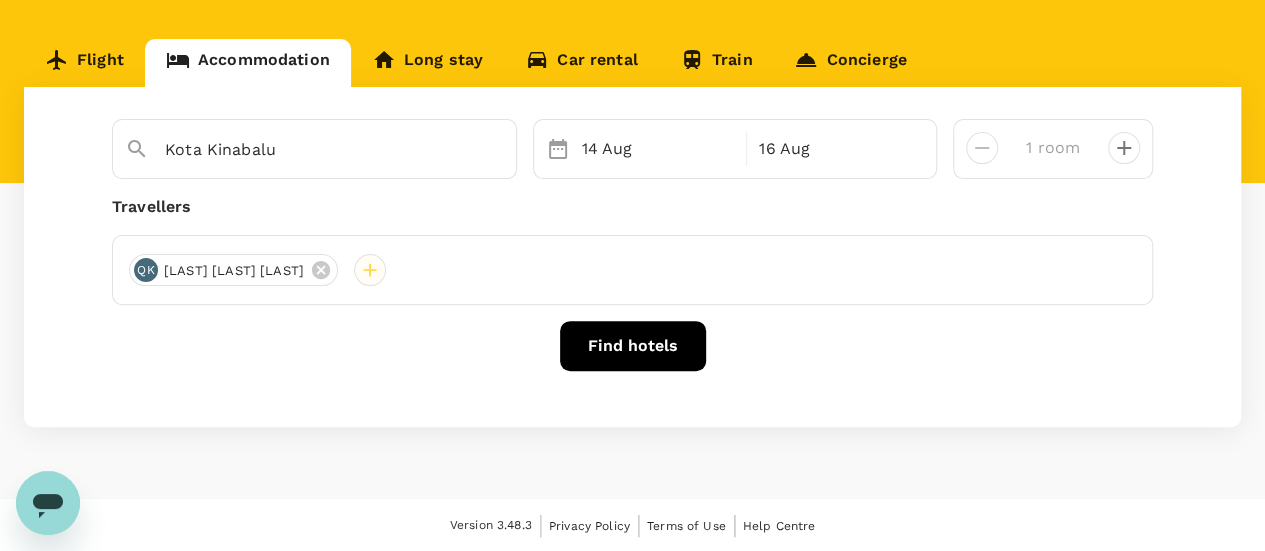 drag, startPoint x: 321, startPoint y: 267, endPoint x: 322, endPoint y: 277, distance: 10.049875 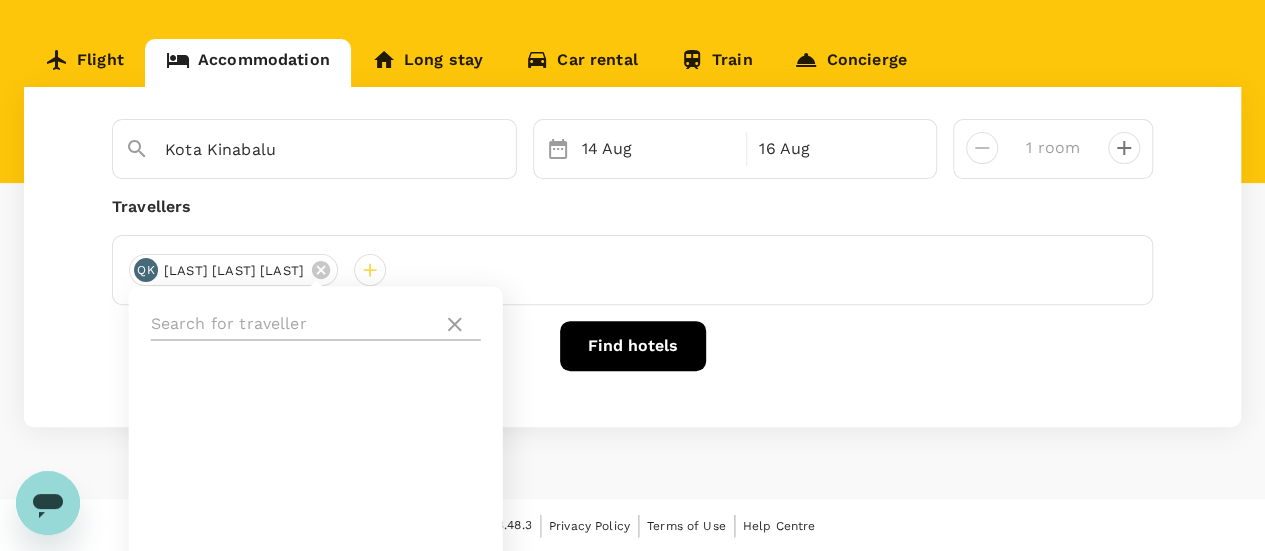 click at bounding box center (293, 324) 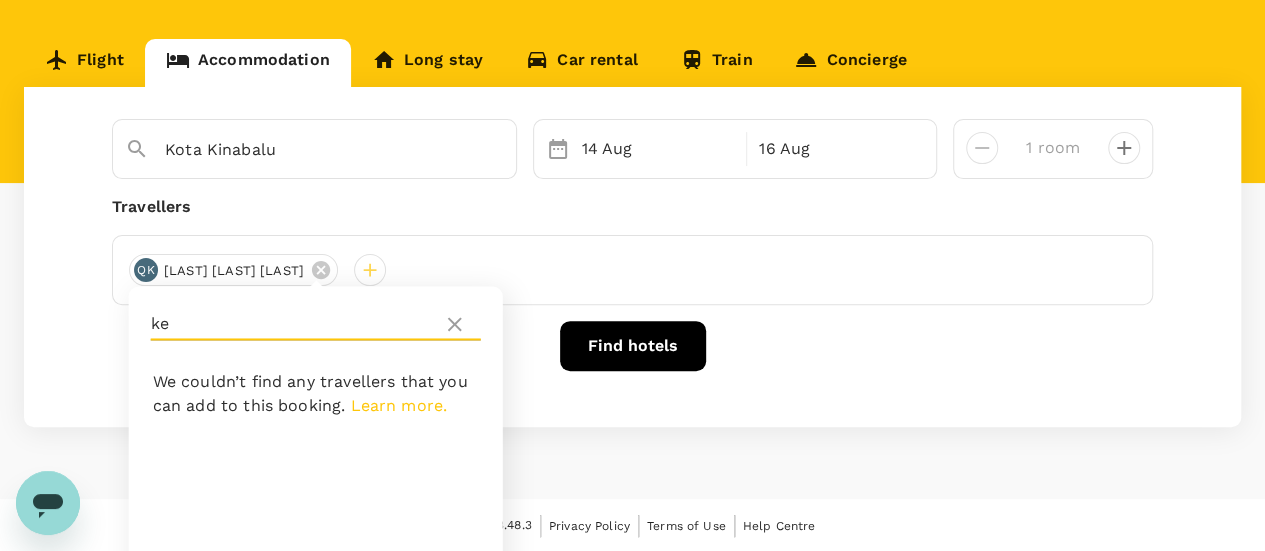 type on "k" 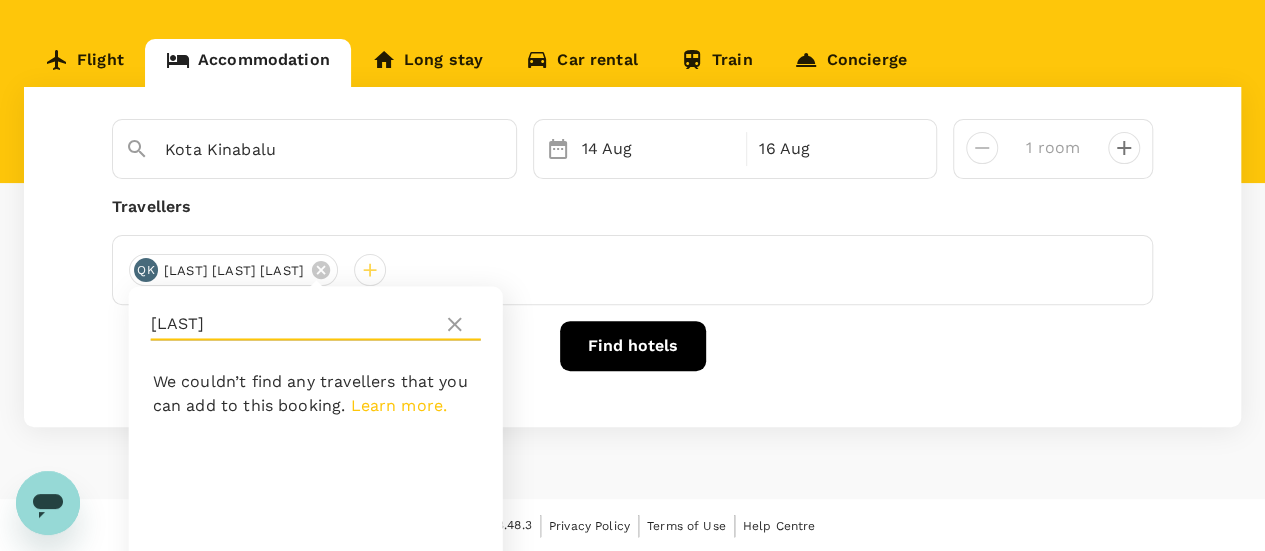 type on "xandy" 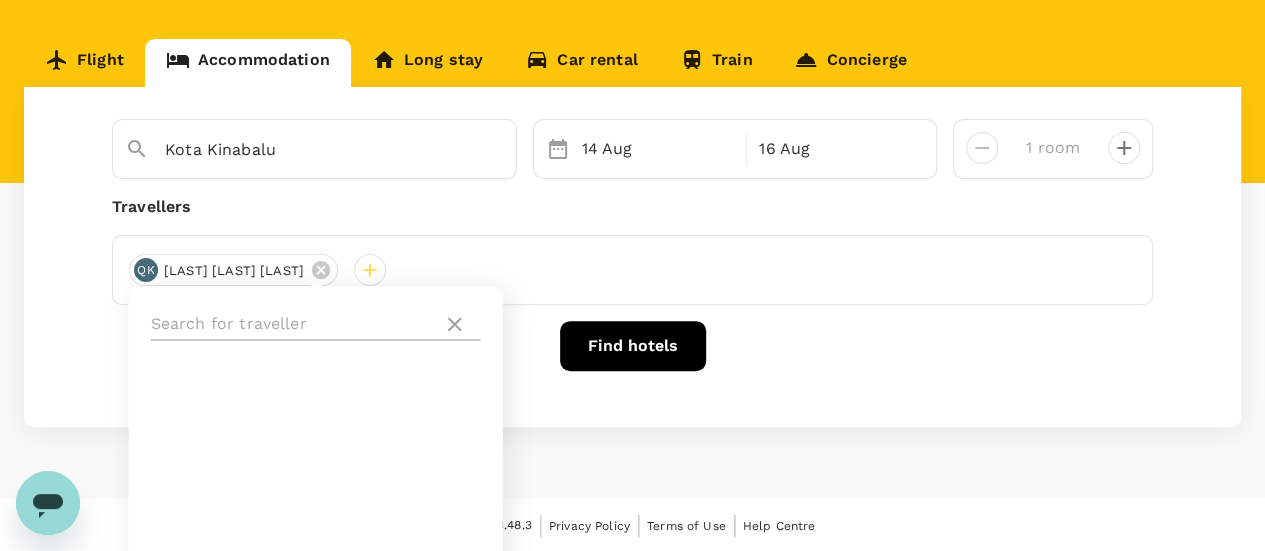 click 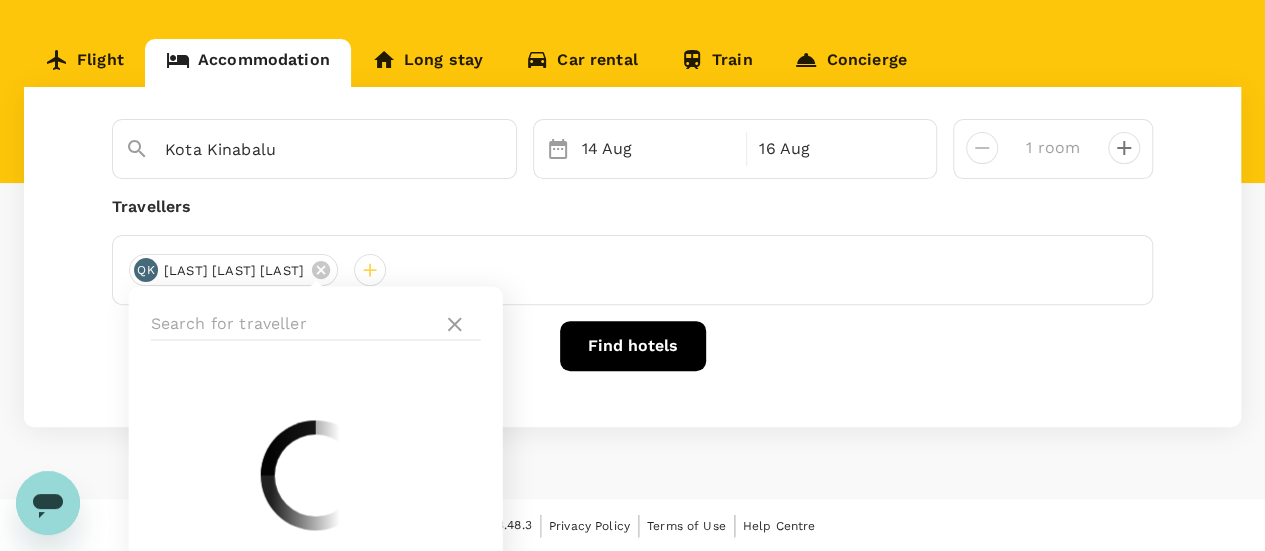 drag, startPoint x: 633, startPoint y: 352, endPoint x: 656, endPoint y: 392, distance: 46.141087 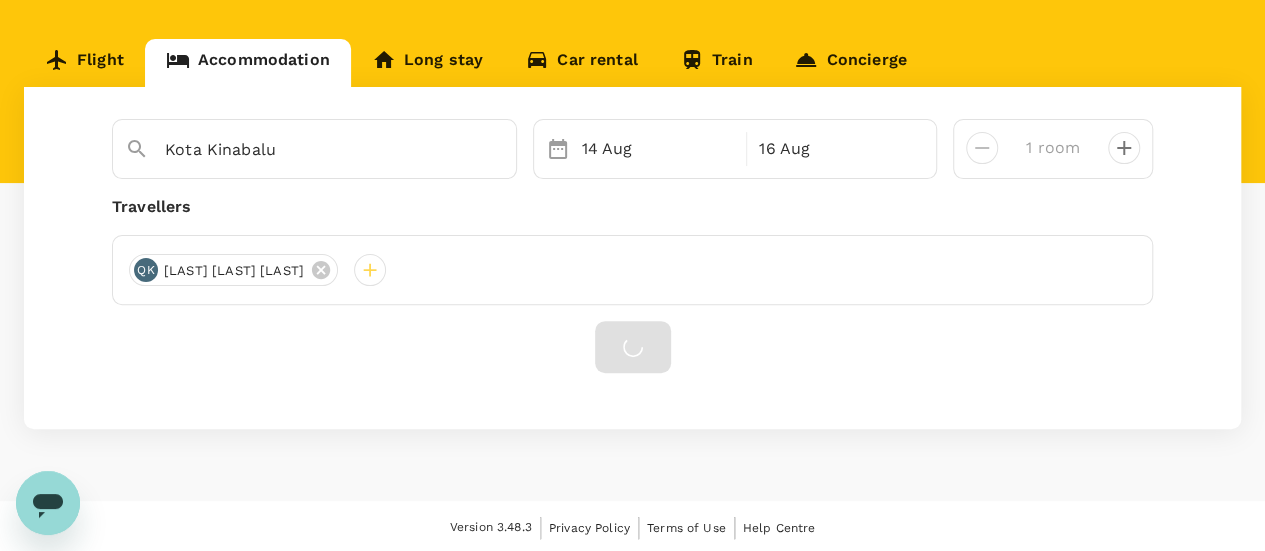 scroll, scrollTop: 173, scrollLeft: 0, axis: vertical 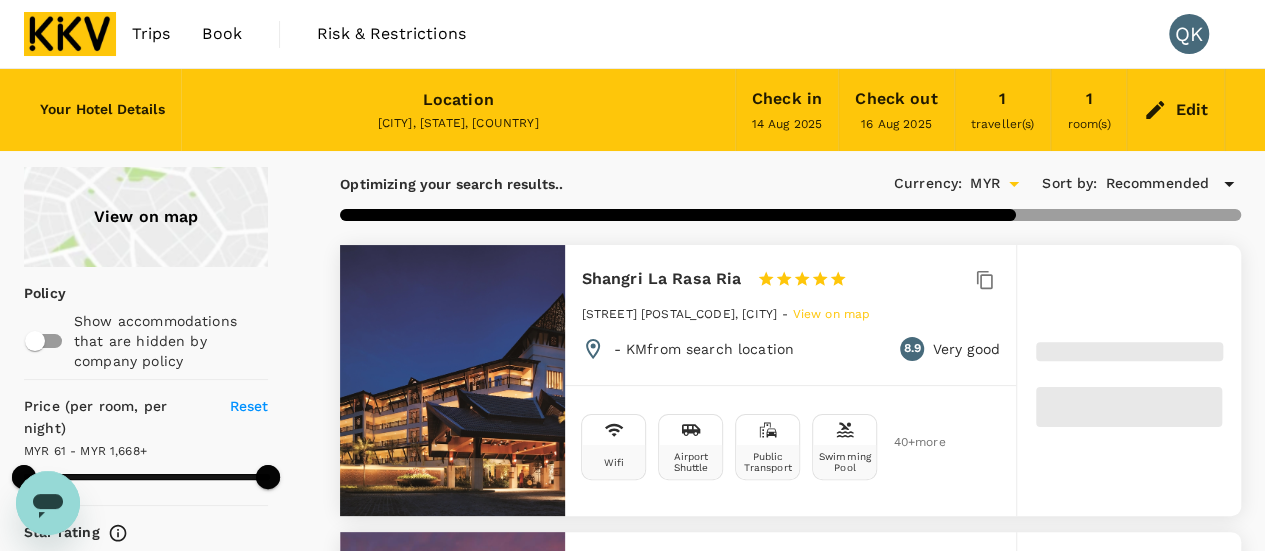 type on "1667.04" 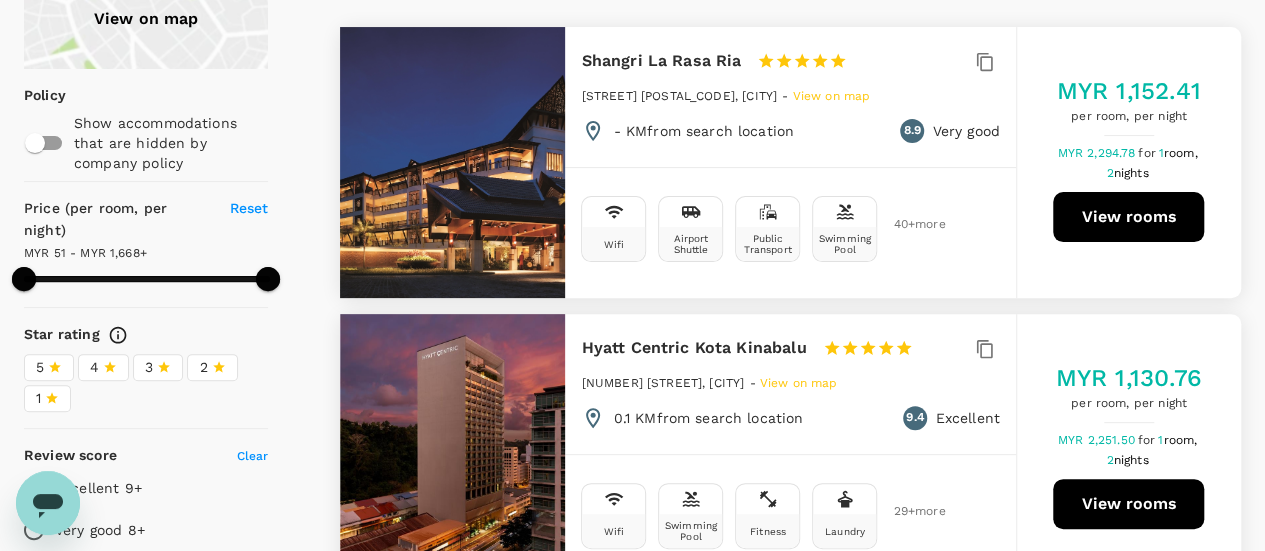 scroll, scrollTop: 200, scrollLeft: 0, axis: vertical 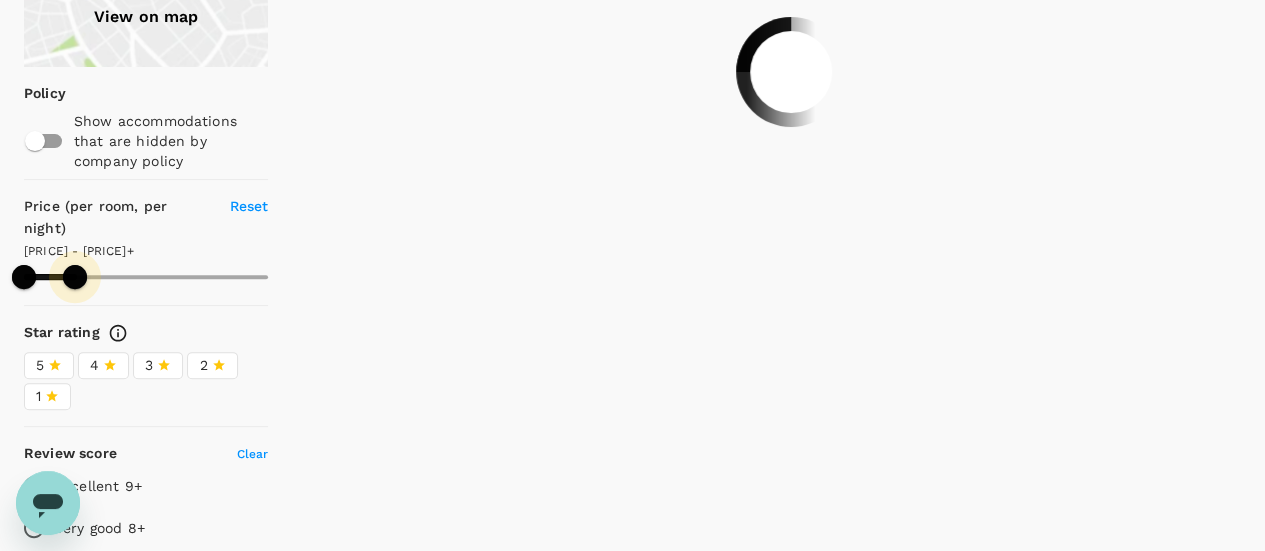 drag, startPoint x: 273, startPoint y: 271, endPoint x: 75, endPoint y: 276, distance: 198.06313 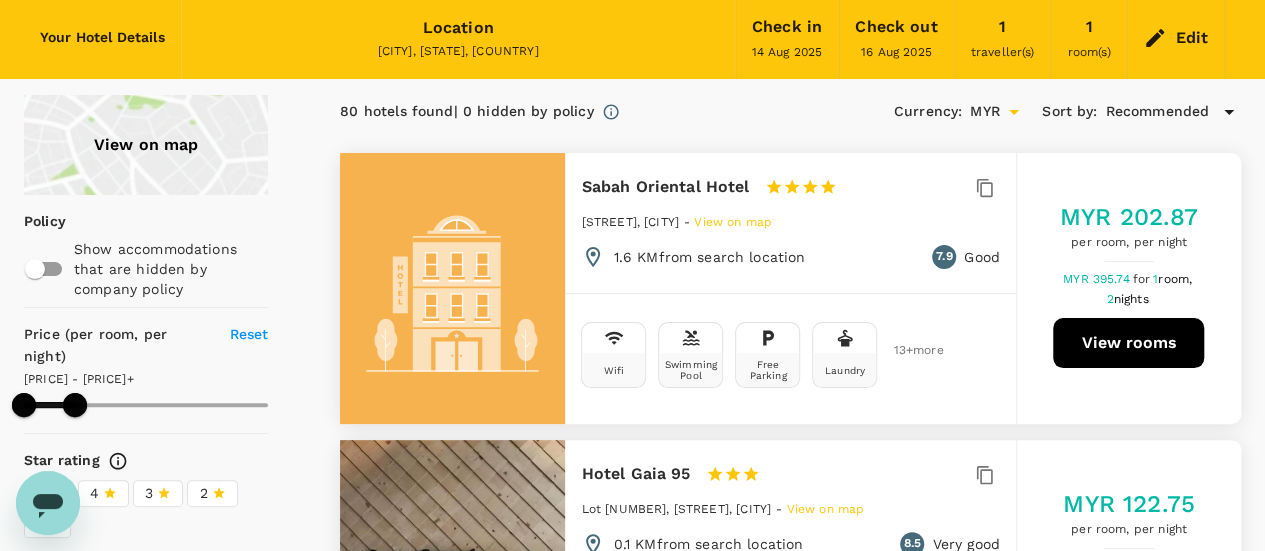 scroll, scrollTop: 0, scrollLeft: 0, axis: both 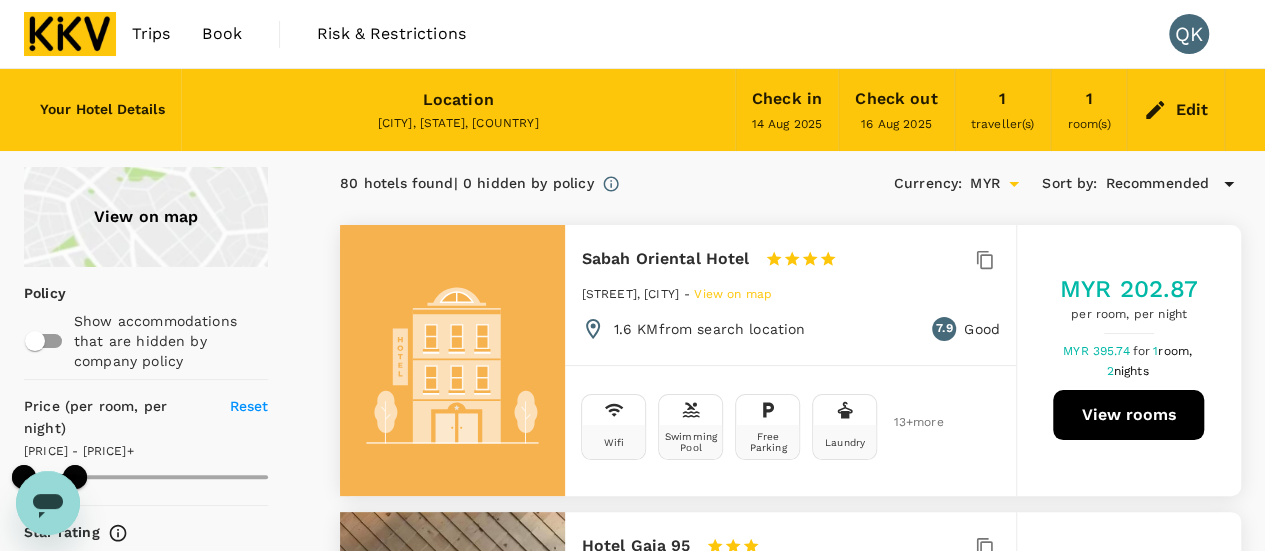 click on "Kota Kinabalu, Sabah, Malaysia" at bounding box center [458, 124] 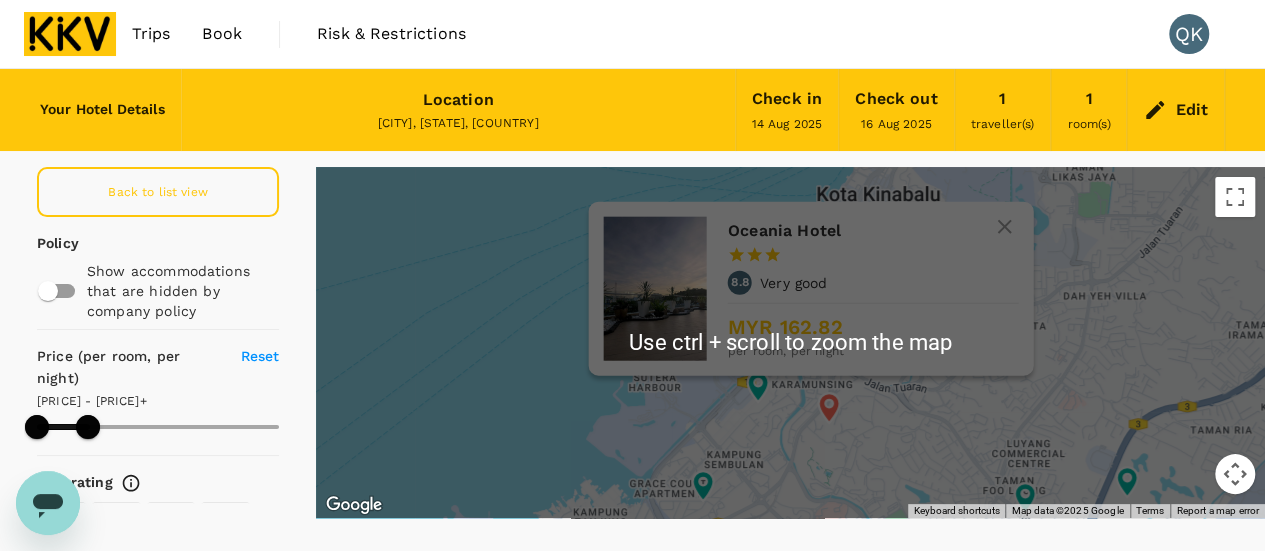 click on "per room, per night" at bounding box center (873, 352) 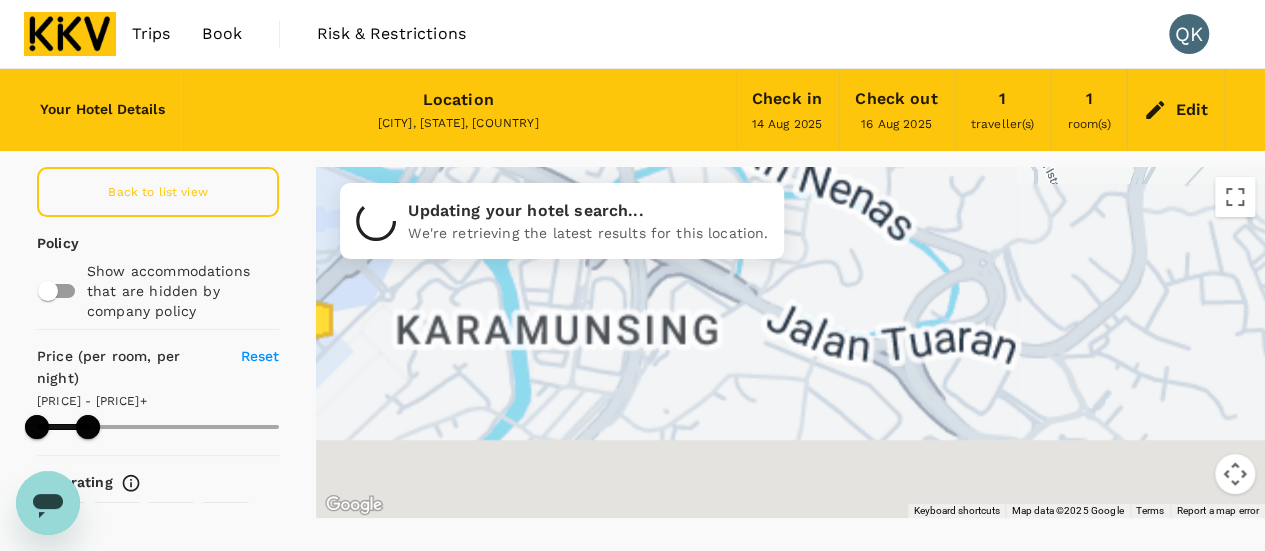drag, startPoint x: 956, startPoint y: 372, endPoint x: 1094, endPoint y: 237, distance: 193.0518 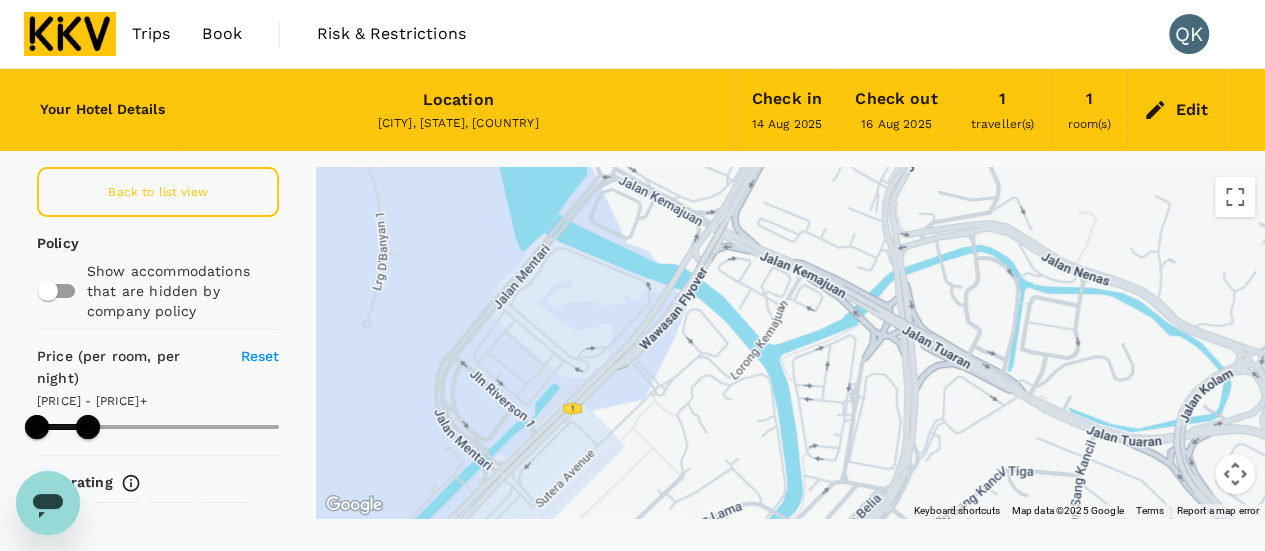 drag, startPoint x: 664, startPoint y: 231, endPoint x: 934, endPoint y: 327, distance: 286.5589 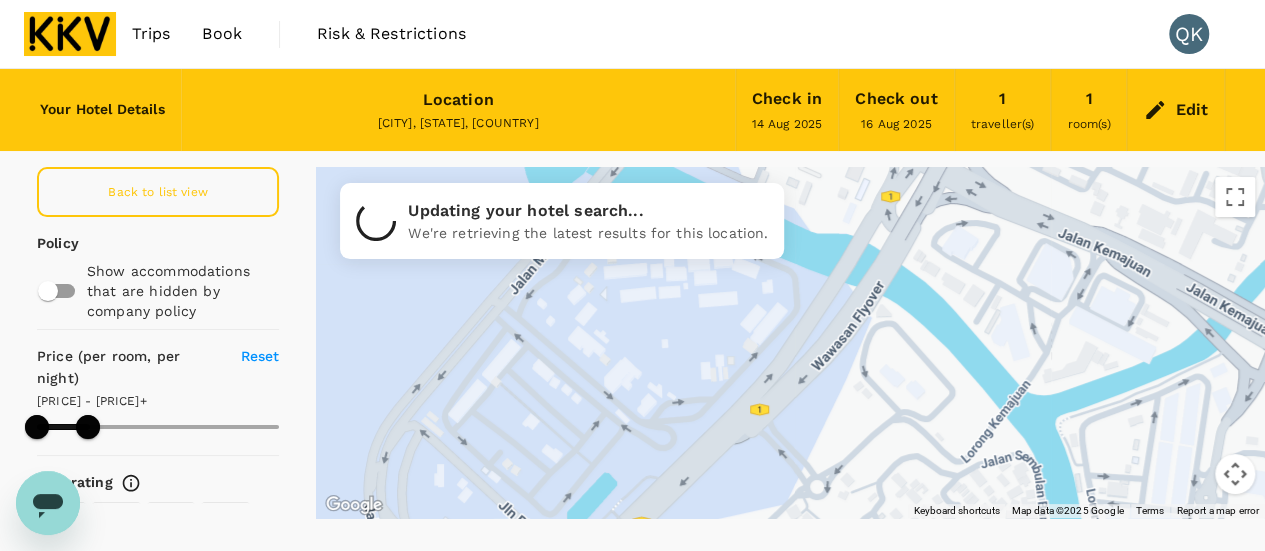 drag, startPoint x: 582, startPoint y: 282, endPoint x: 773, endPoint y: 351, distance: 203.08127 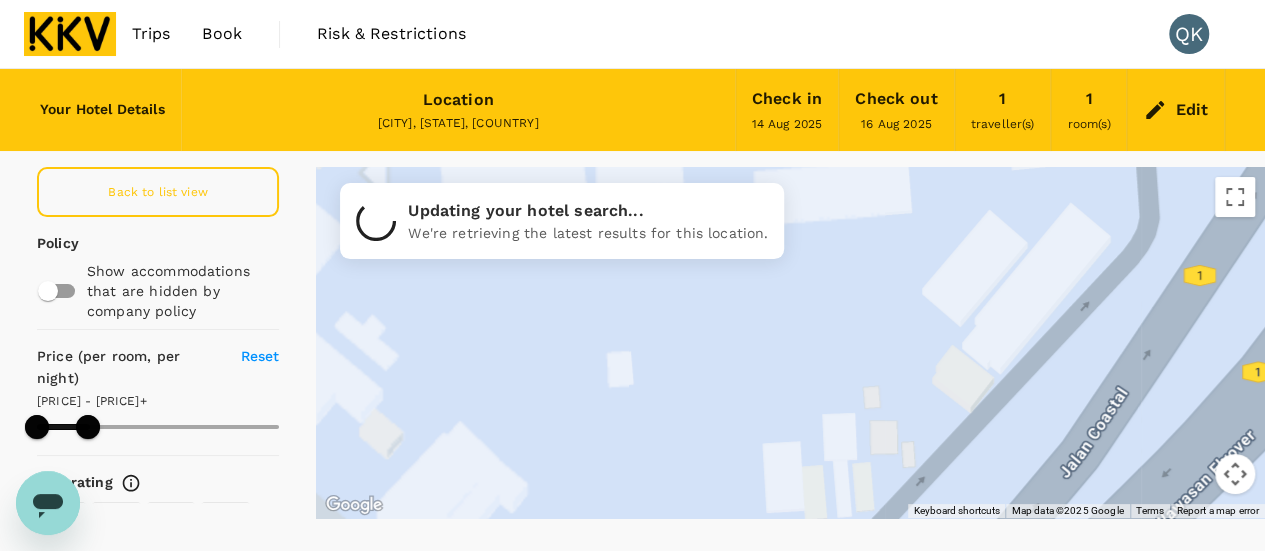 drag, startPoint x: 682, startPoint y: 325, endPoint x: 969, endPoint y: 373, distance: 290.98627 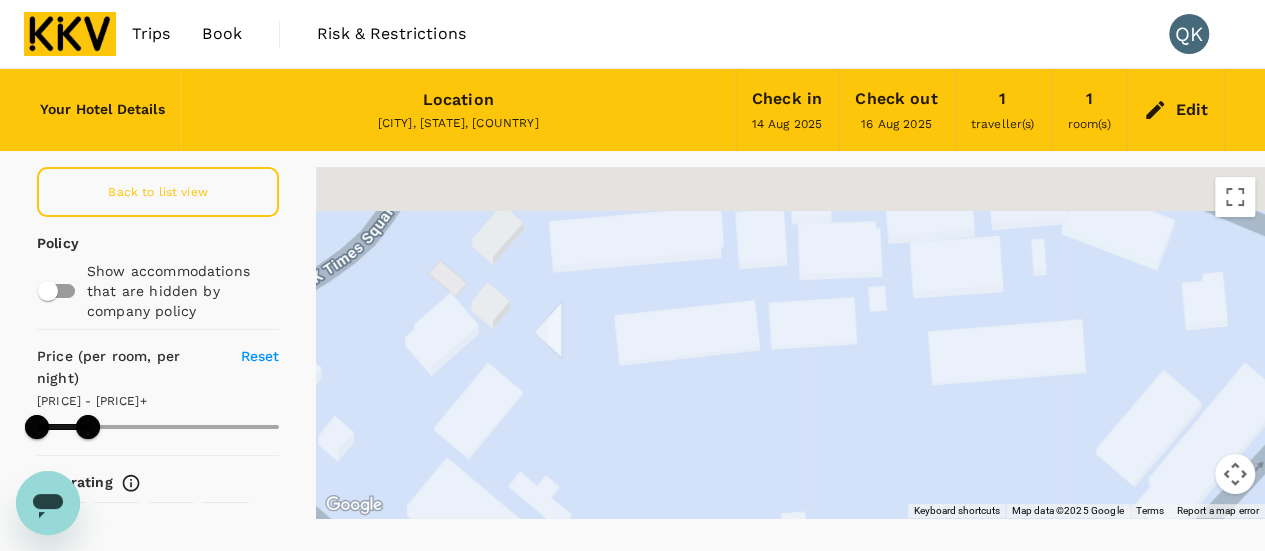 drag, startPoint x: 808, startPoint y: 305, endPoint x: 982, endPoint y: 465, distance: 236.38104 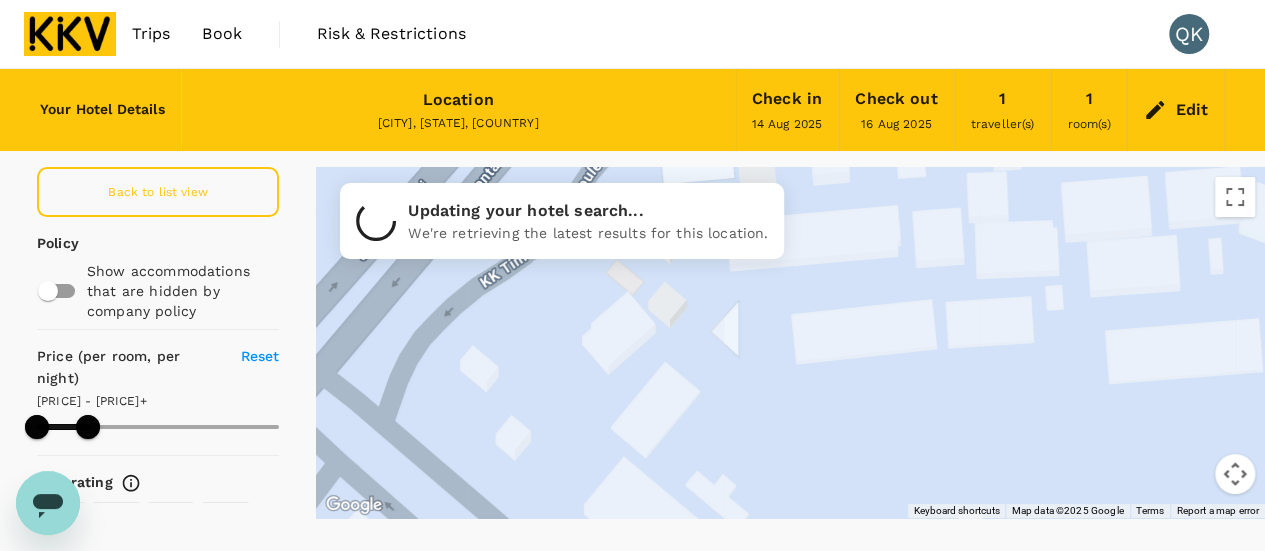 drag, startPoint x: 739, startPoint y: 411, endPoint x: 921, endPoint y: 410, distance: 182.00275 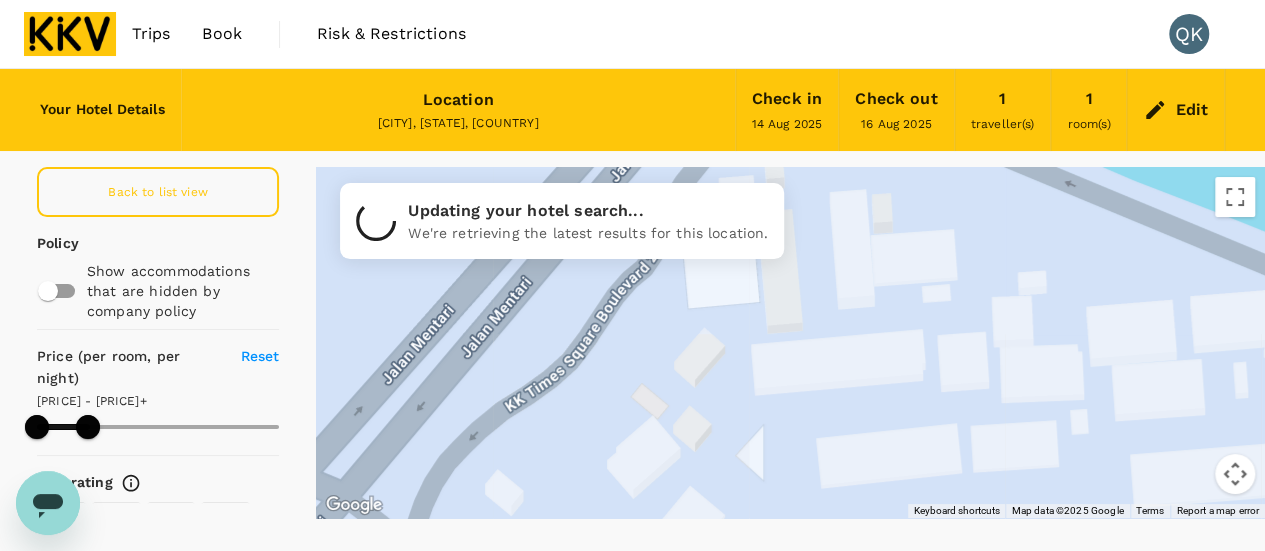 drag, startPoint x: 730, startPoint y: 290, endPoint x: 753, endPoint y: 373, distance: 86.127815 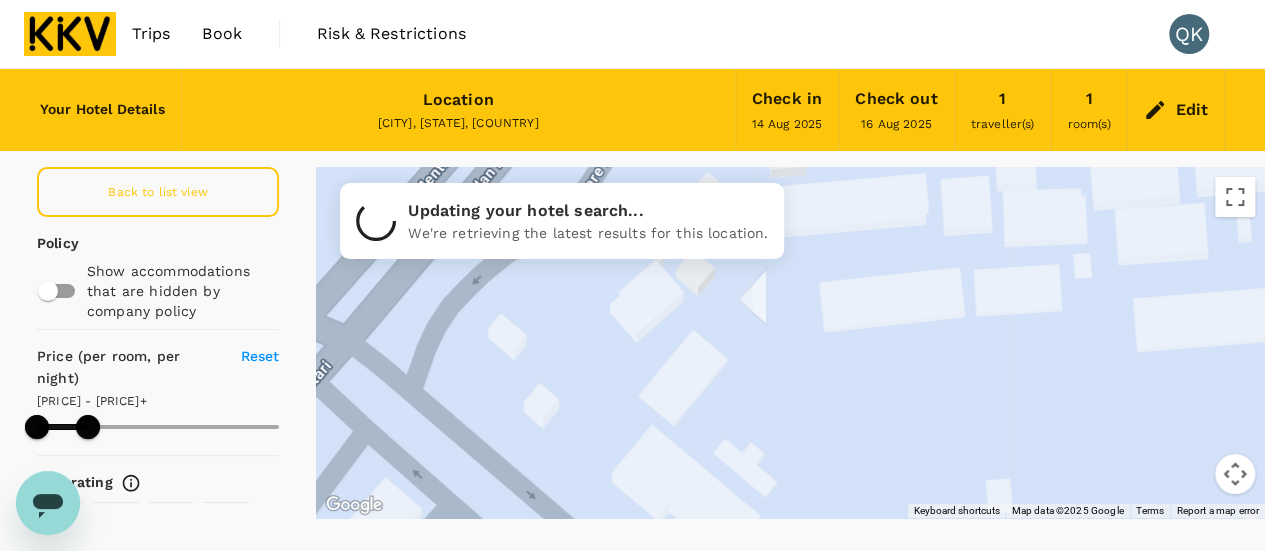 drag, startPoint x: 820, startPoint y: 356, endPoint x: 821, endPoint y: 221, distance: 135.00371 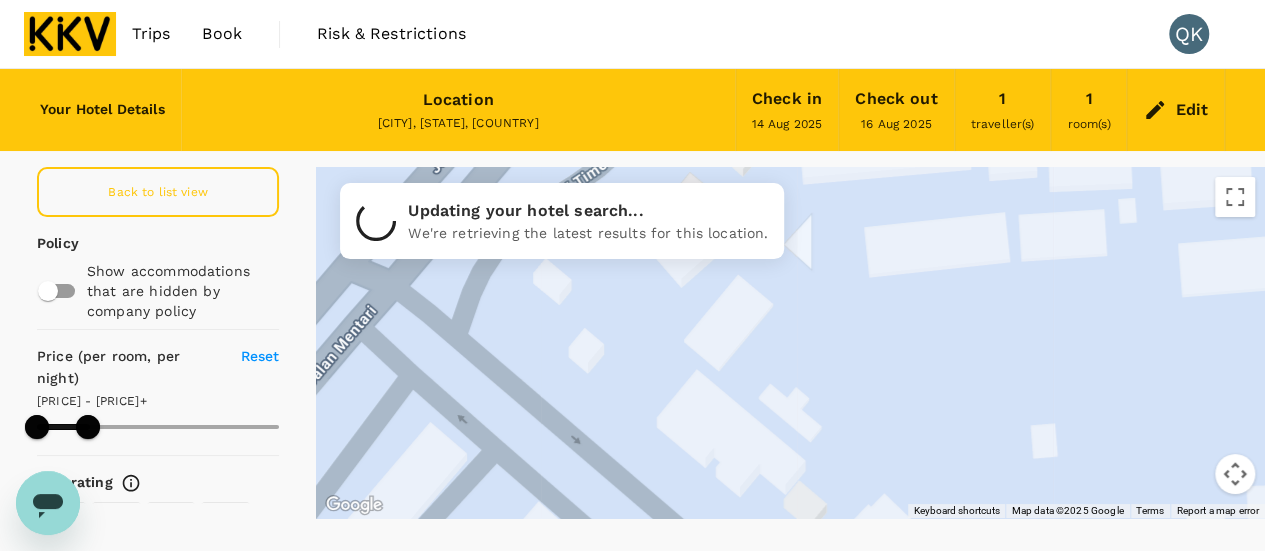 drag, startPoint x: 732, startPoint y: 271, endPoint x: 829, endPoint y: 189, distance: 127.01575 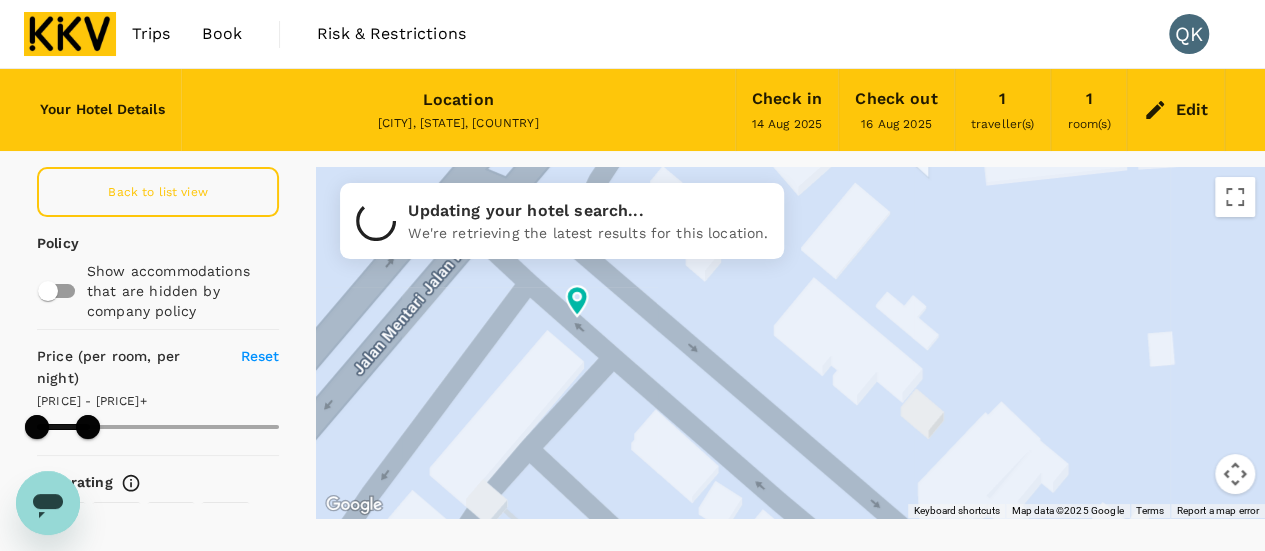 drag, startPoint x: 890, startPoint y: 382, endPoint x: 696, endPoint y: 347, distance: 197.13194 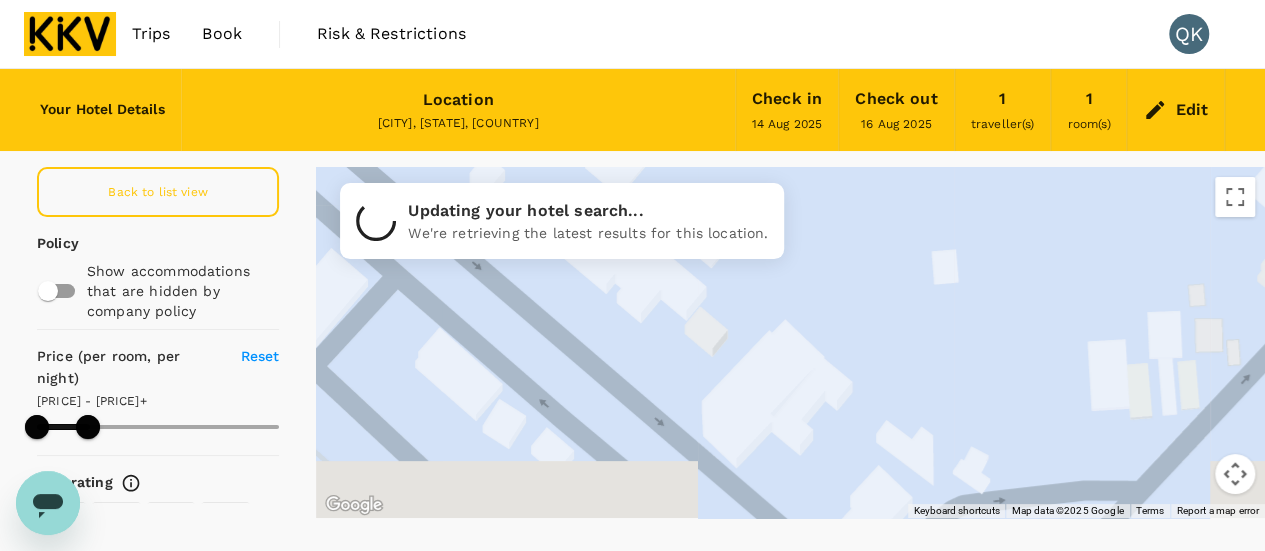 drag, startPoint x: 838, startPoint y: 317, endPoint x: 474, endPoint y: 166, distance: 394.0774 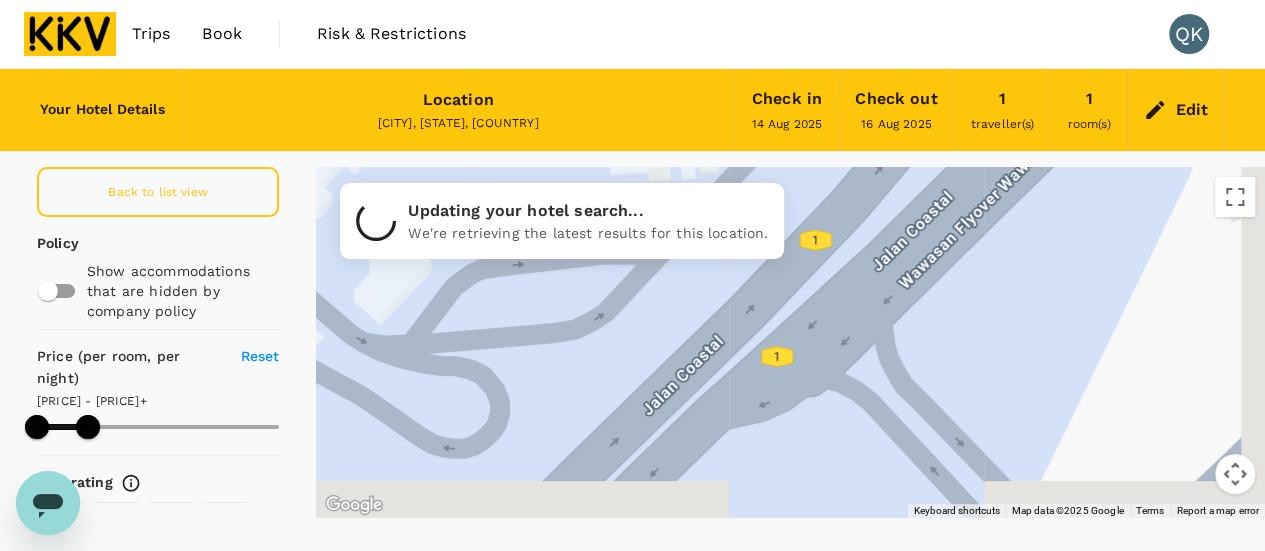 drag, startPoint x: 806, startPoint y: 324, endPoint x: 515, endPoint y: 194, distance: 318.71774 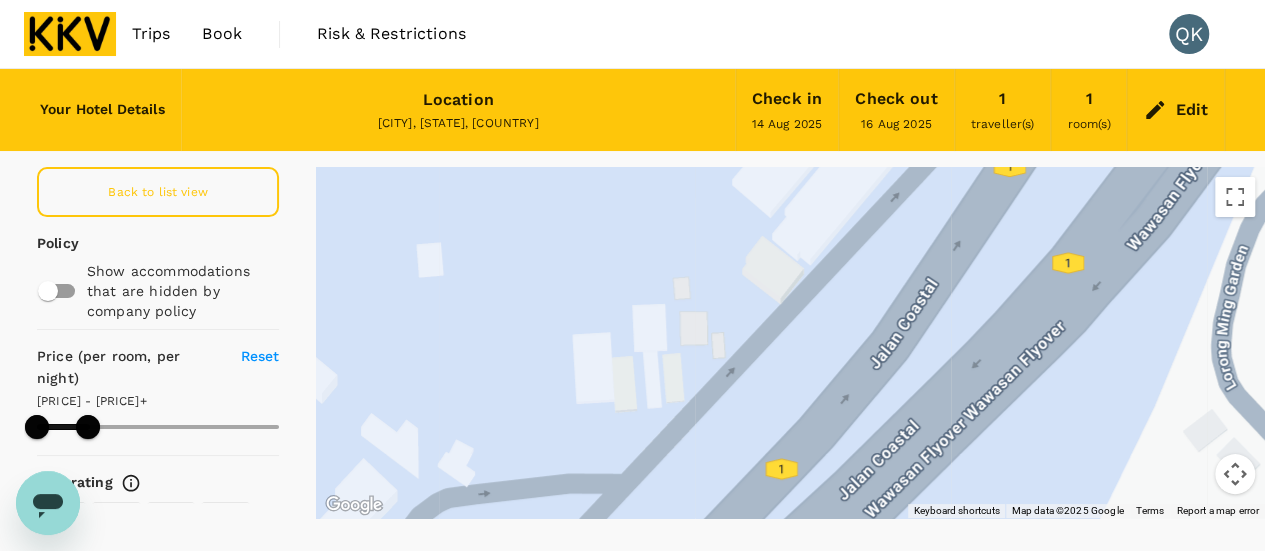 drag, startPoint x: 885, startPoint y: 477, endPoint x: 890, endPoint y: 507, distance: 30.413813 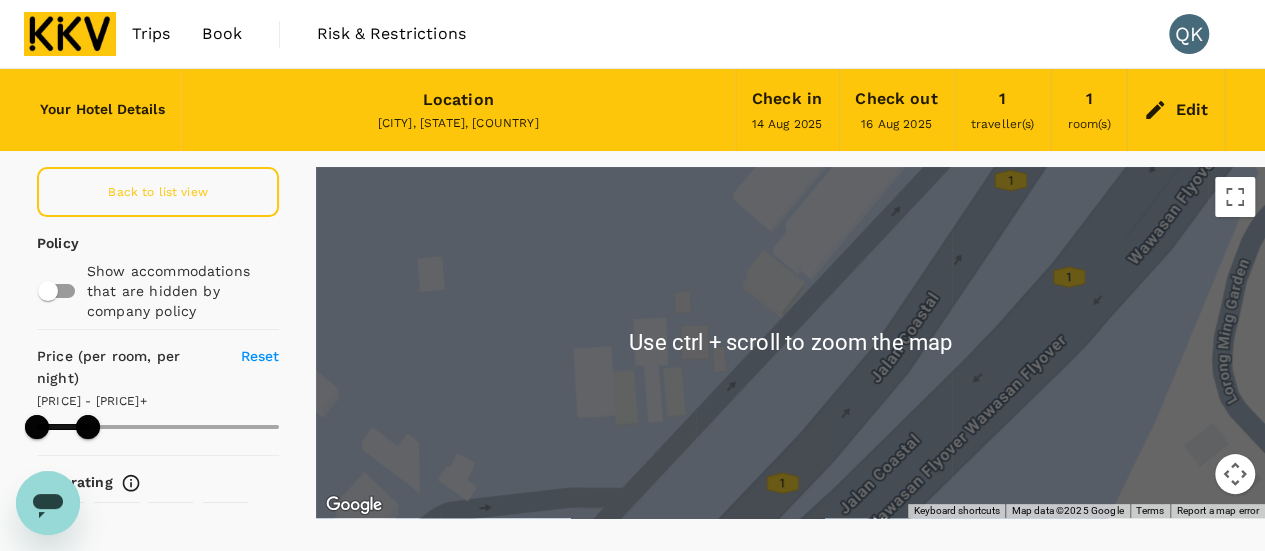 scroll, scrollTop: 80, scrollLeft: 0, axis: vertical 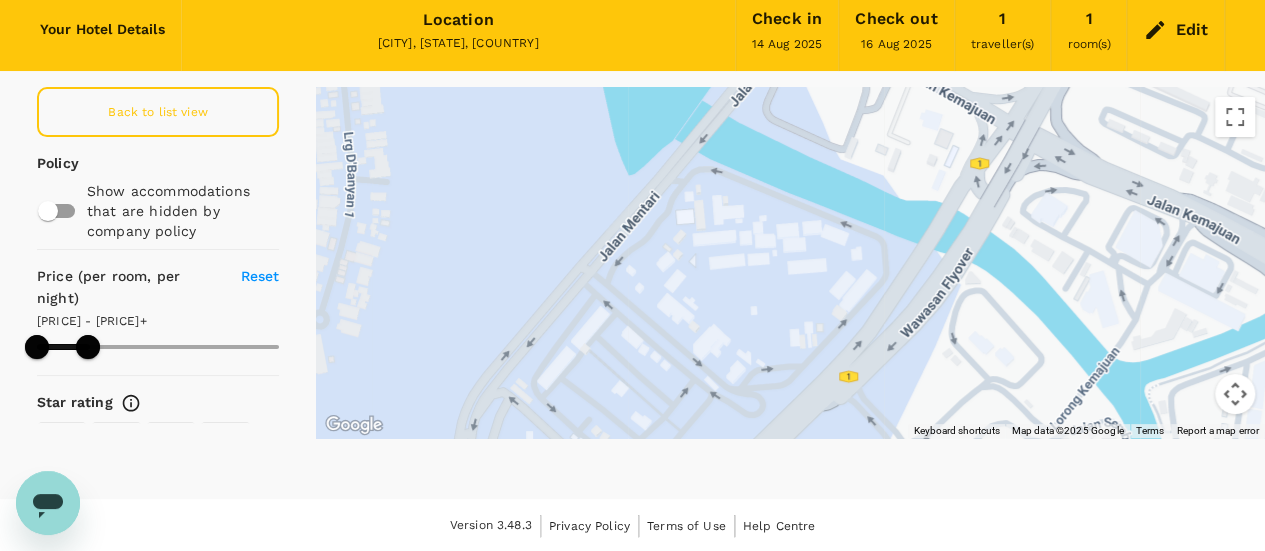 drag, startPoint x: 1016, startPoint y: 223, endPoint x: 934, endPoint y: 236, distance: 83.02409 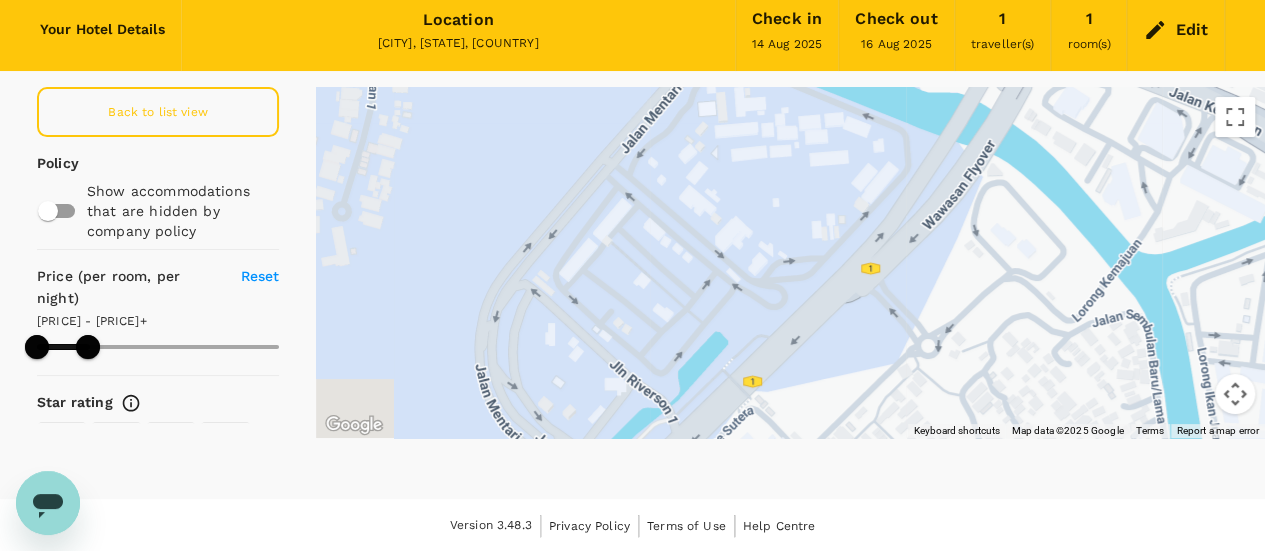 drag, startPoint x: 727, startPoint y: 379, endPoint x: 752, endPoint y: 307, distance: 76.2168 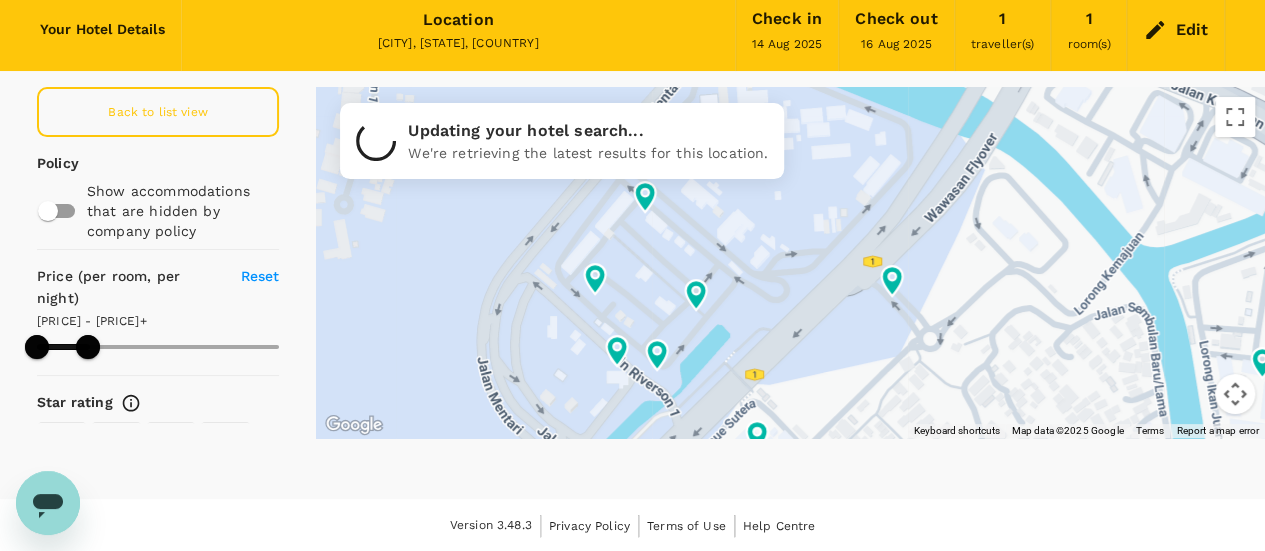 click 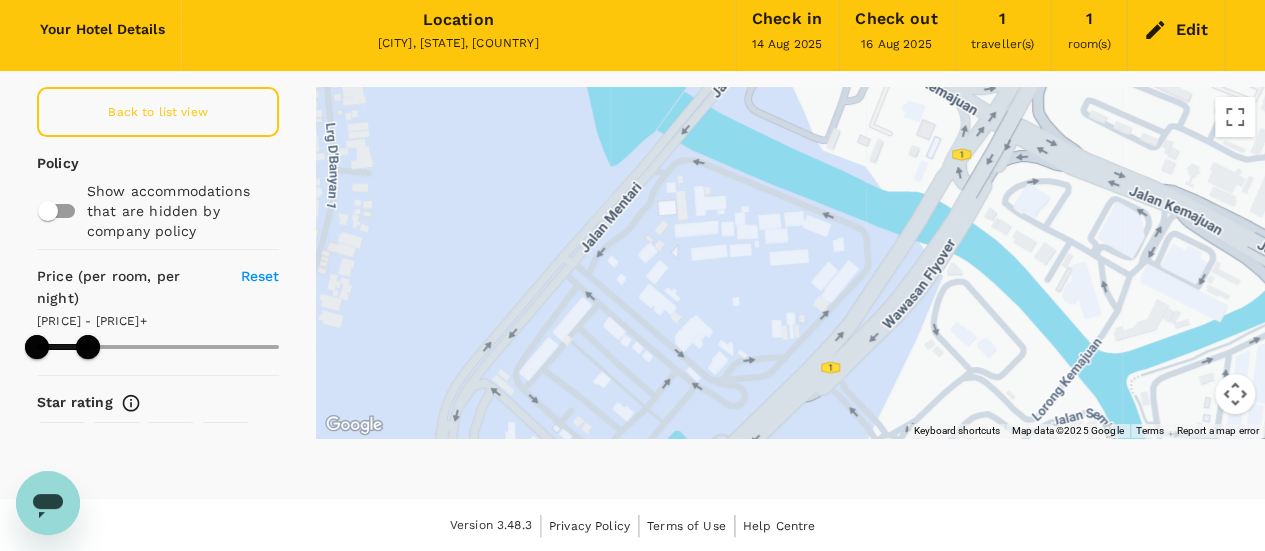 drag, startPoint x: 1103, startPoint y: 259, endPoint x: 1056, endPoint y: 373, distance: 123.308556 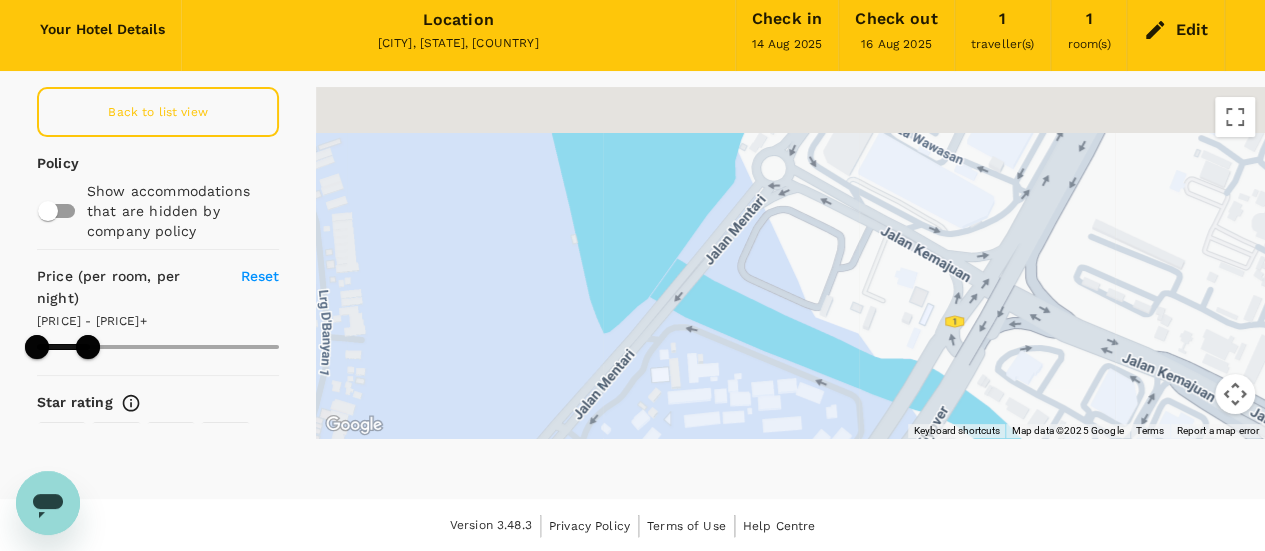 drag, startPoint x: 986, startPoint y: 249, endPoint x: 986, endPoint y: 327, distance: 78 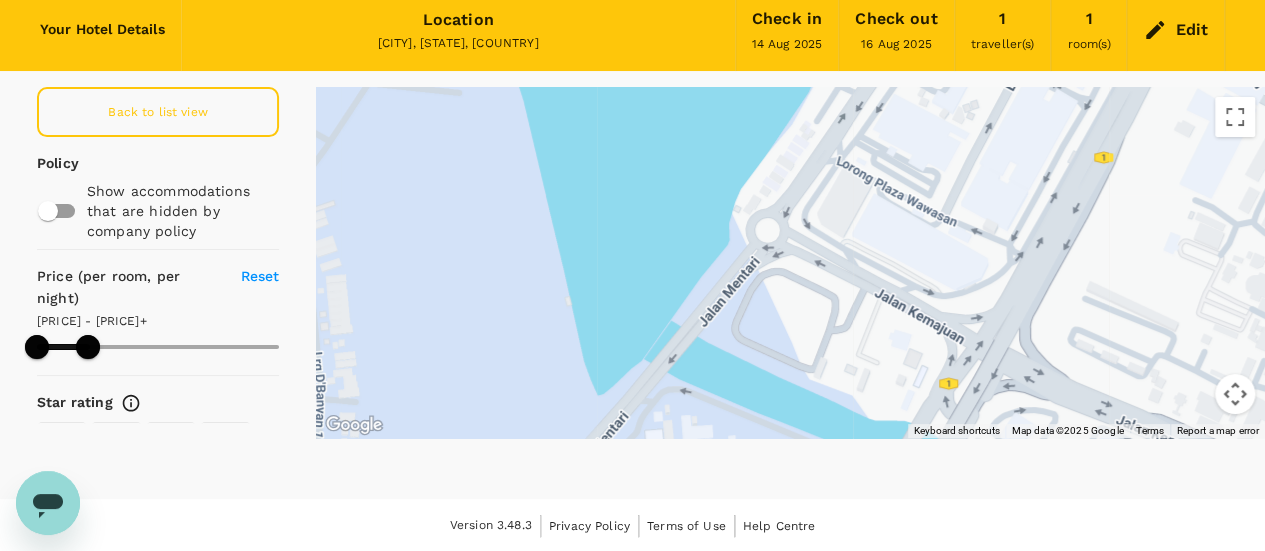 drag, startPoint x: 938, startPoint y: 272, endPoint x: 932, endPoint y: 330, distance: 58.30952 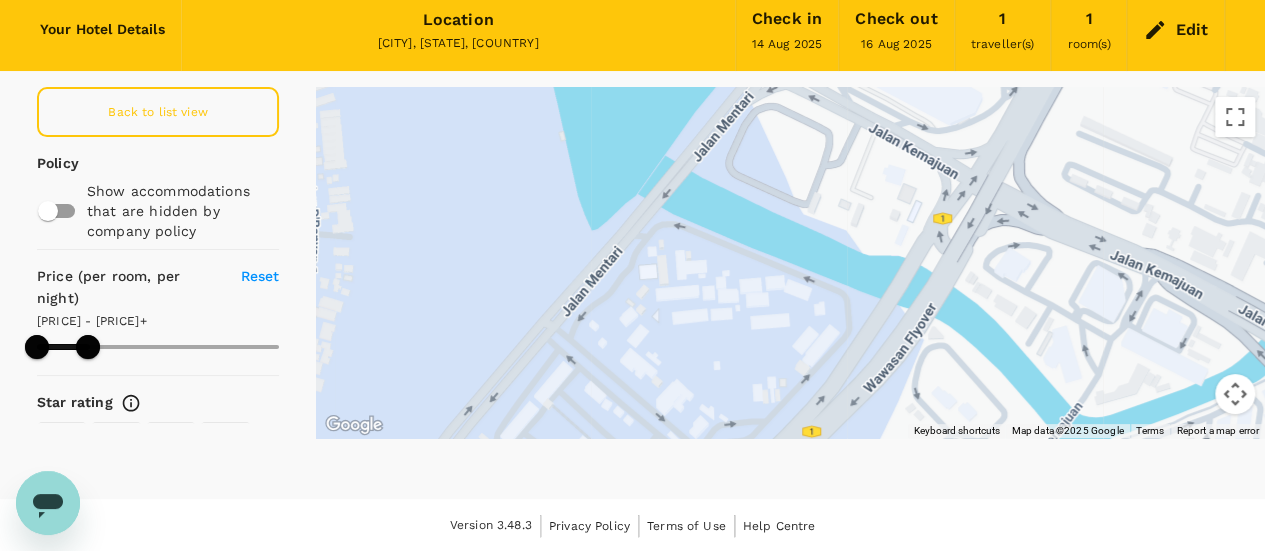 drag, startPoint x: 1007, startPoint y: 308, endPoint x: 1002, endPoint y: 129, distance: 179.06982 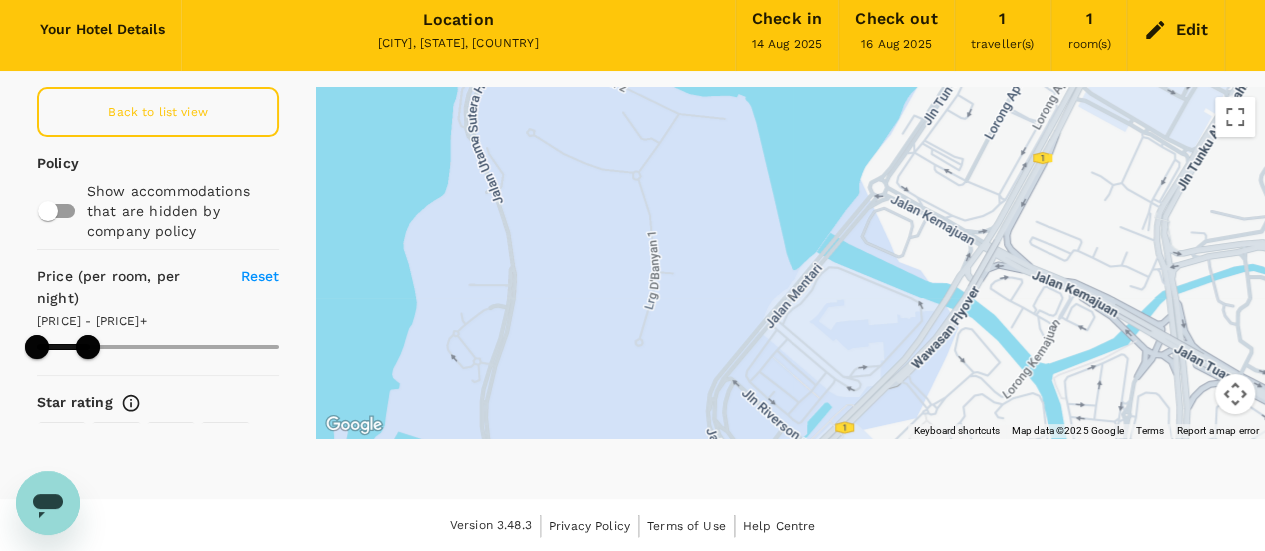 drag, startPoint x: 986, startPoint y: 219, endPoint x: 1009, endPoint y: 293, distance: 77.491936 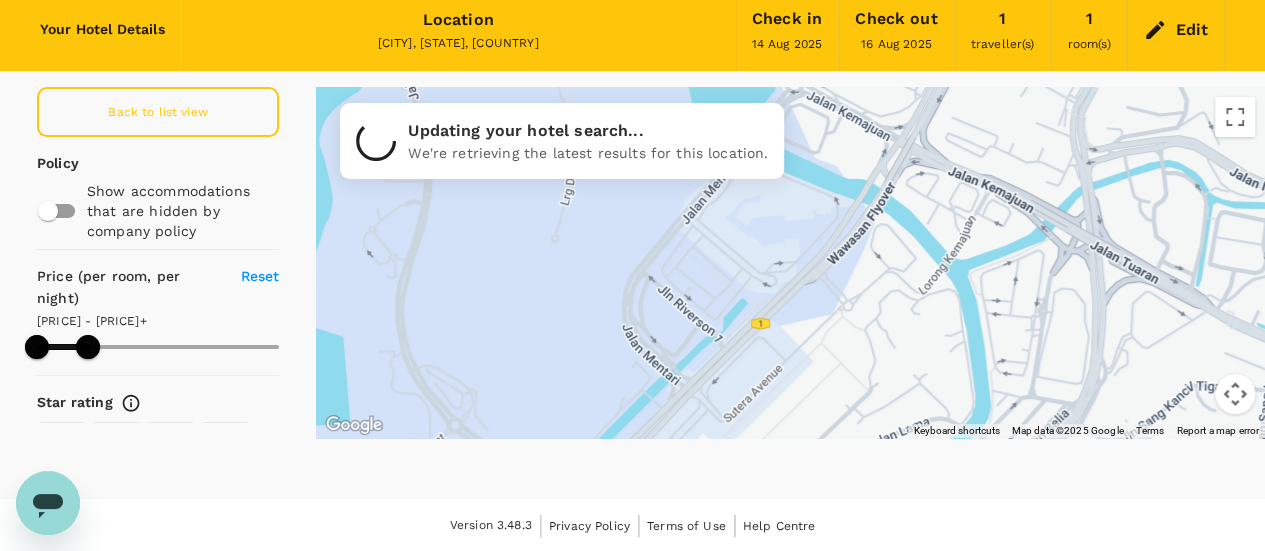 drag, startPoint x: 828, startPoint y: 248, endPoint x: 744, endPoint y: 143, distance: 134.4656 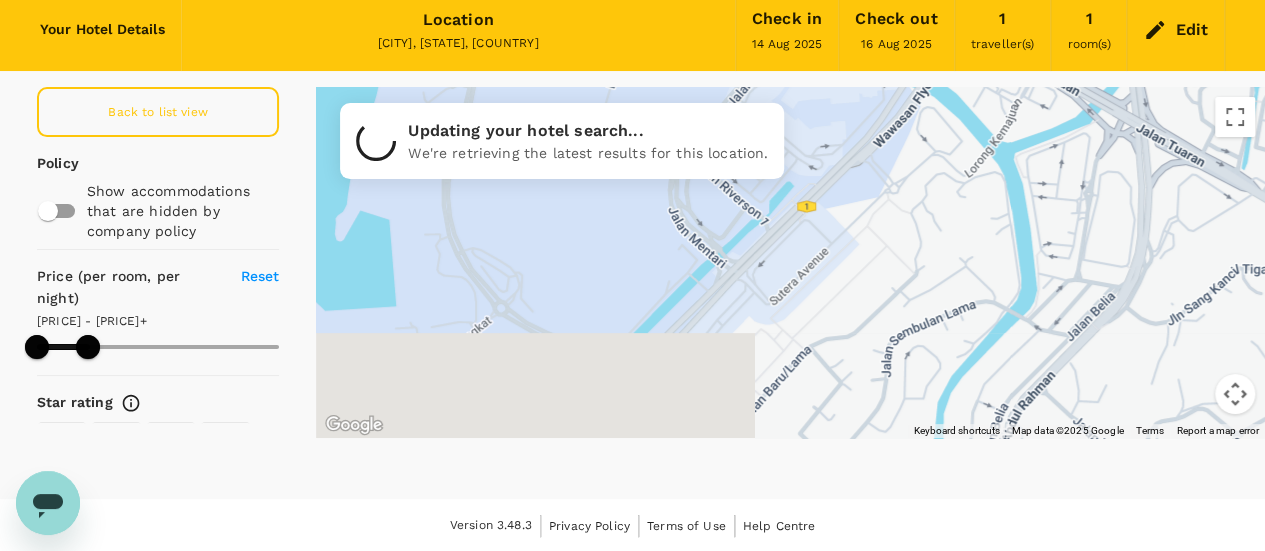 drag, startPoint x: 821, startPoint y: 264, endPoint x: 844, endPoint y: 201, distance: 67.06713 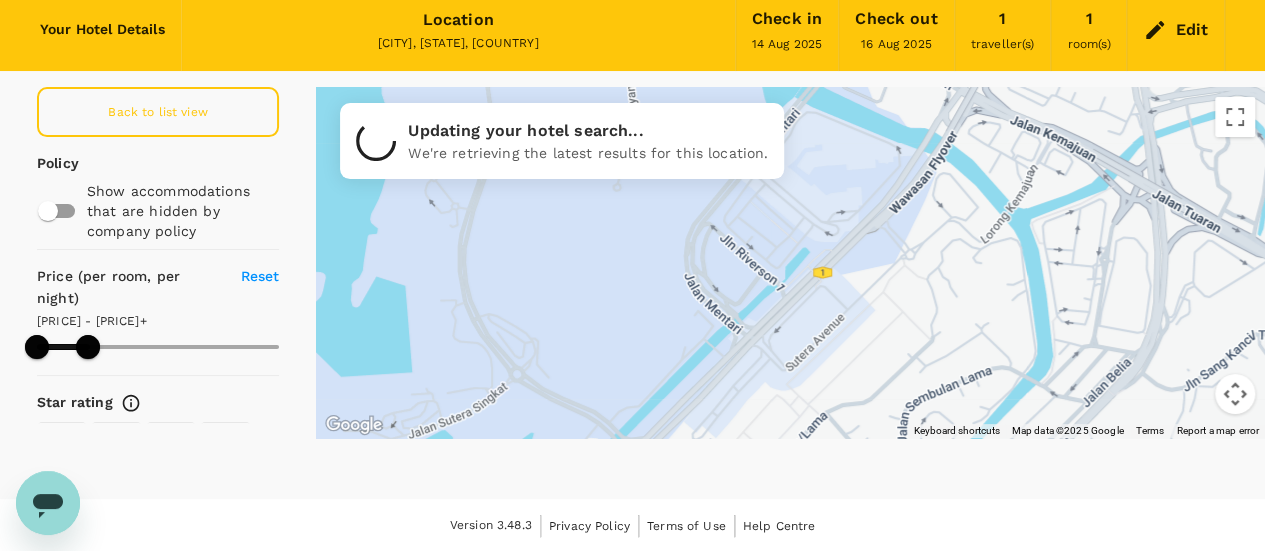 drag, startPoint x: 875, startPoint y: 247, endPoint x: 892, endPoint y: 315, distance: 70.0928 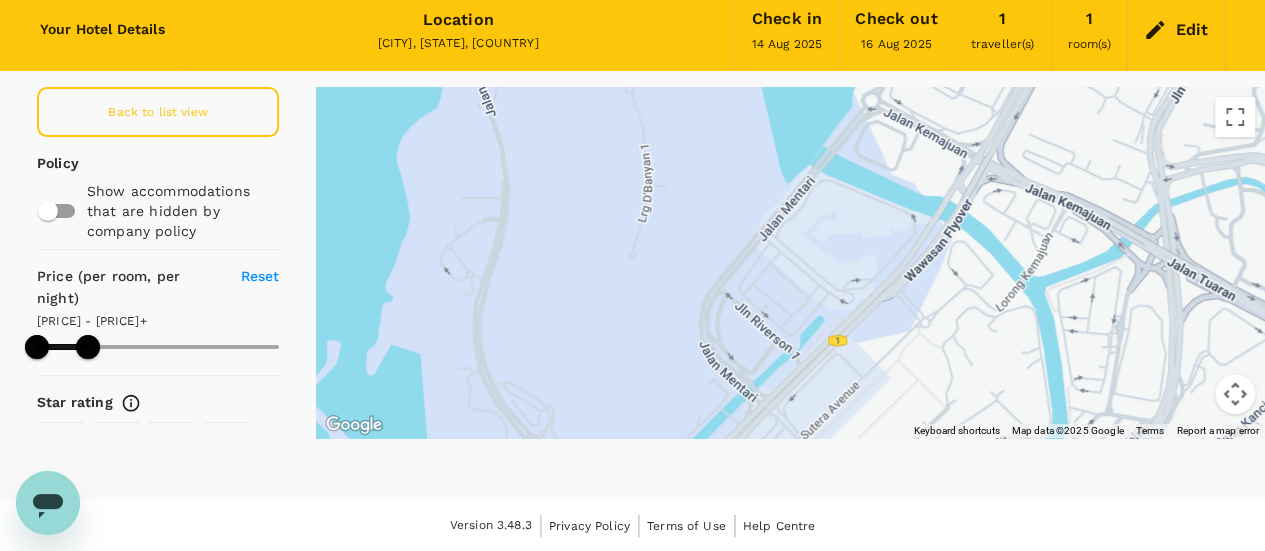 drag, startPoint x: 852, startPoint y: 191, endPoint x: 869, endPoint y: 263, distance: 73.97973 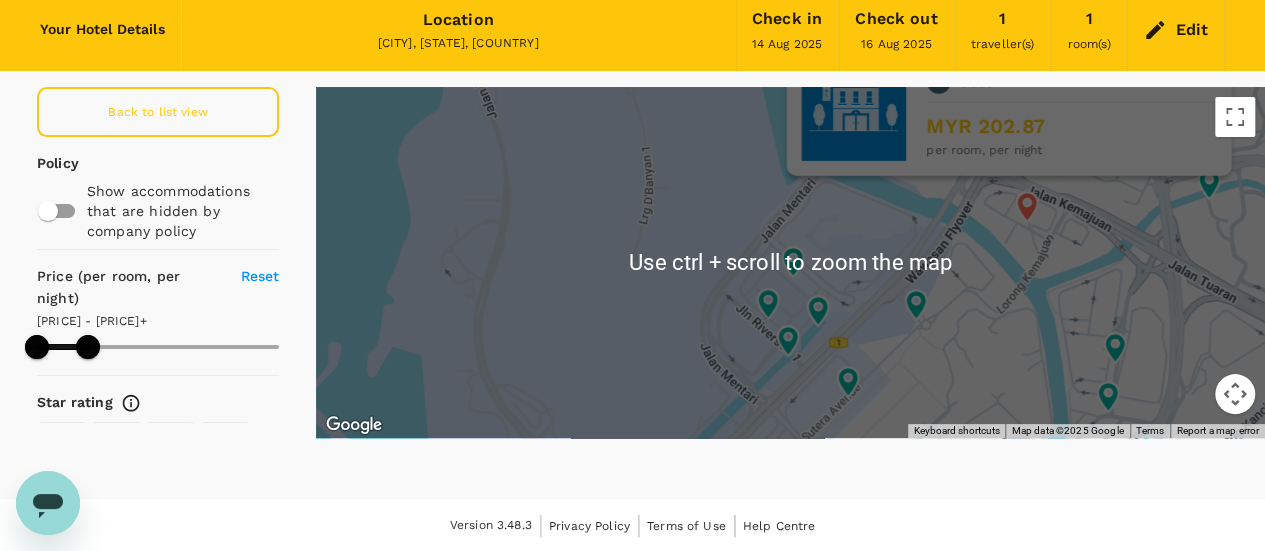 scroll, scrollTop: 0, scrollLeft: 0, axis: both 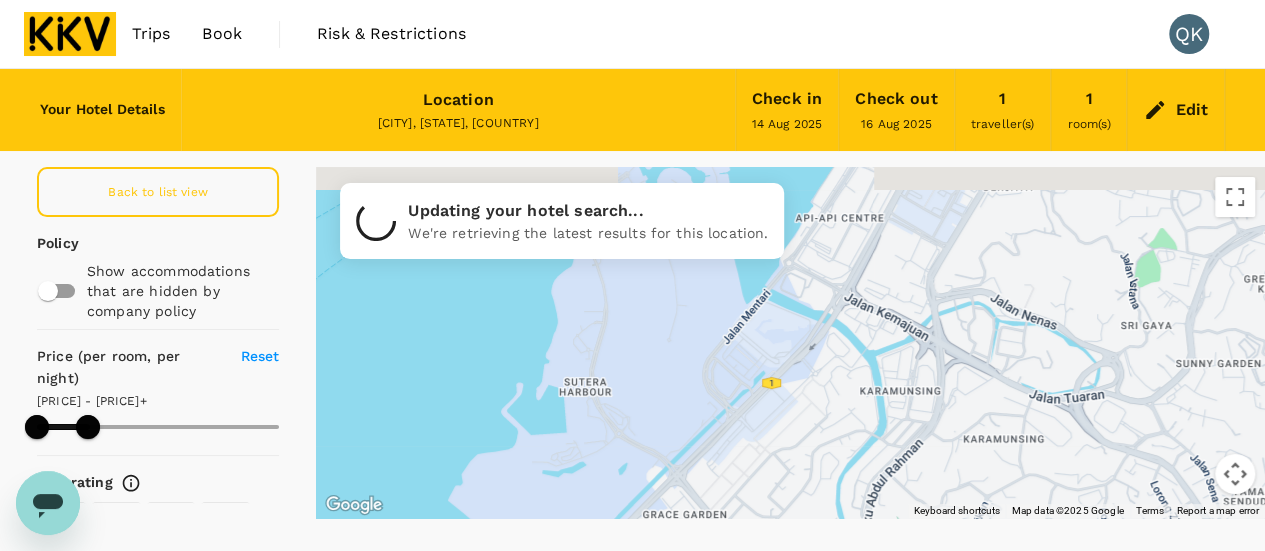 drag, startPoint x: 1045, startPoint y: 352, endPoint x: 838, endPoint y: 386, distance: 209.77368 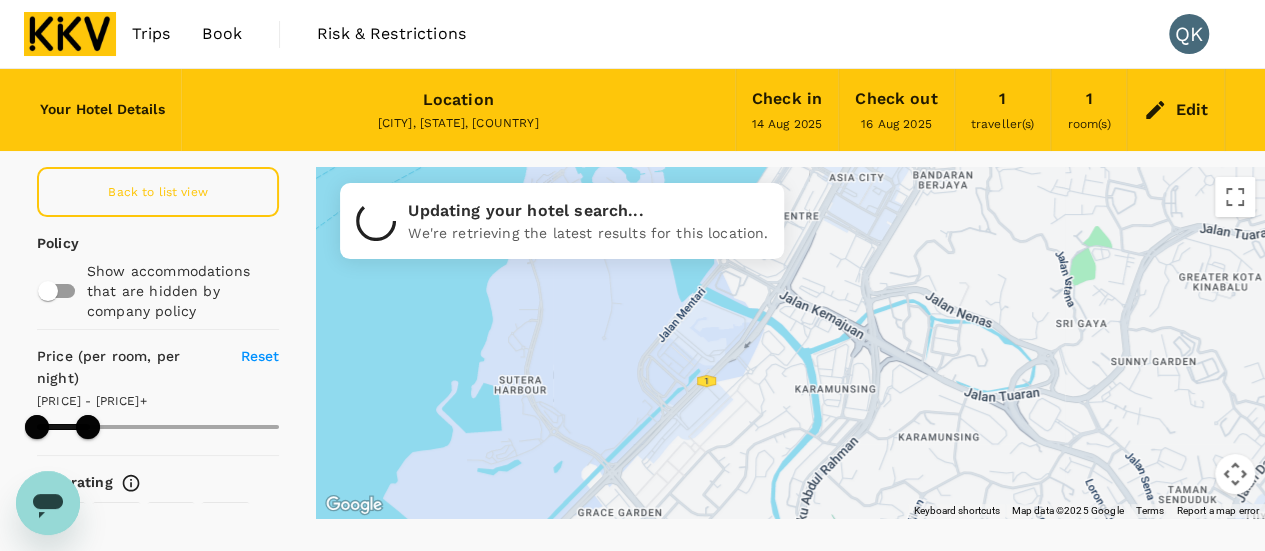 drag, startPoint x: 813, startPoint y: 333, endPoint x: 923, endPoint y: 386, distance: 122.10242 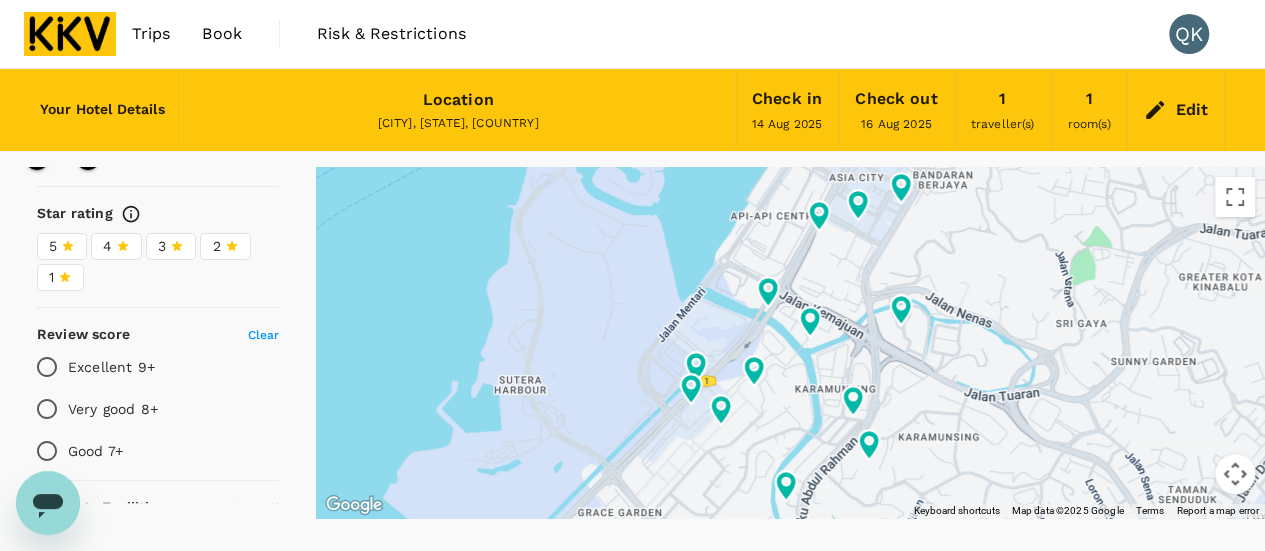 scroll, scrollTop: 300, scrollLeft: 0, axis: vertical 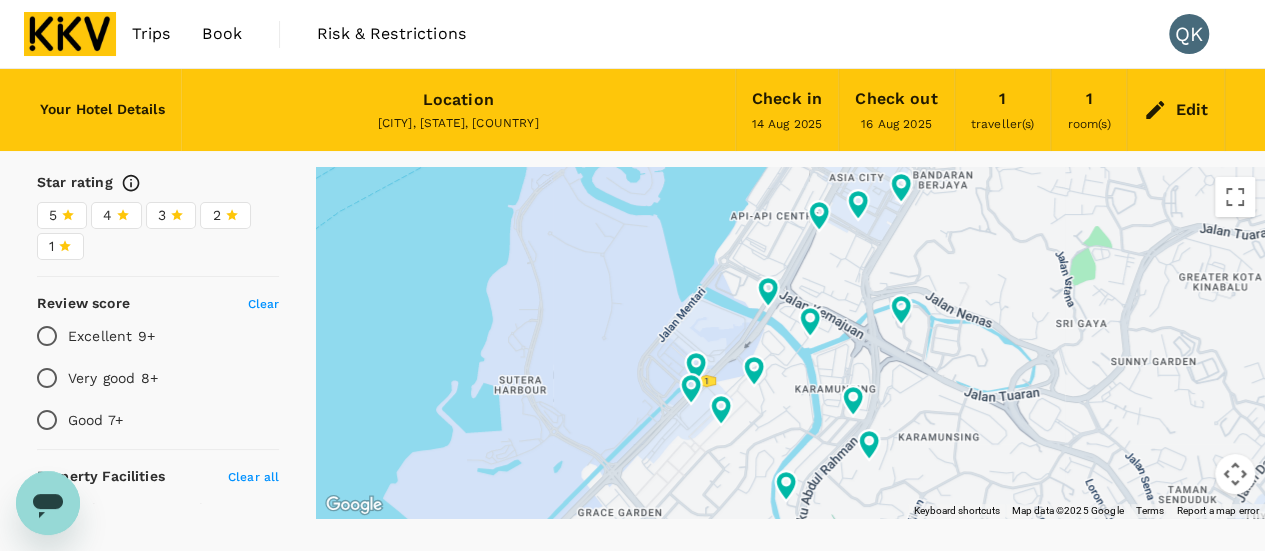 drag, startPoint x: 128, startPoint y: 250, endPoint x: 115, endPoint y: 248, distance: 13.152946 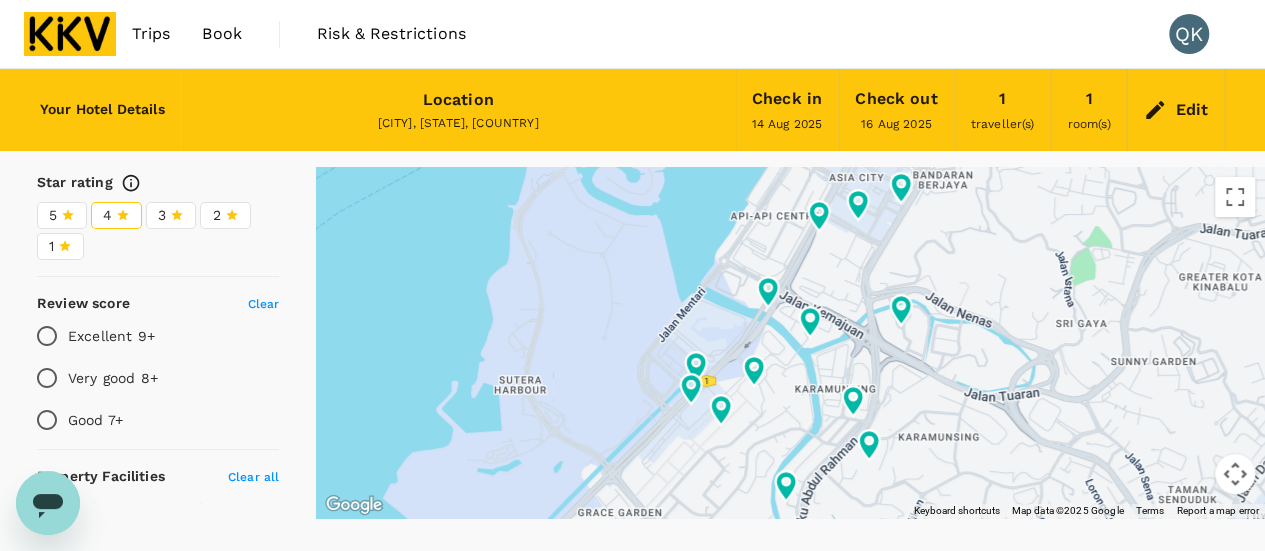 click 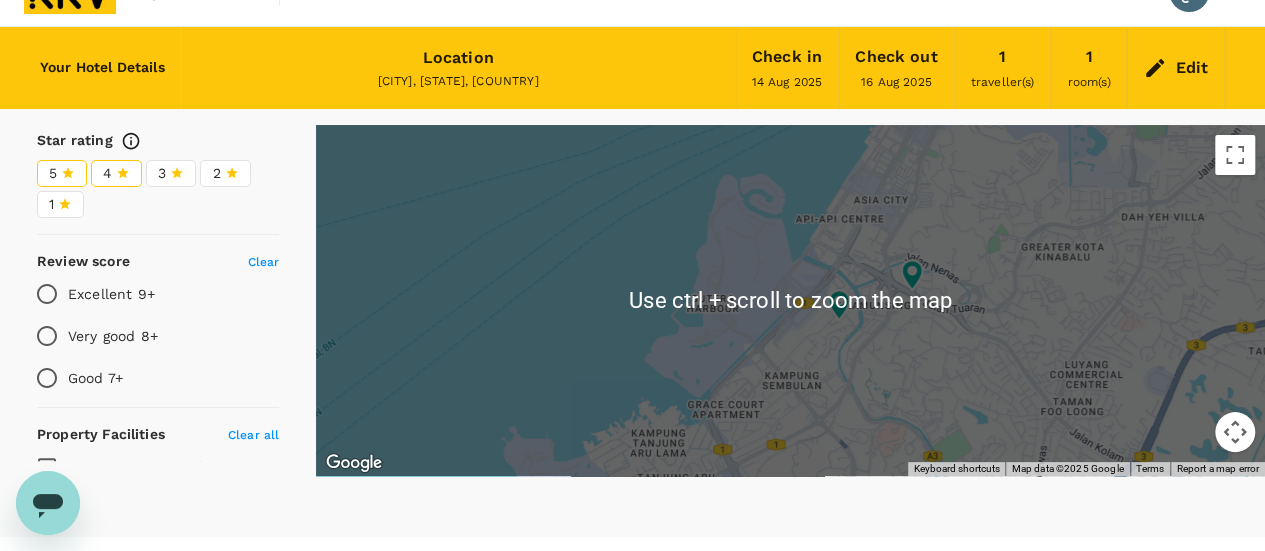 scroll, scrollTop: 80, scrollLeft: 0, axis: vertical 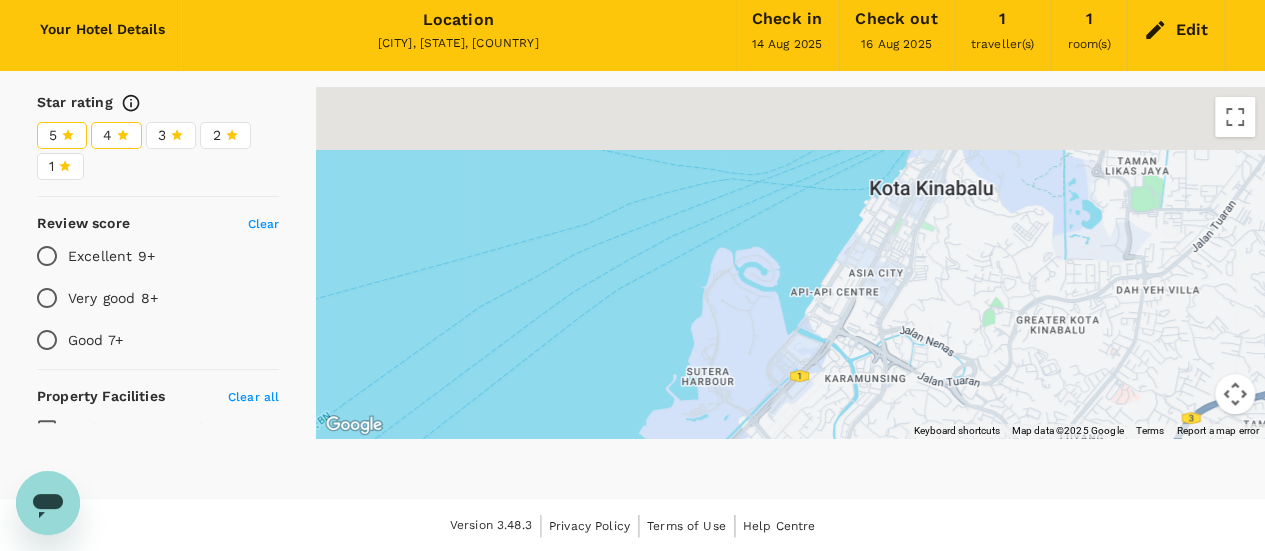 drag, startPoint x: 913, startPoint y: 257, endPoint x: 909, endPoint y: 372, distance: 115.06954 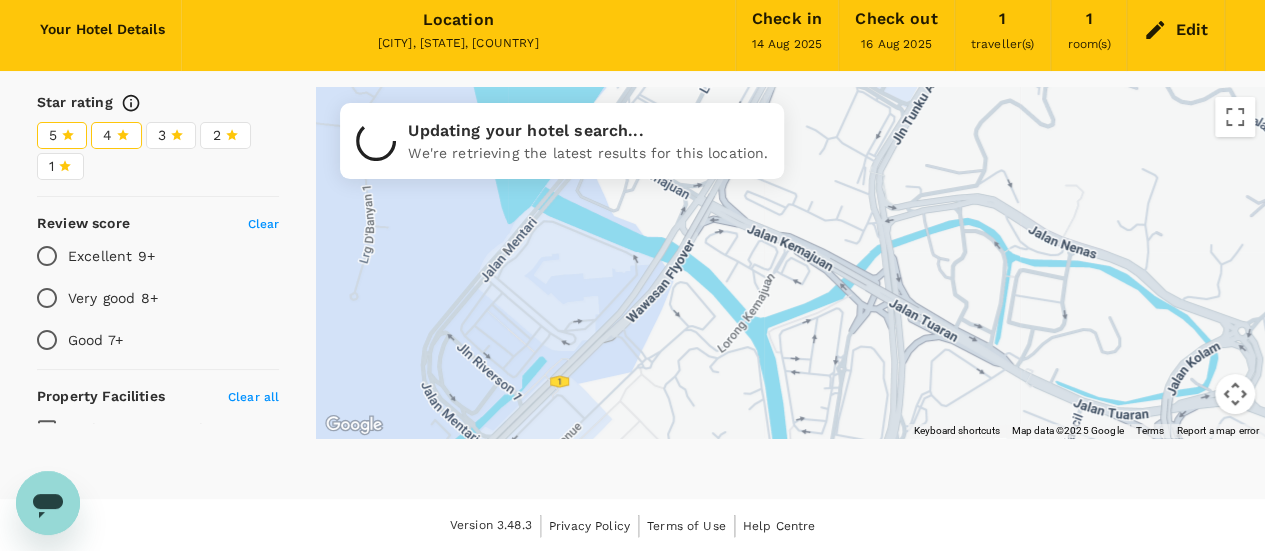 drag, startPoint x: 974, startPoint y: 115, endPoint x: 992, endPoint y: 94, distance: 27.658634 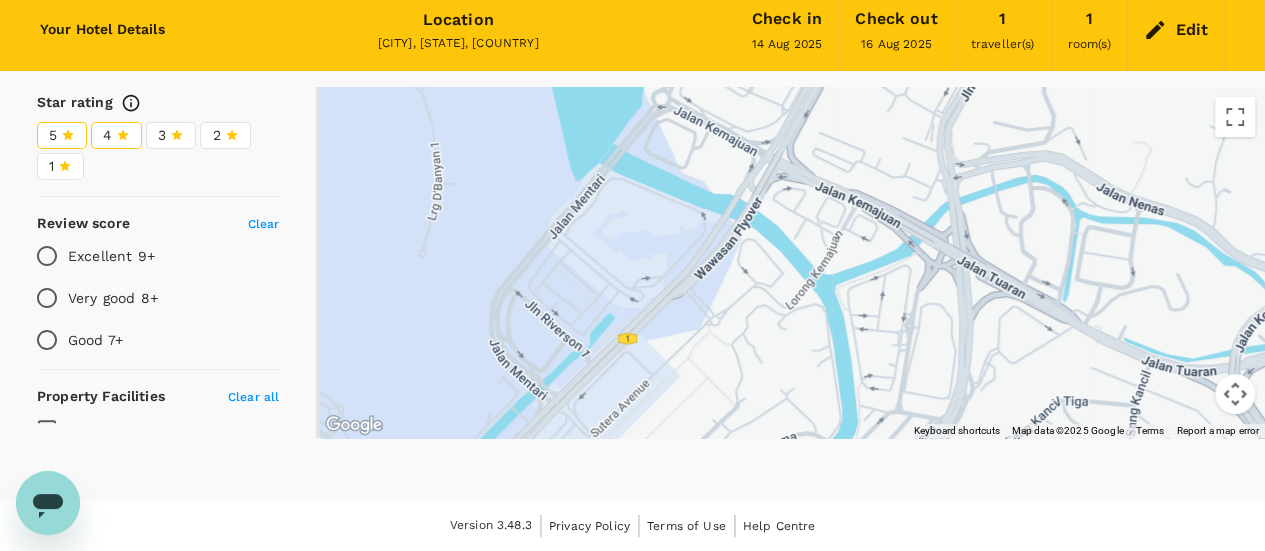 drag, startPoint x: 802, startPoint y: 277, endPoint x: 890, endPoint y: 213, distance: 108.81177 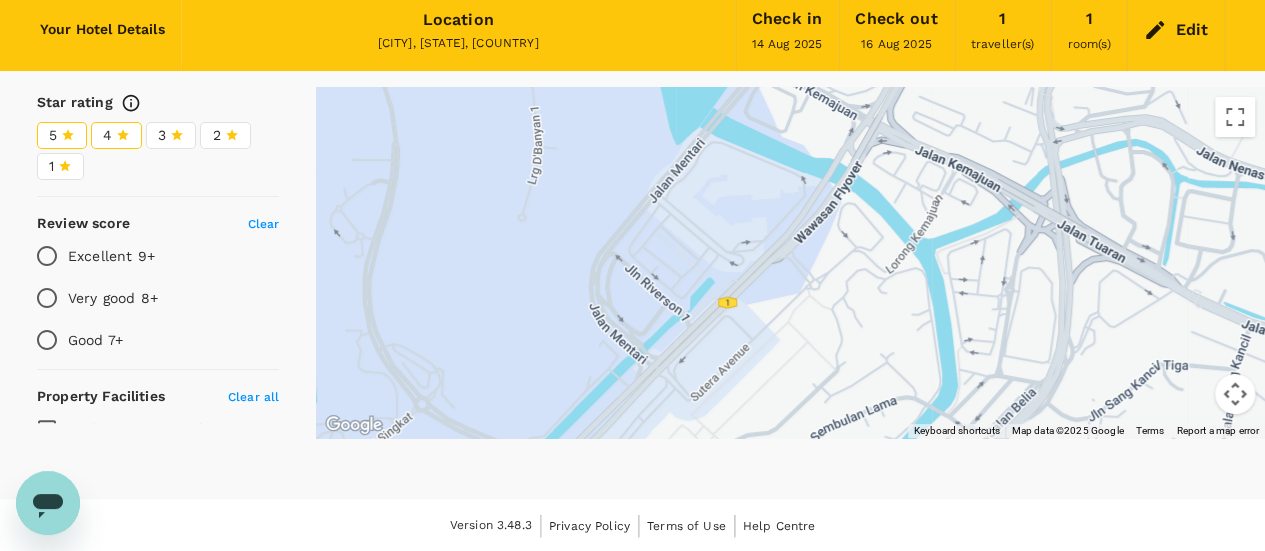 click at bounding box center (790, 262) 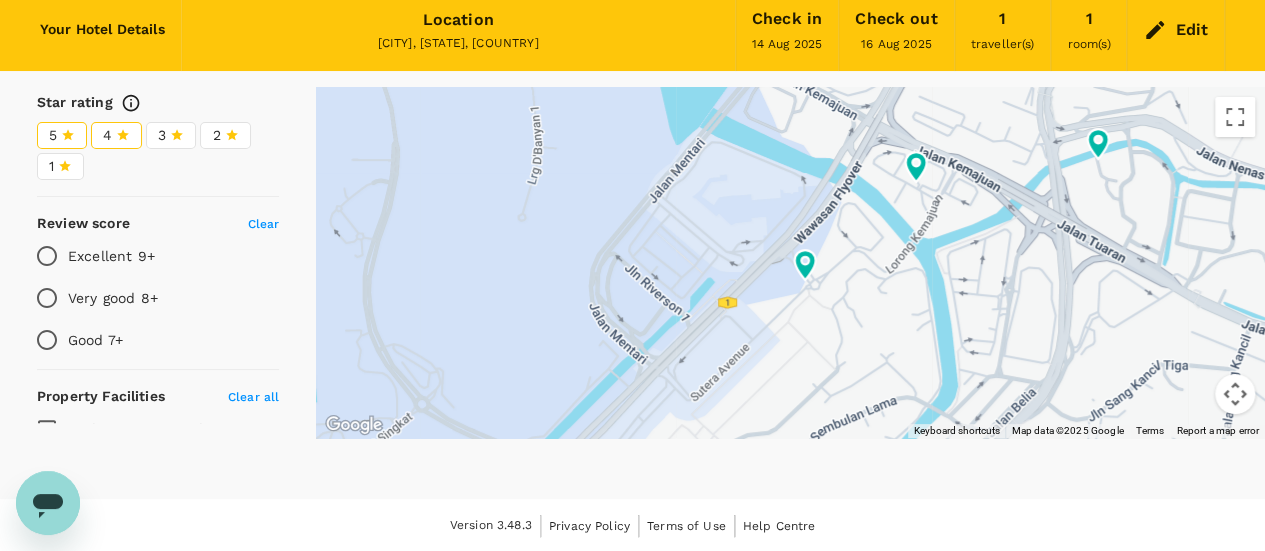 type on "389.04" 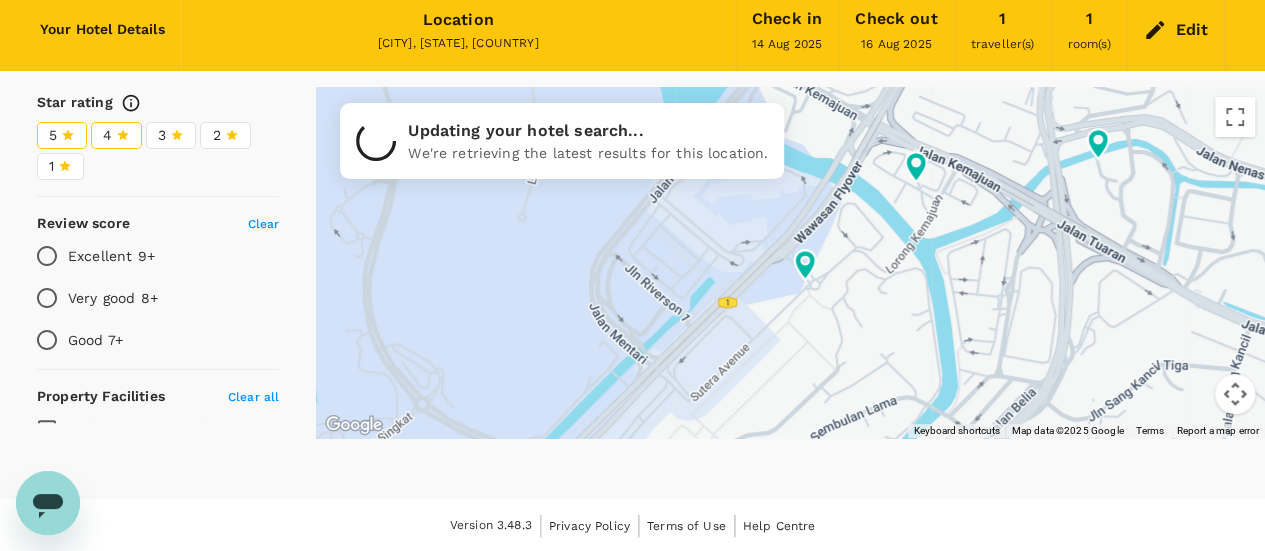 click on "Excellent 9+" at bounding box center (47, 256) 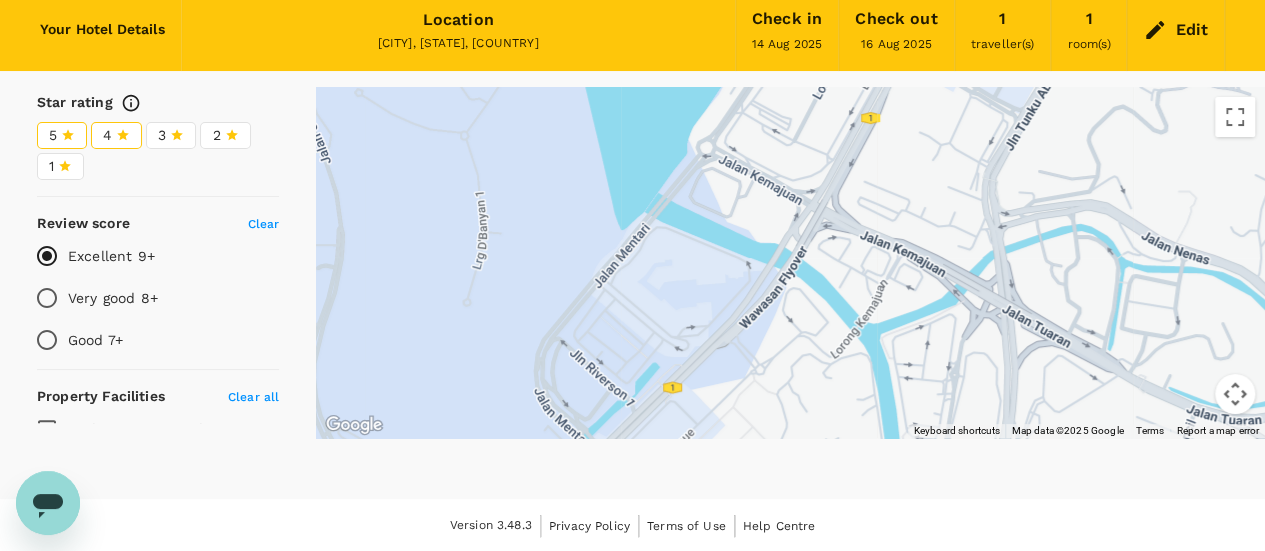 drag, startPoint x: 748, startPoint y: 310, endPoint x: 744, endPoint y: 267, distance: 43.185646 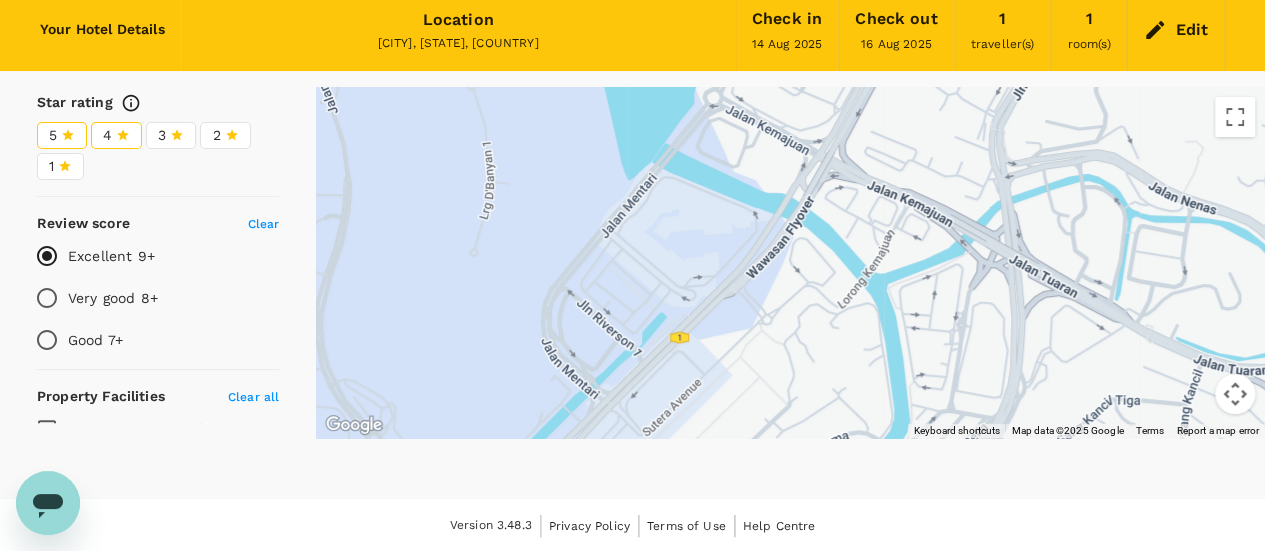 type on "389.04" 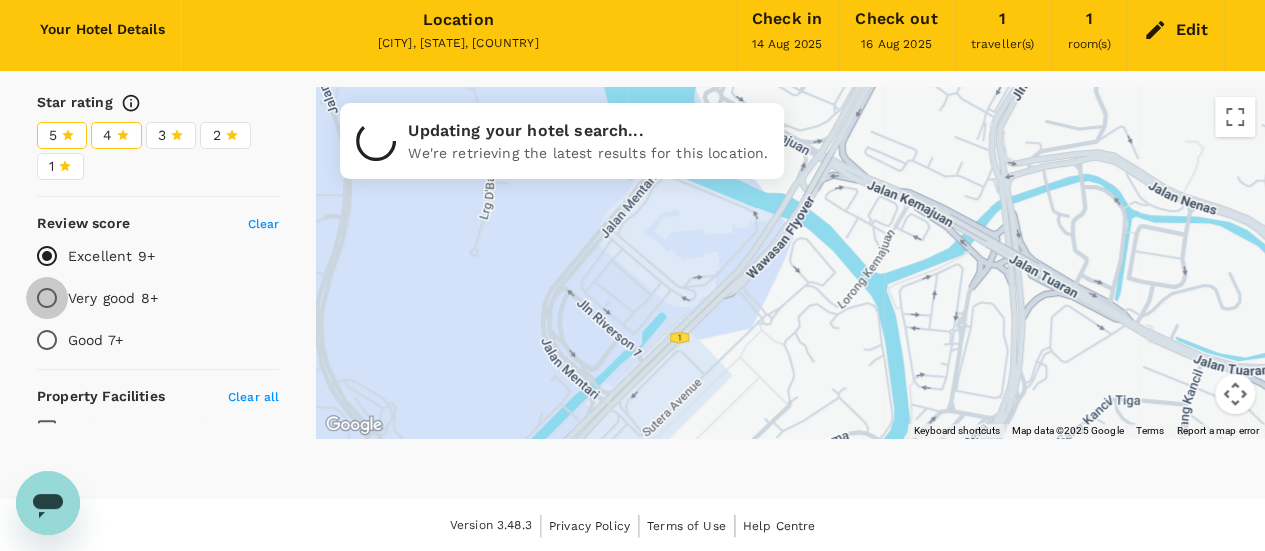 click on "Very good 8+" at bounding box center (47, 298) 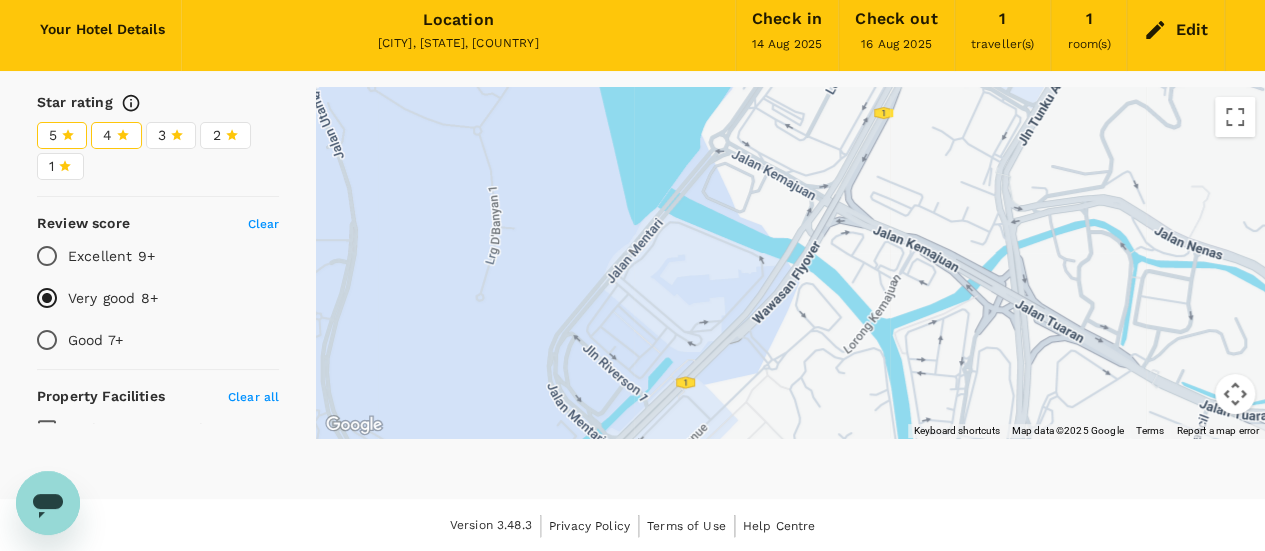 drag, startPoint x: 816, startPoint y: 296, endPoint x: 822, endPoint y: 347, distance: 51.351727 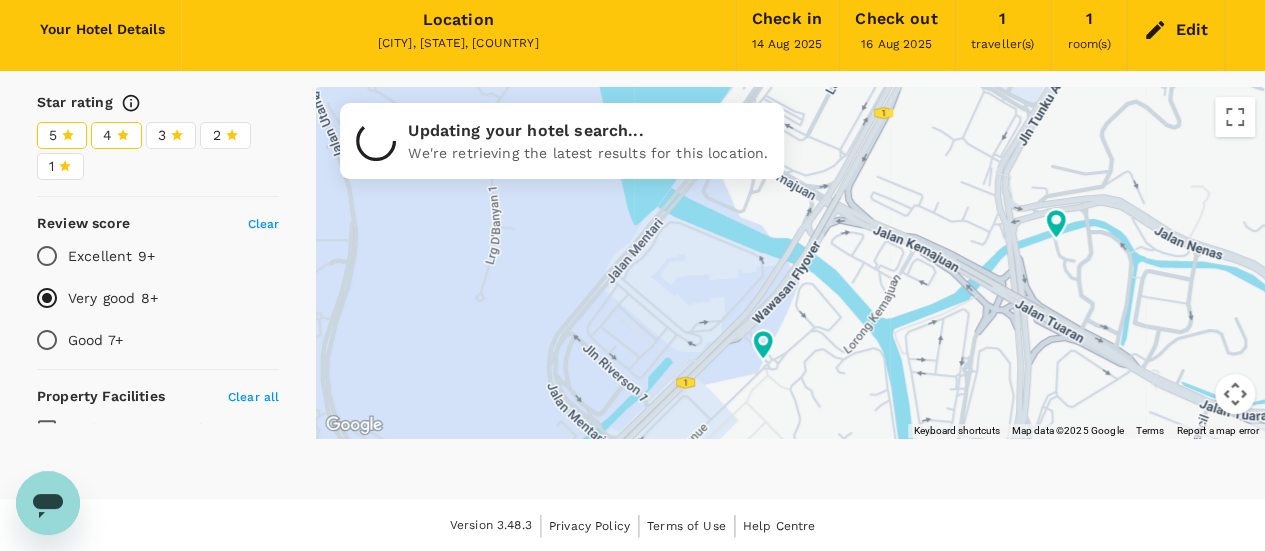 type on "389.04" 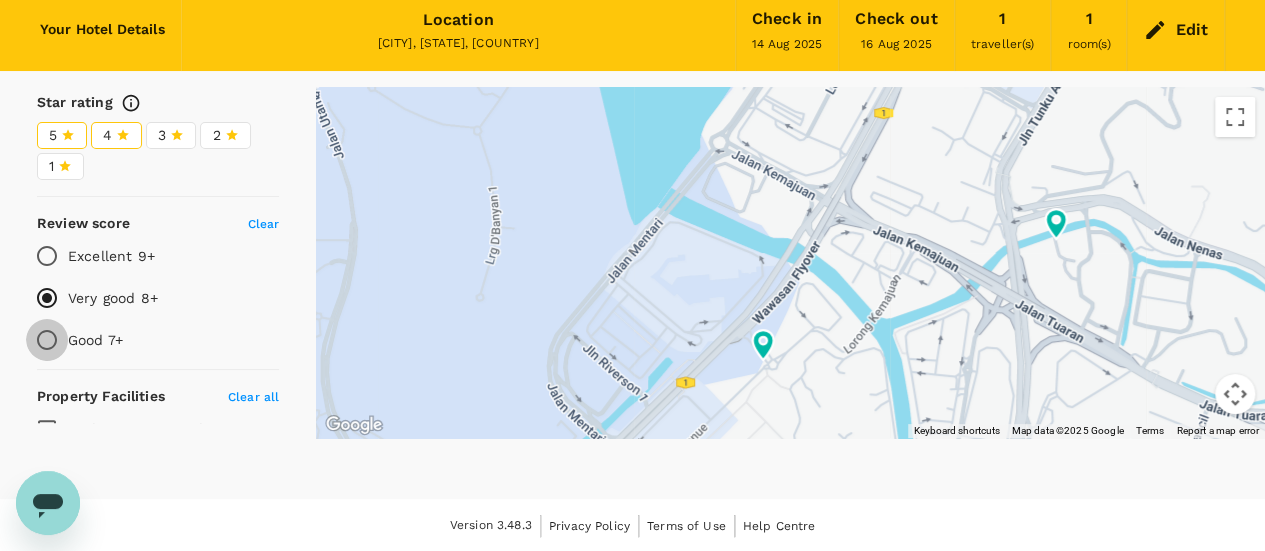 click on "Good 7+" at bounding box center [47, 340] 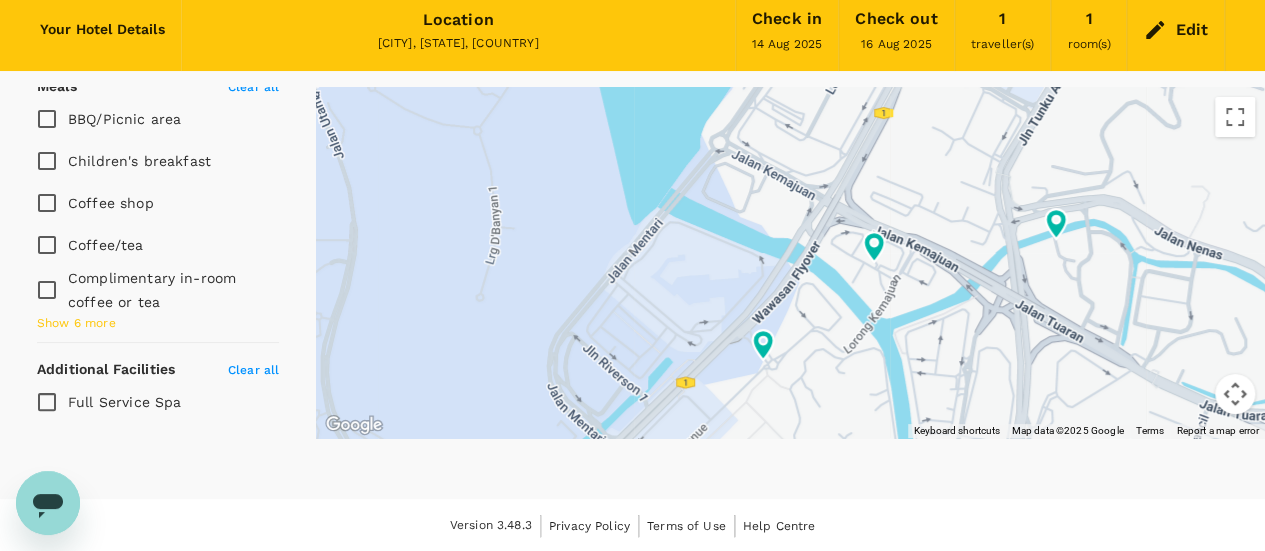 scroll, scrollTop: 1195, scrollLeft: 0, axis: vertical 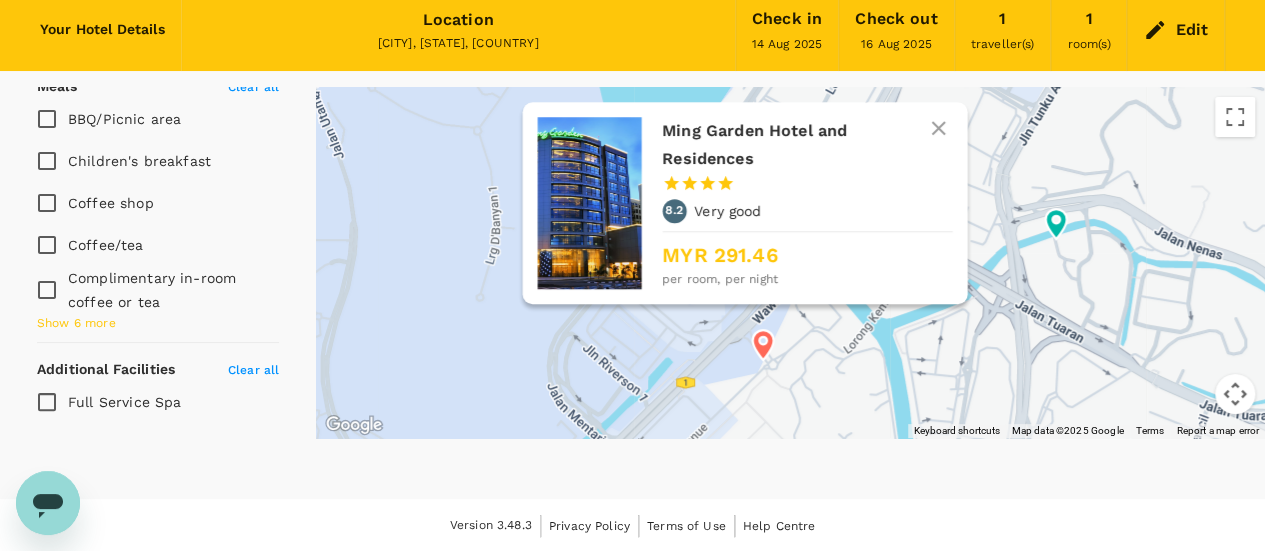 click at bounding box center (589, 203) 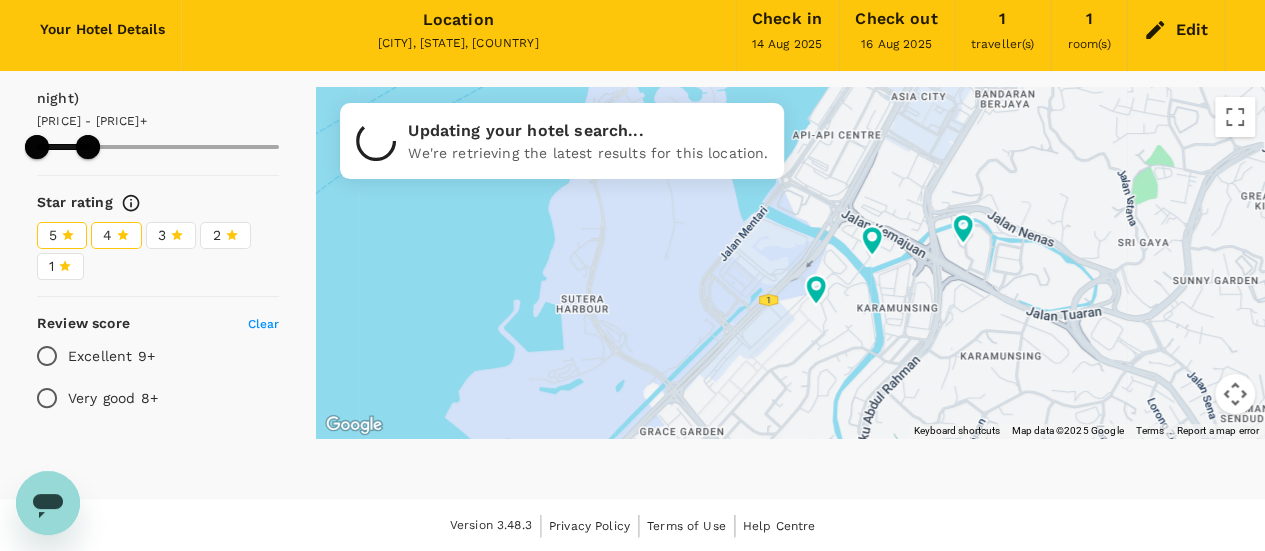 scroll, scrollTop: 300, scrollLeft: 0, axis: vertical 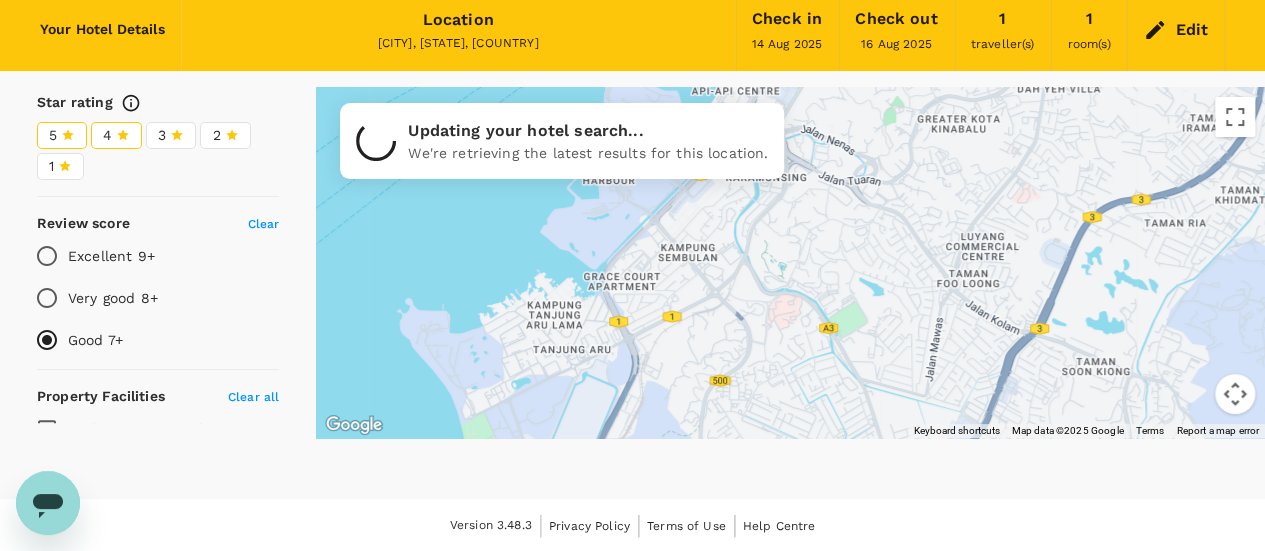 drag, startPoint x: 877, startPoint y: 344, endPoint x: 393, endPoint y: 198, distance: 505.5413 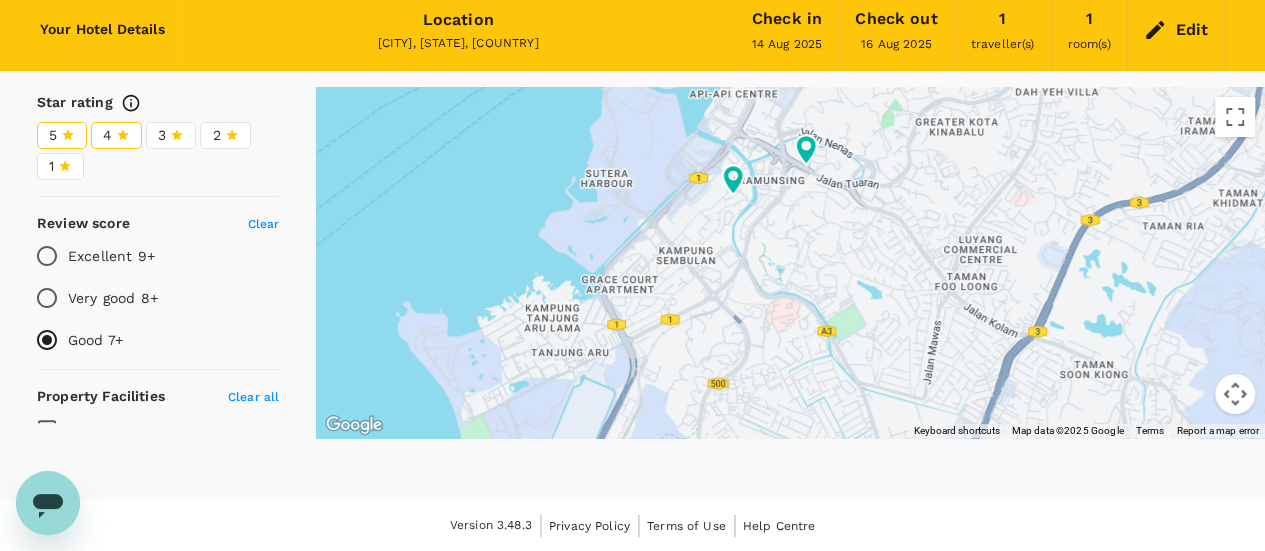 click on "3" at bounding box center [171, 135] 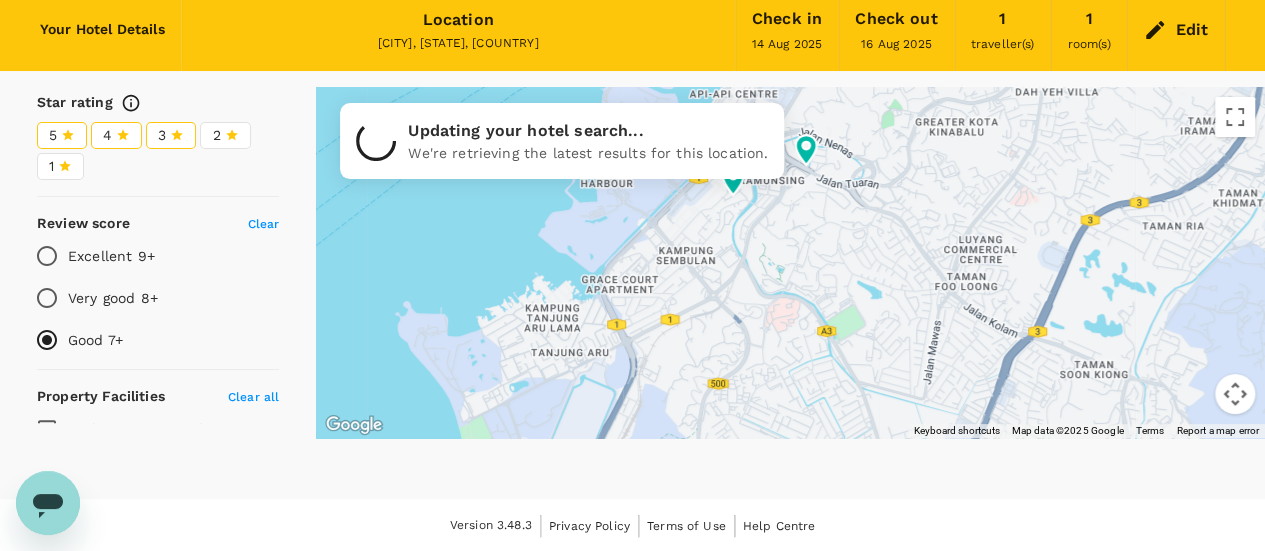 drag, startPoint x: 125, startPoint y: 175, endPoint x: 61, endPoint y: 163, distance: 65.11528 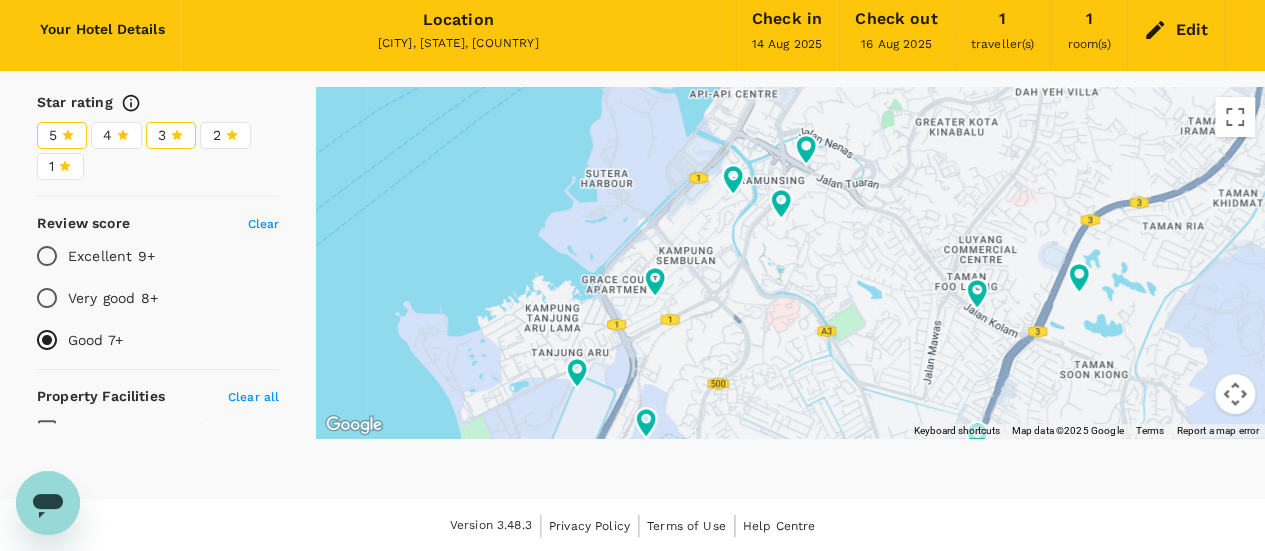 click 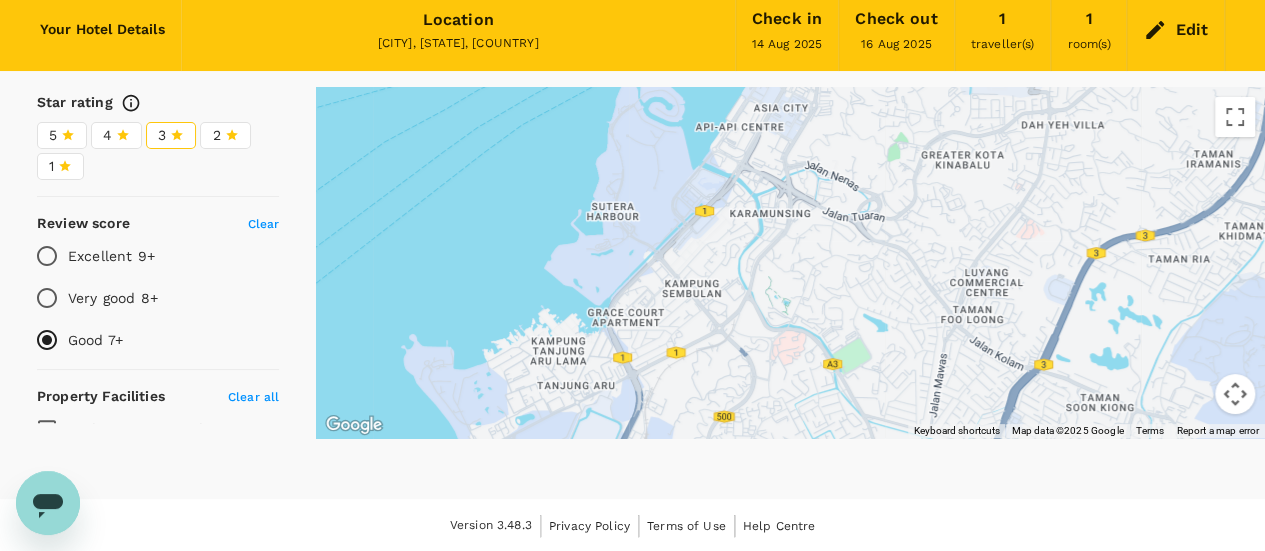 drag, startPoint x: 686, startPoint y: 233, endPoint x: 692, endPoint y: 271, distance: 38.470768 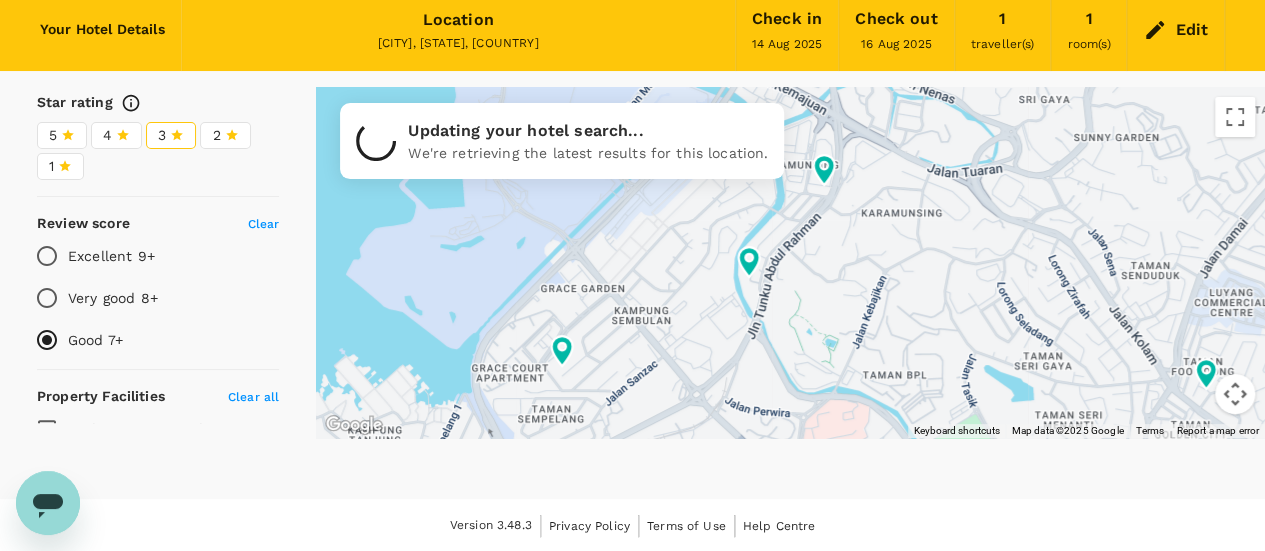 click on "3" at bounding box center (171, 135) 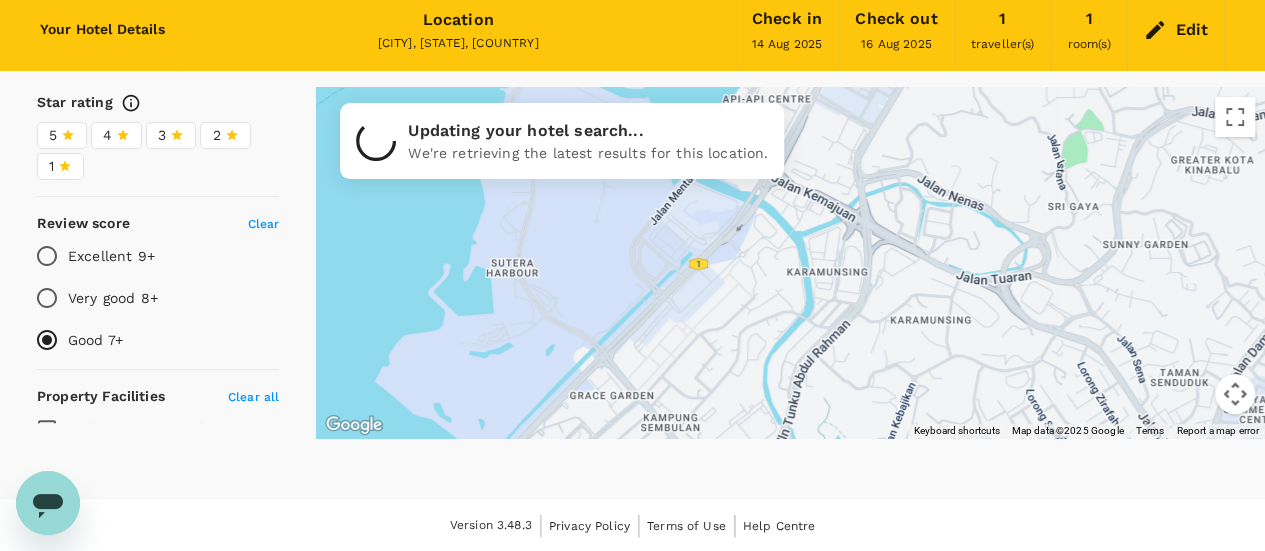 drag, startPoint x: 673, startPoint y: 265, endPoint x: 698, endPoint y: 347, distance: 85.72631 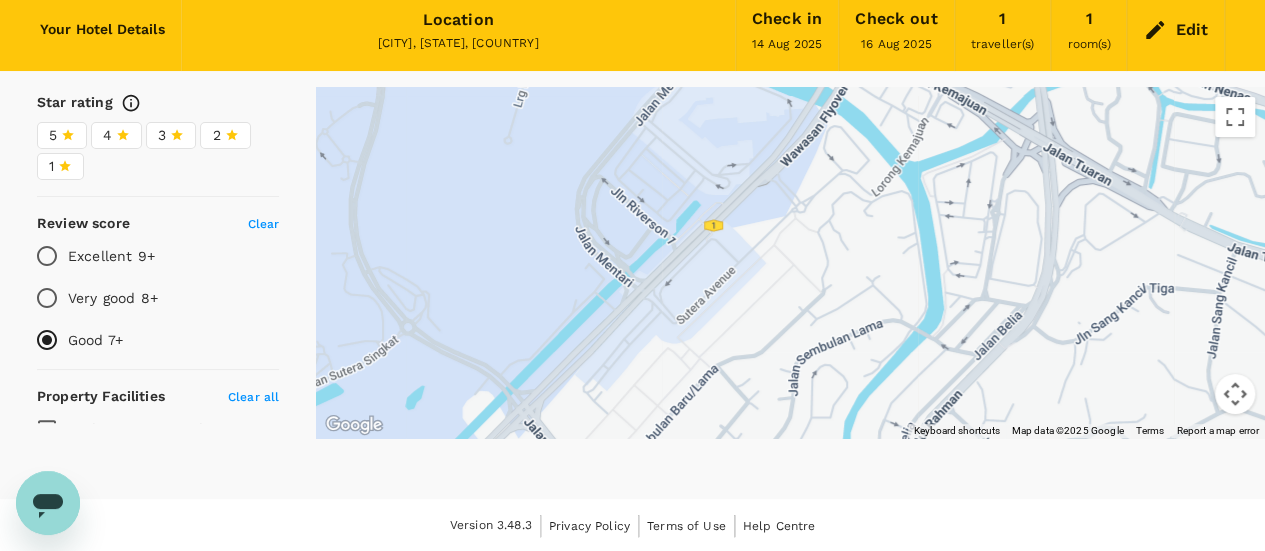 drag, startPoint x: 618, startPoint y: 315, endPoint x: 655, endPoint y: 322, distance: 37.65634 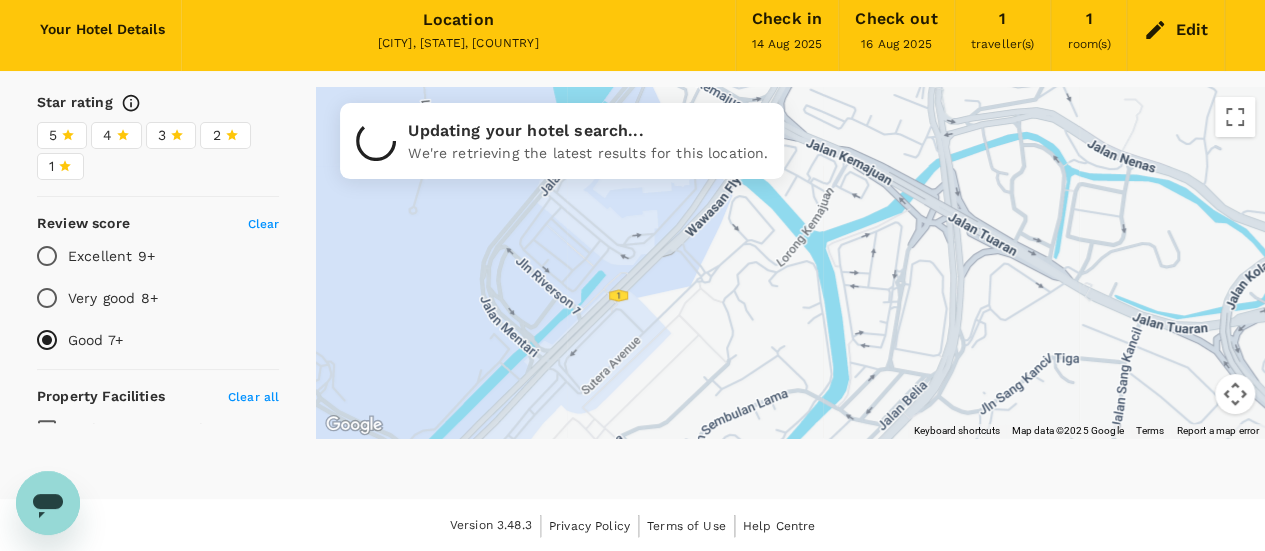 drag, startPoint x: 835, startPoint y: 241, endPoint x: 771, endPoint y: 294, distance: 83.09633 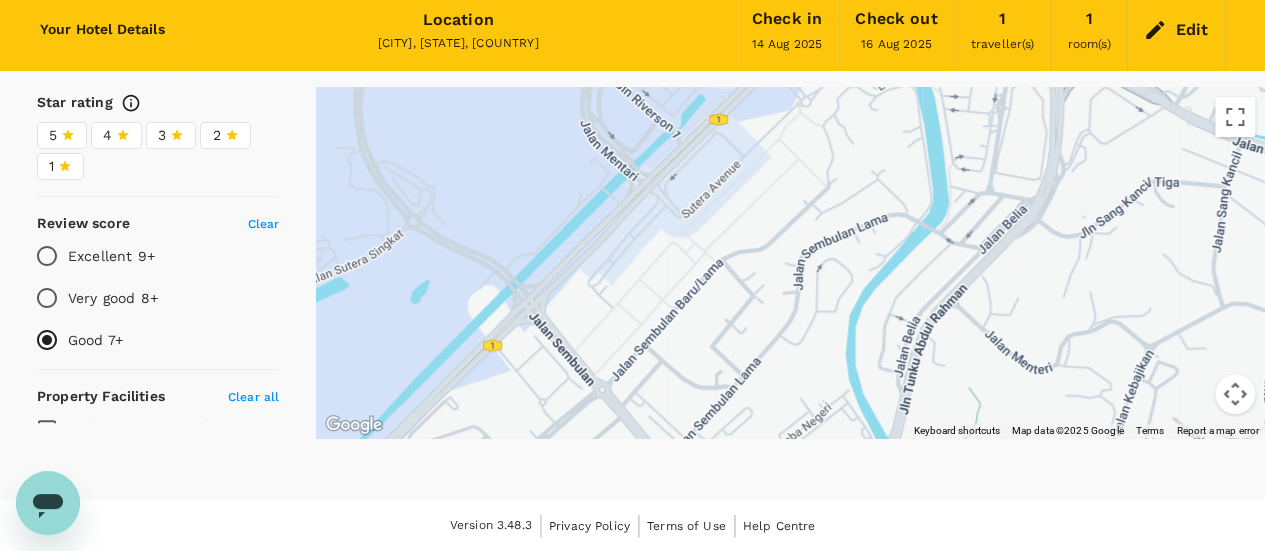 drag, startPoint x: 733, startPoint y: 309, endPoint x: 790, endPoint y: 167, distance: 153.01308 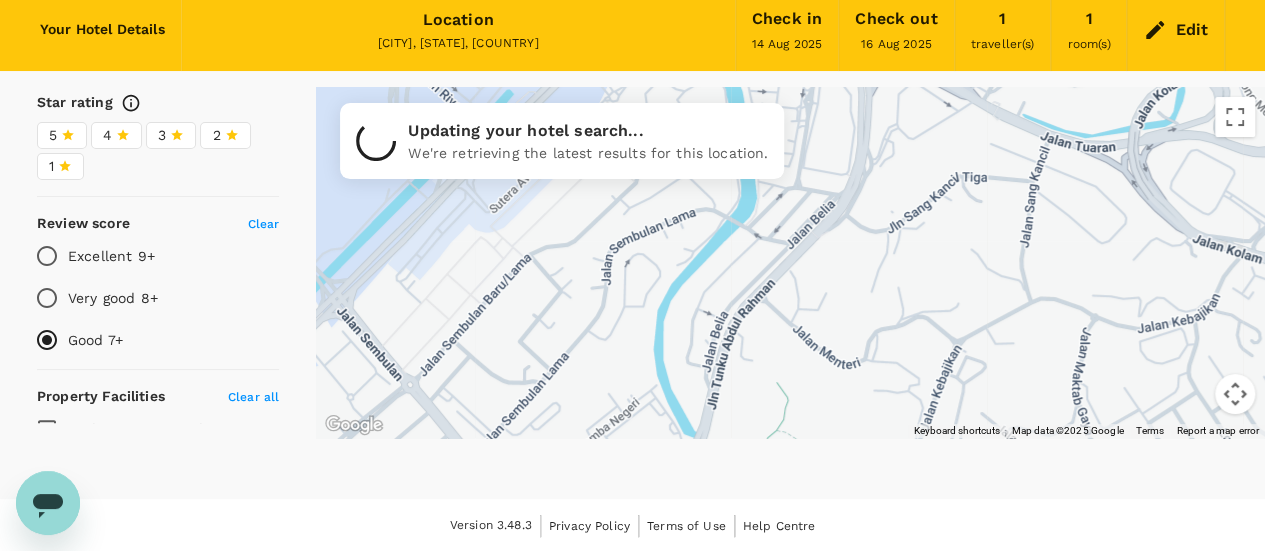 drag, startPoint x: 923, startPoint y: 283, endPoint x: 736, endPoint y: 282, distance: 187.00267 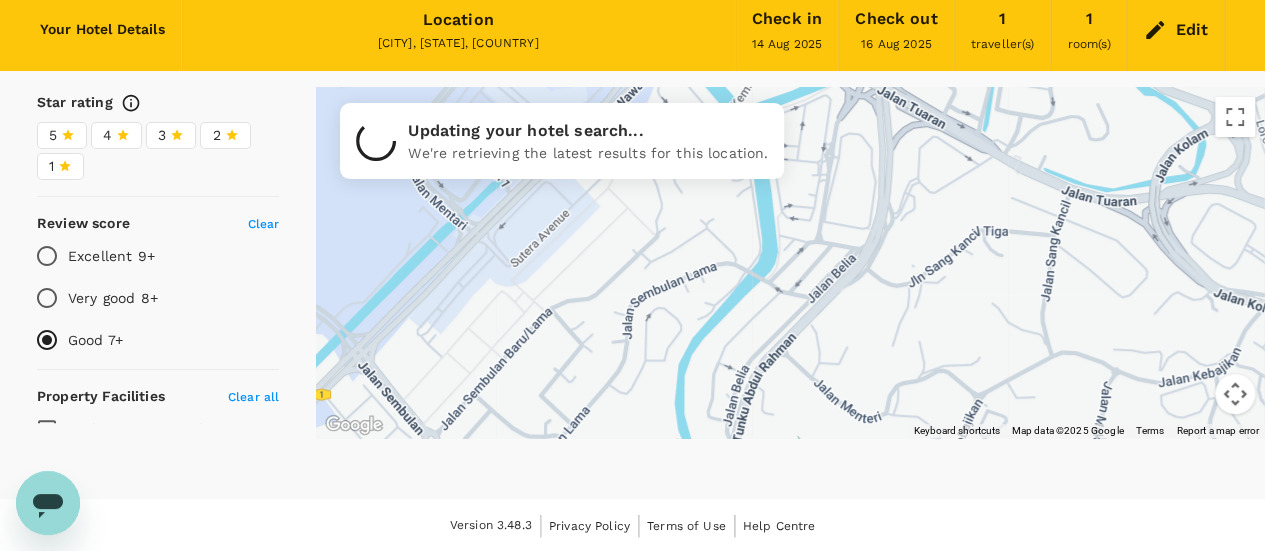 drag, startPoint x: 751, startPoint y: 237, endPoint x: 769, endPoint y: 283, distance: 49.396355 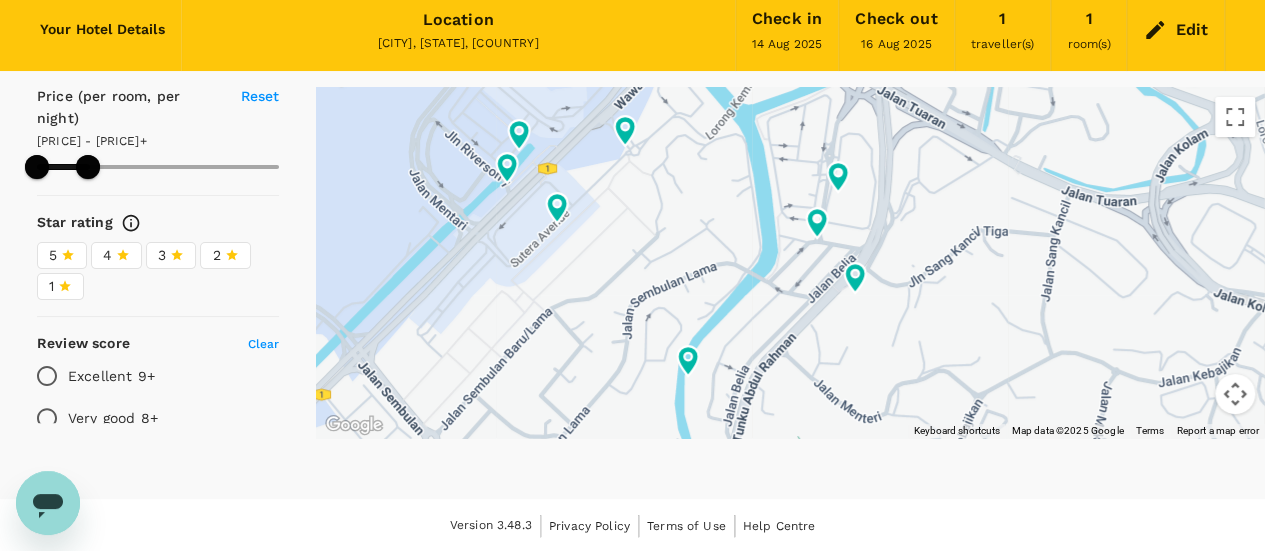 scroll, scrollTop: 100, scrollLeft: 0, axis: vertical 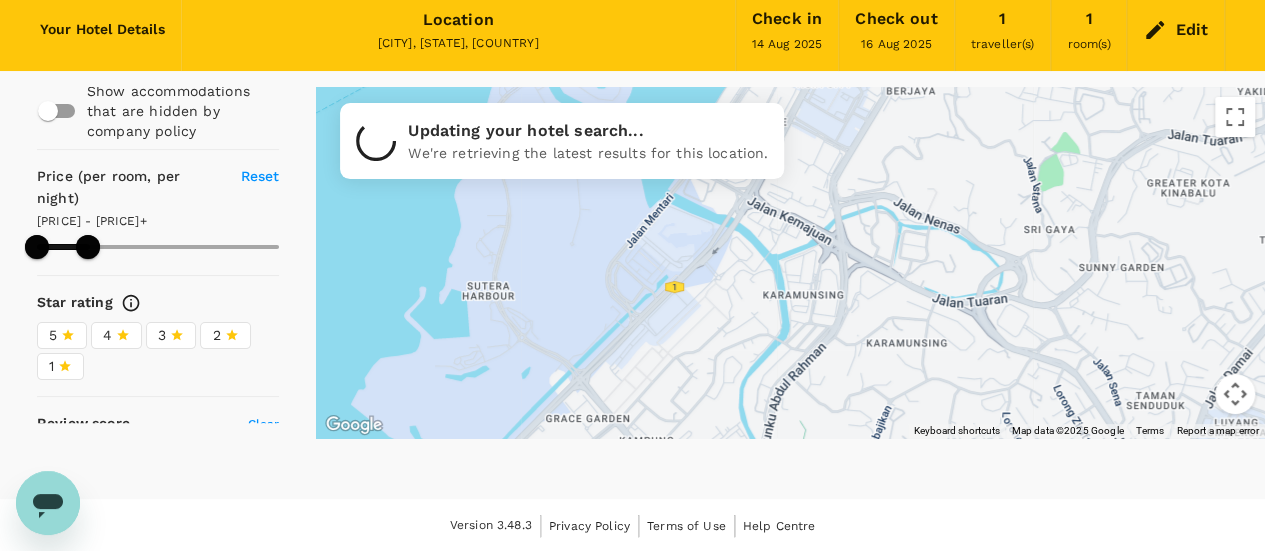 drag, startPoint x: 1064, startPoint y: 269, endPoint x: 943, endPoint y: 330, distance: 135.50645 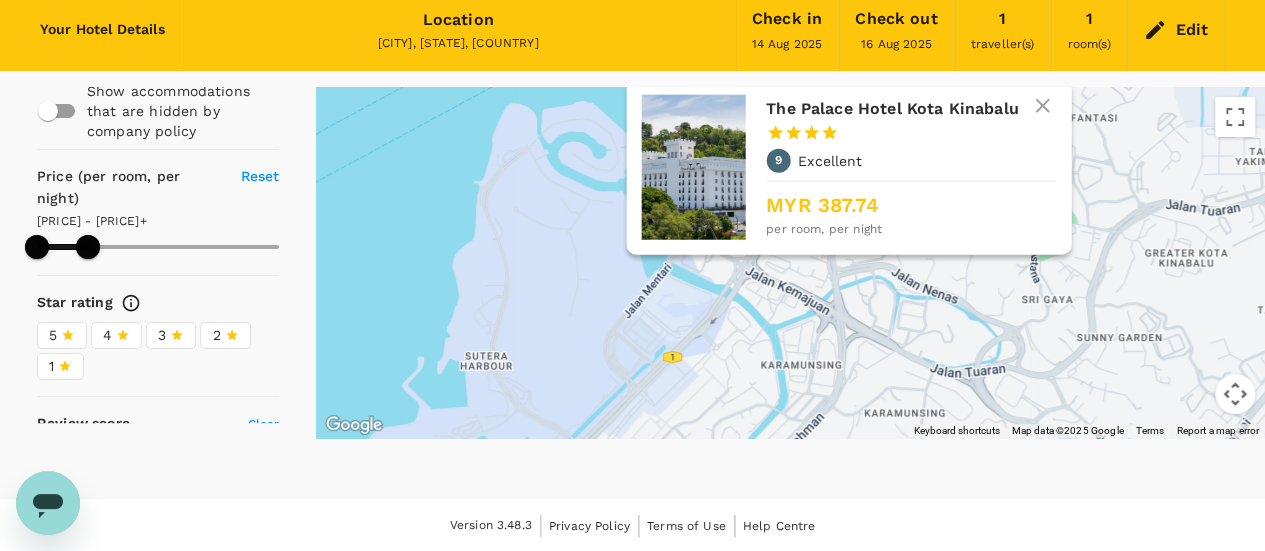 click on "The Palace Hotel Kota Kinabalu 1 Star 2 Stars 3 Stars 4 Stars 5 Stars 9 Excellent MYR 387.74 per room, per night" at bounding box center (848, 167) 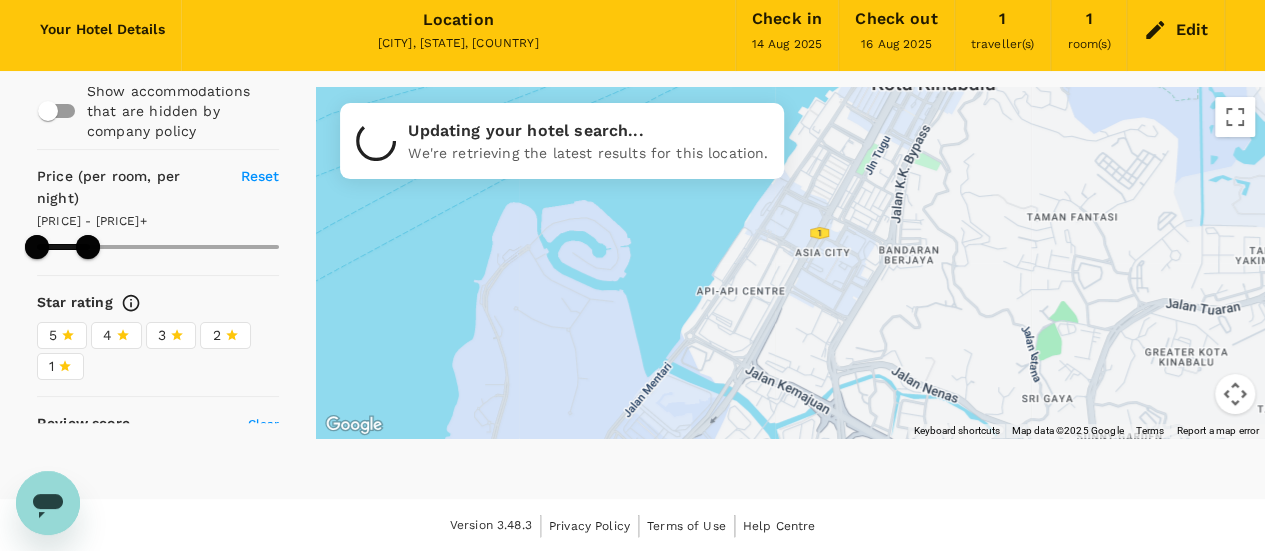 drag, startPoint x: 980, startPoint y: 158, endPoint x: 980, endPoint y: 277, distance: 119 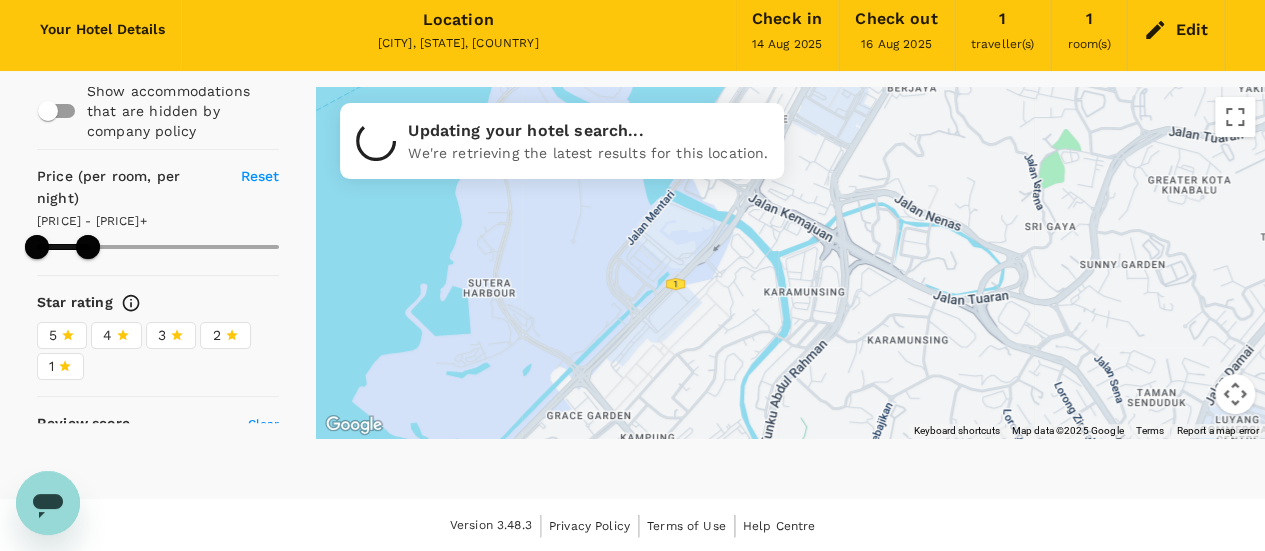 drag, startPoint x: 994, startPoint y: 291, endPoint x: 1000, endPoint y: 95, distance: 196.09181 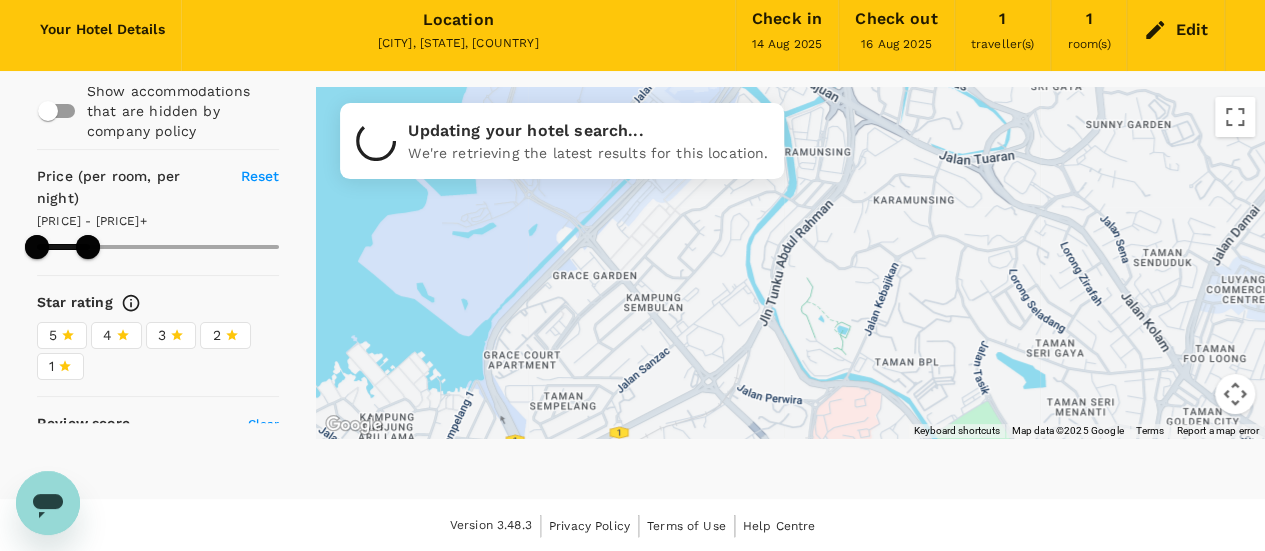 drag, startPoint x: 1056, startPoint y: 303, endPoint x: 1062, endPoint y: 189, distance: 114.15778 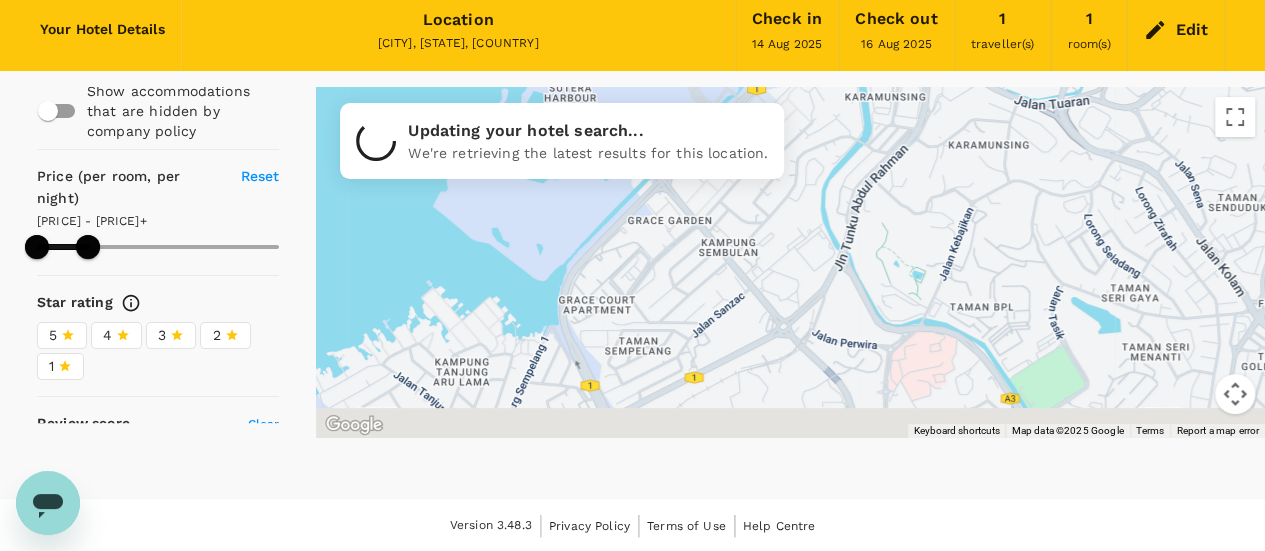 drag, startPoint x: 914, startPoint y: 311, endPoint x: 962, endPoint y: 281, distance: 56.603886 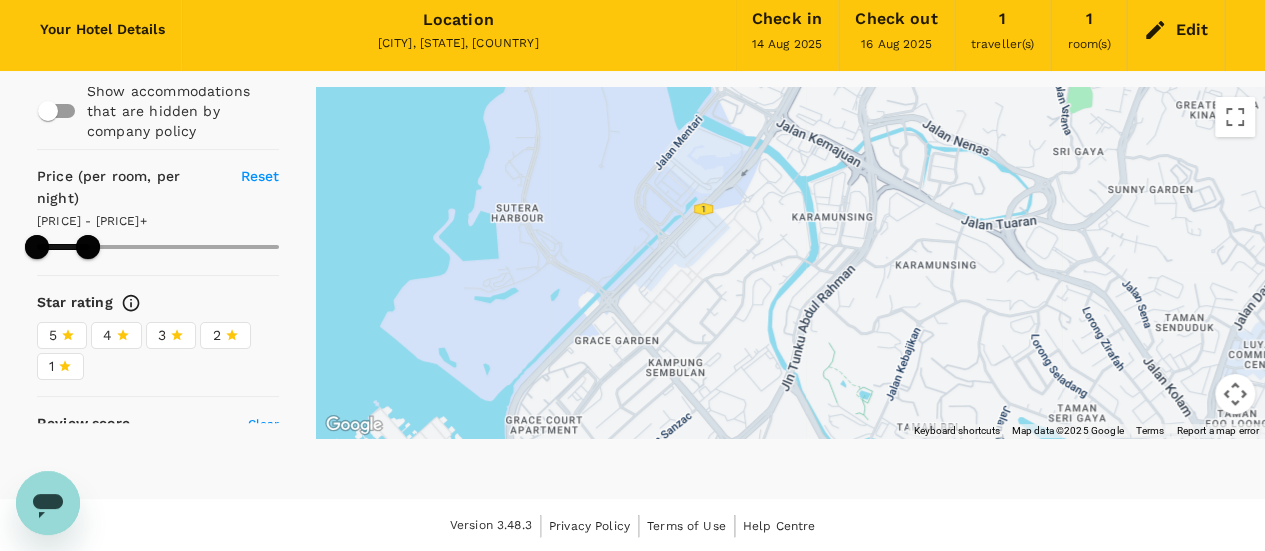 drag, startPoint x: 952, startPoint y: 295, endPoint x: 876, endPoint y: 409, distance: 137.01096 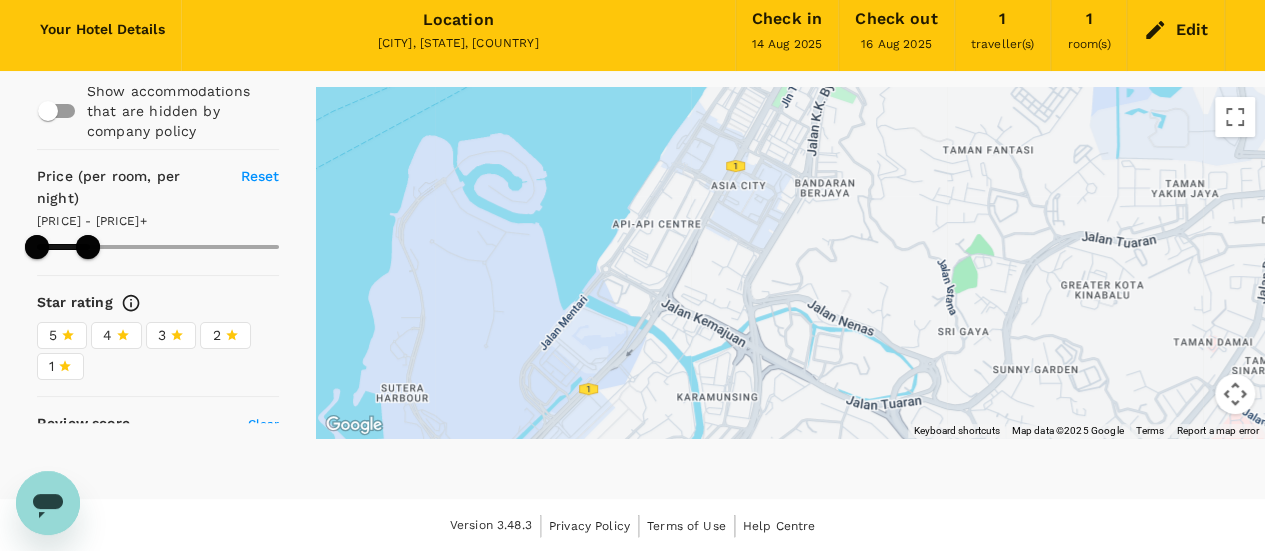 drag, startPoint x: 1010, startPoint y: 179, endPoint x: 898, endPoint y: 408, distance: 254.92155 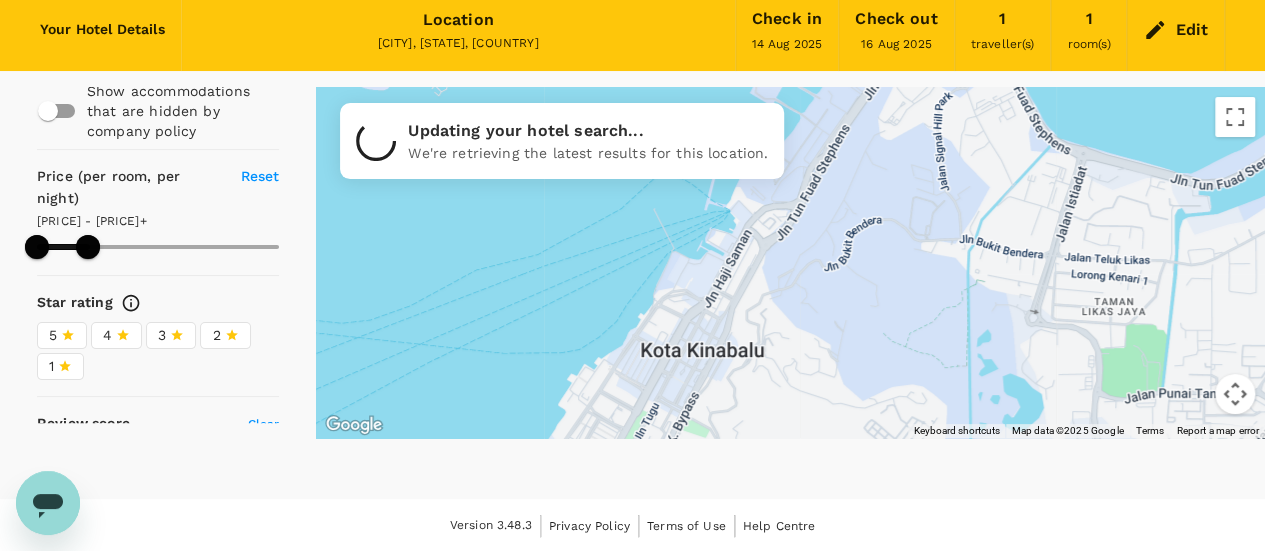 drag, startPoint x: 1030, startPoint y: 213, endPoint x: 964, endPoint y: 389, distance: 187.96808 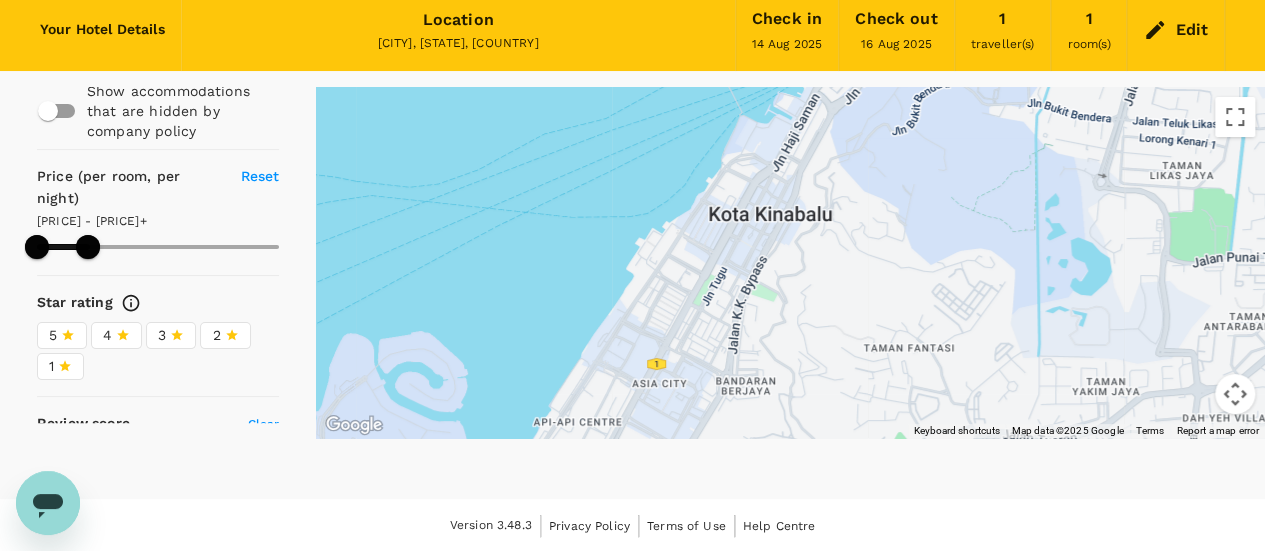 drag, startPoint x: 859, startPoint y: 340, endPoint x: 926, endPoint y: 191, distance: 163.37074 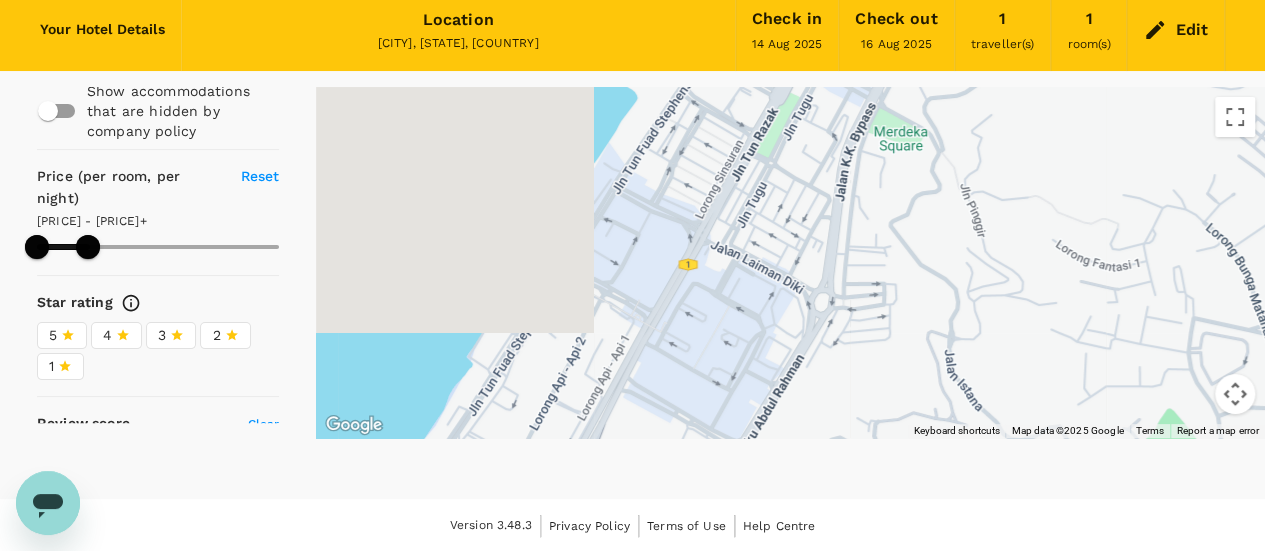 drag, startPoint x: 797, startPoint y: 364, endPoint x: 1112, endPoint y: 239, distance: 338.89526 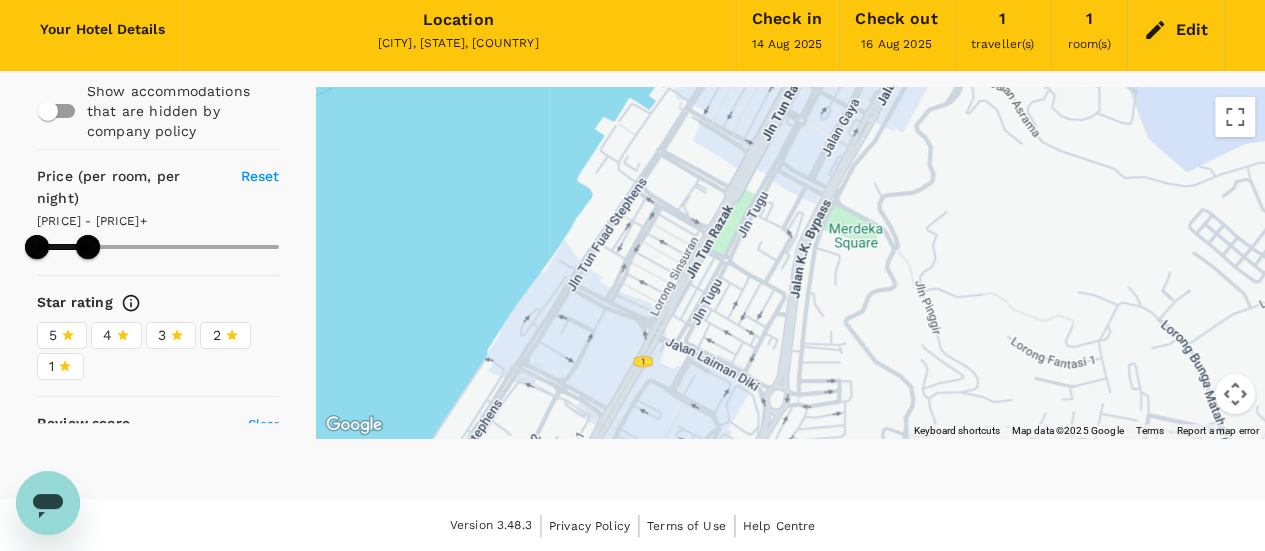 drag, startPoint x: 912, startPoint y: 203, endPoint x: 851, endPoint y: 333, distance: 143.60014 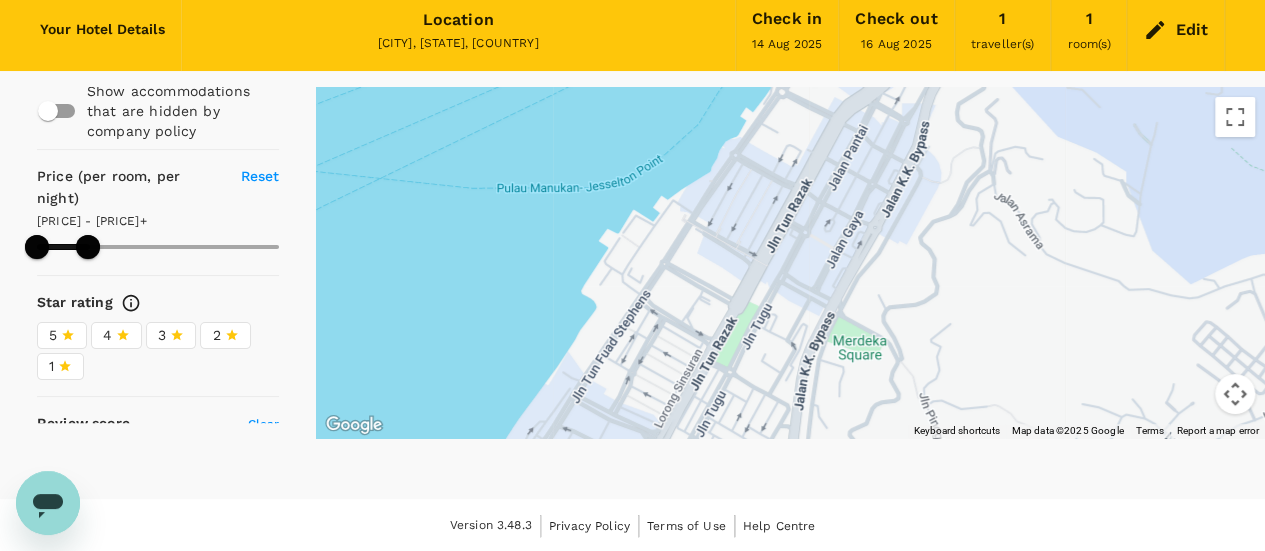 drag, startPoint x: 904, startPoint y: 238, endPoint x: 908, endPoint y: 350, distance: 112.0714 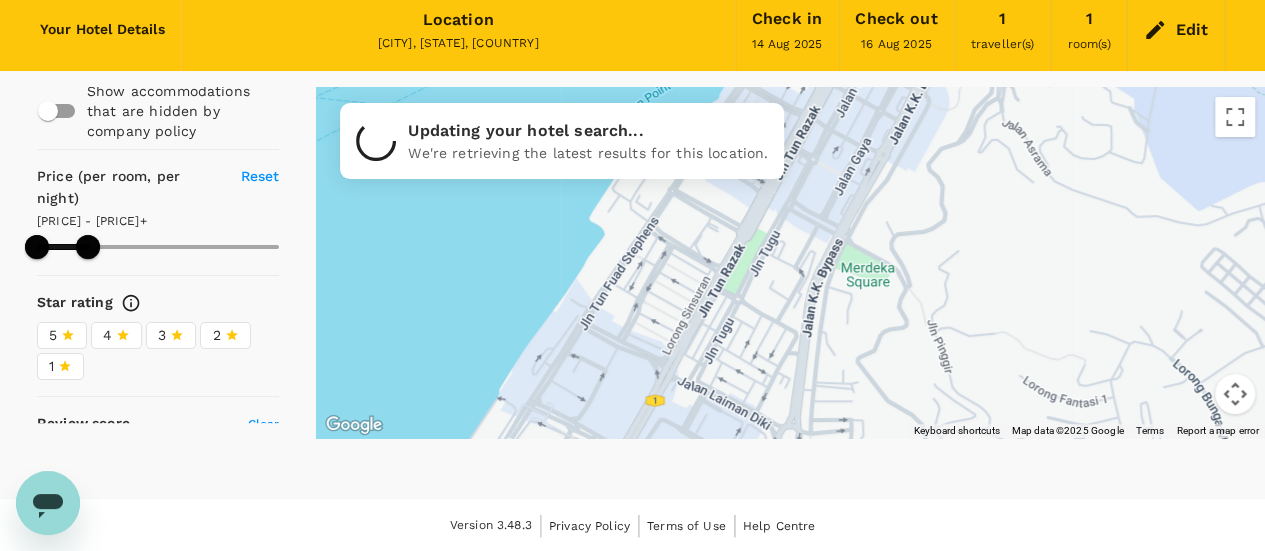 drag, startPoint x: 798, startPoint y: 361, endPoint x: 807, endPoint y: 312, distance: 49.819675 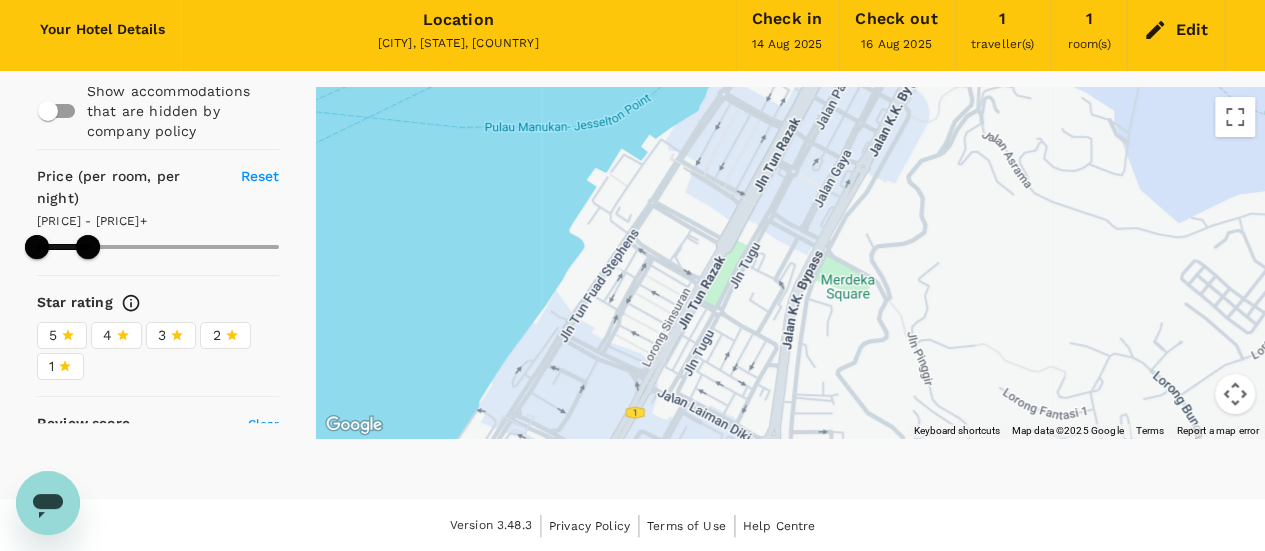 drag, startPoint x: 906, startPoint y: 399, endPoint x: 878, endPoint y: 425, distance: 38.209946 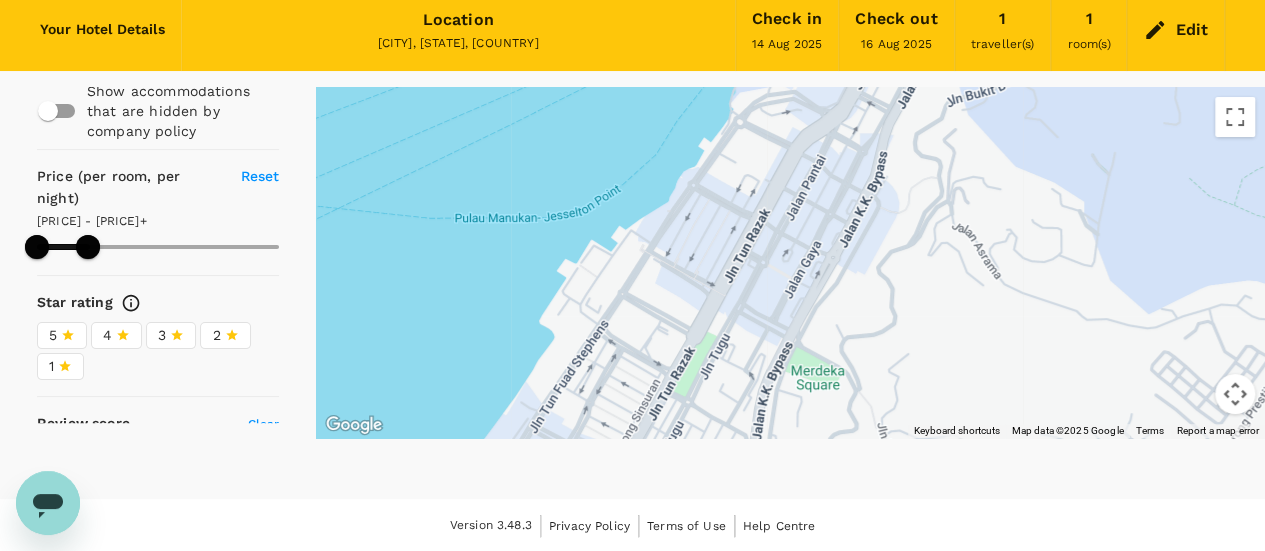 drag, startPoint x: 932, startPoint y: 309, endPoint x: 929, endPoint y: 325, distance: 16.27882 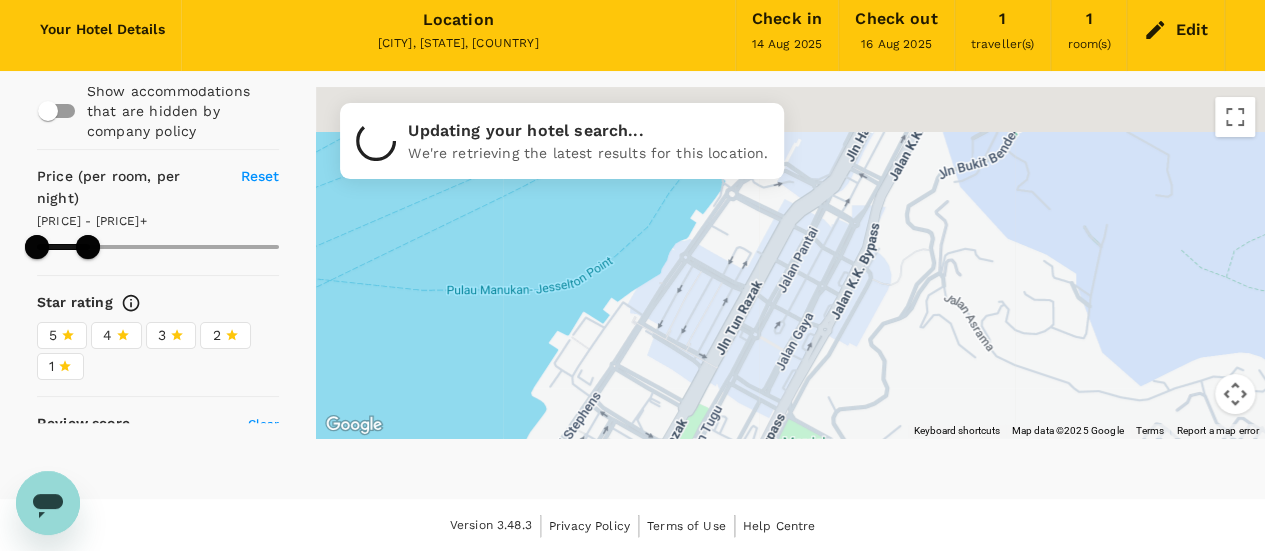 drag, startPoint x: 880, startPoint y: 331, endPoint x: 858, endPoint y: 361, distance: 37.202152 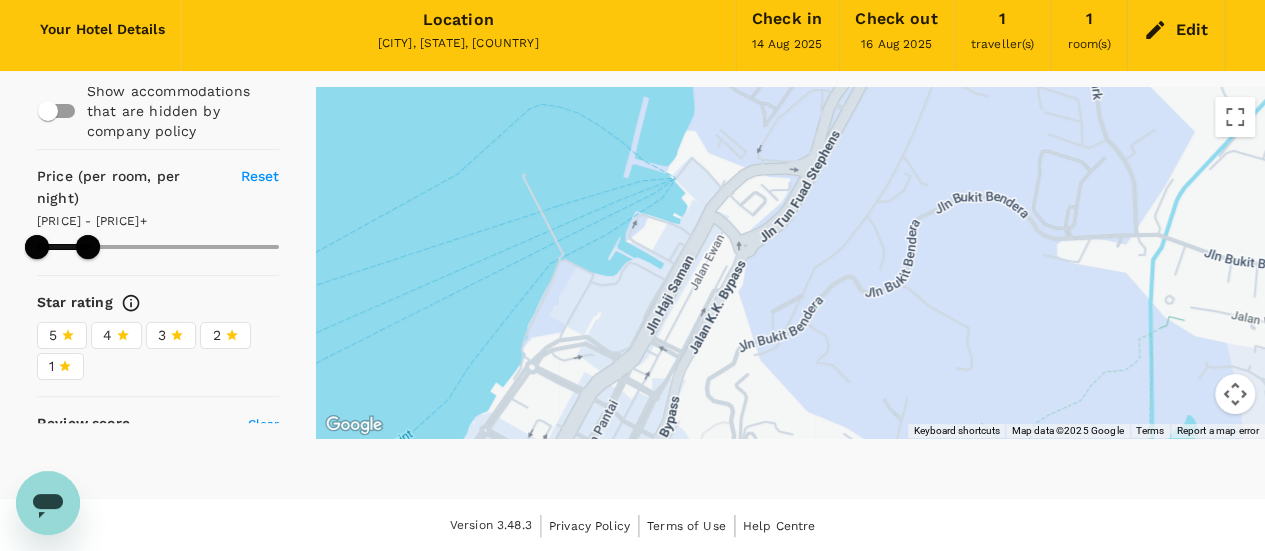 drag, startPoint x: 1066, startPoint y: 361, endPoint x: 892, endPoint y: 464, distance: 202.2004 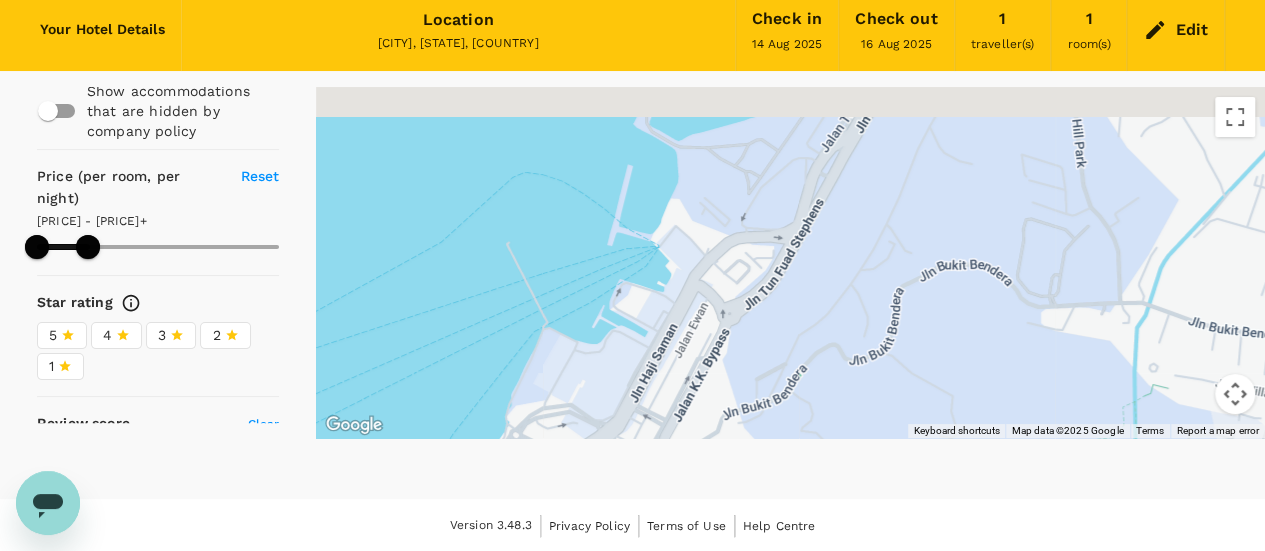 click at bounding box center [790, 262] 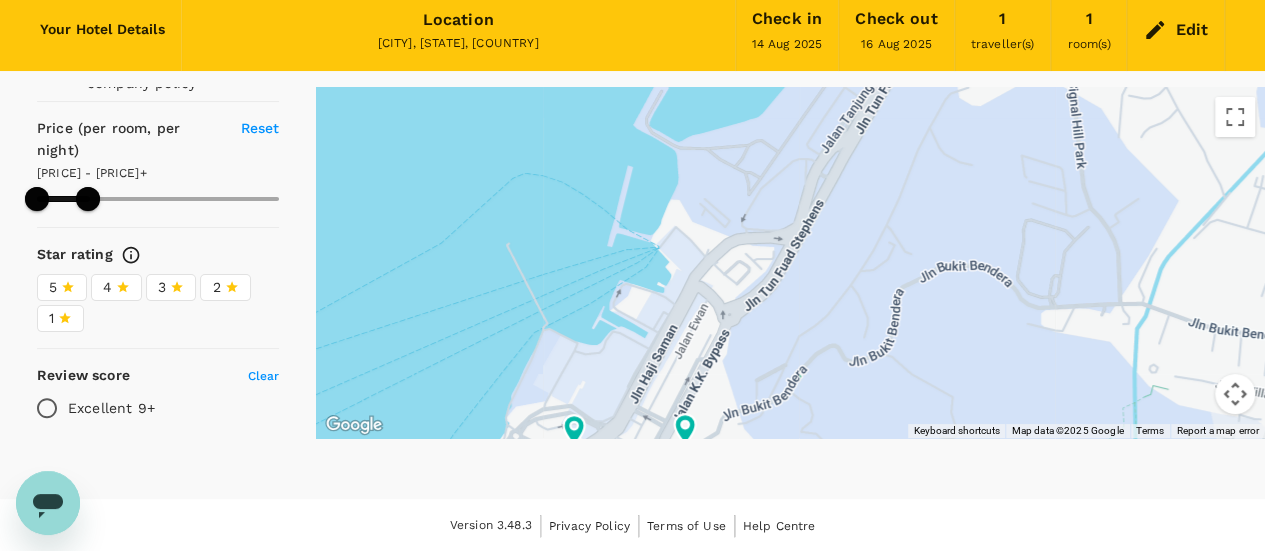 scroll, scrollTop: 0, scrollLeft: 0, axis: both 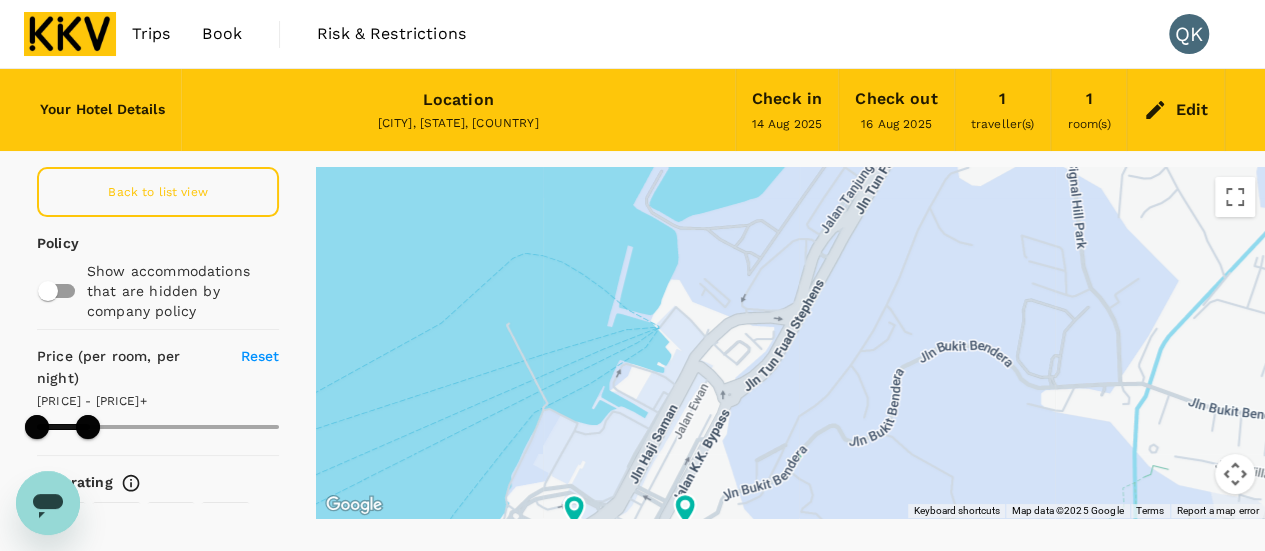 click on "Back to list view" at bounding box center (158, 192) 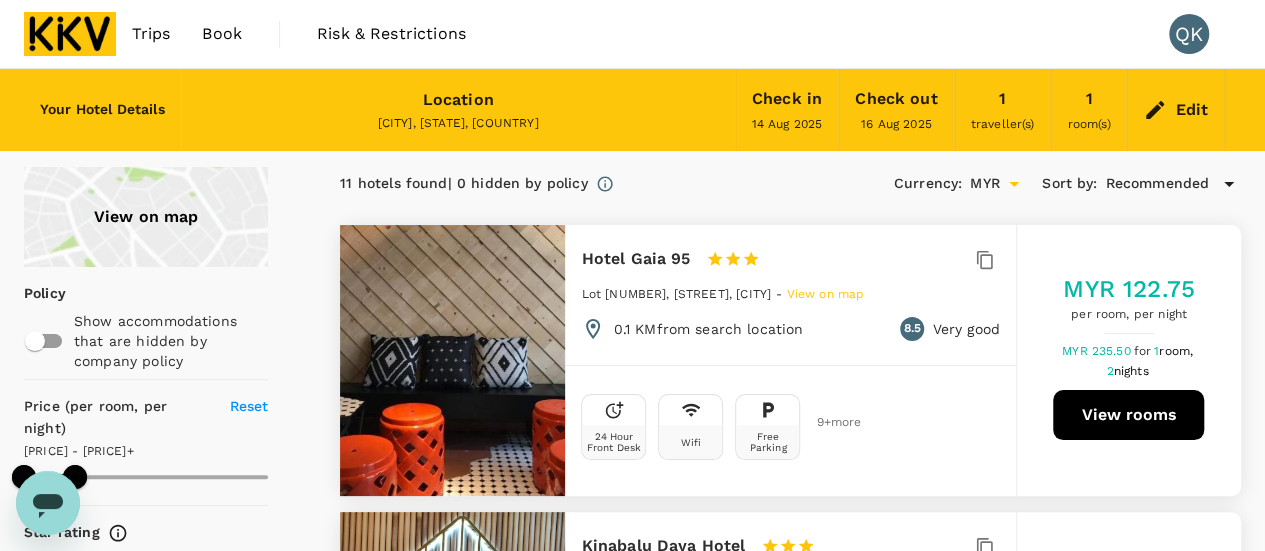 click on "Kota Kinabalu, Sabah, Malaysia" at bounding box center (458, 124) 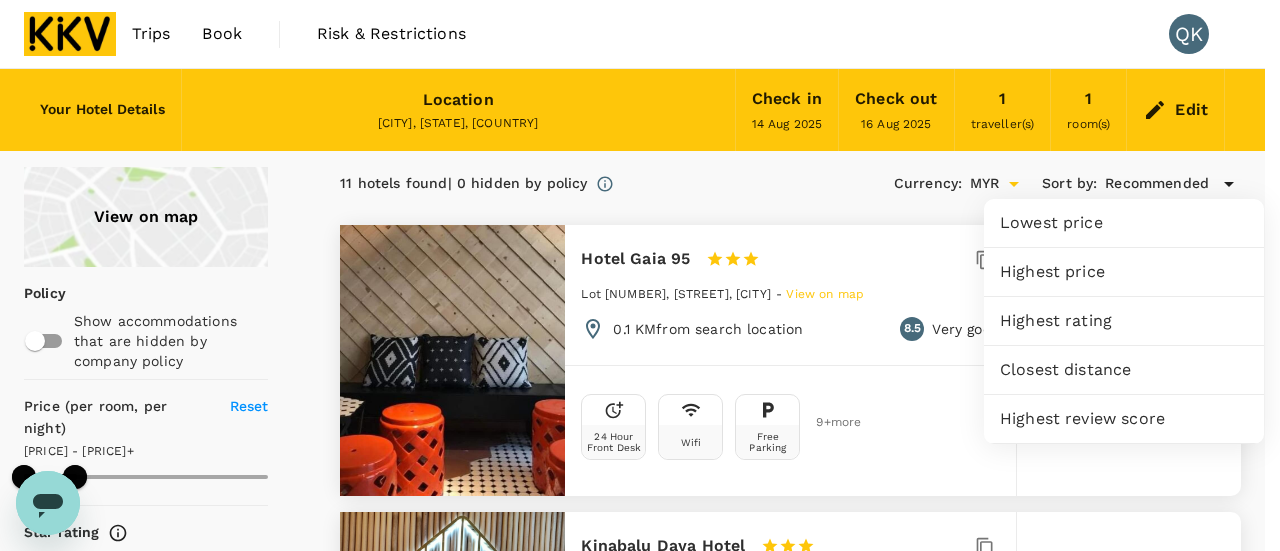 click at bounding box center [640, 275] 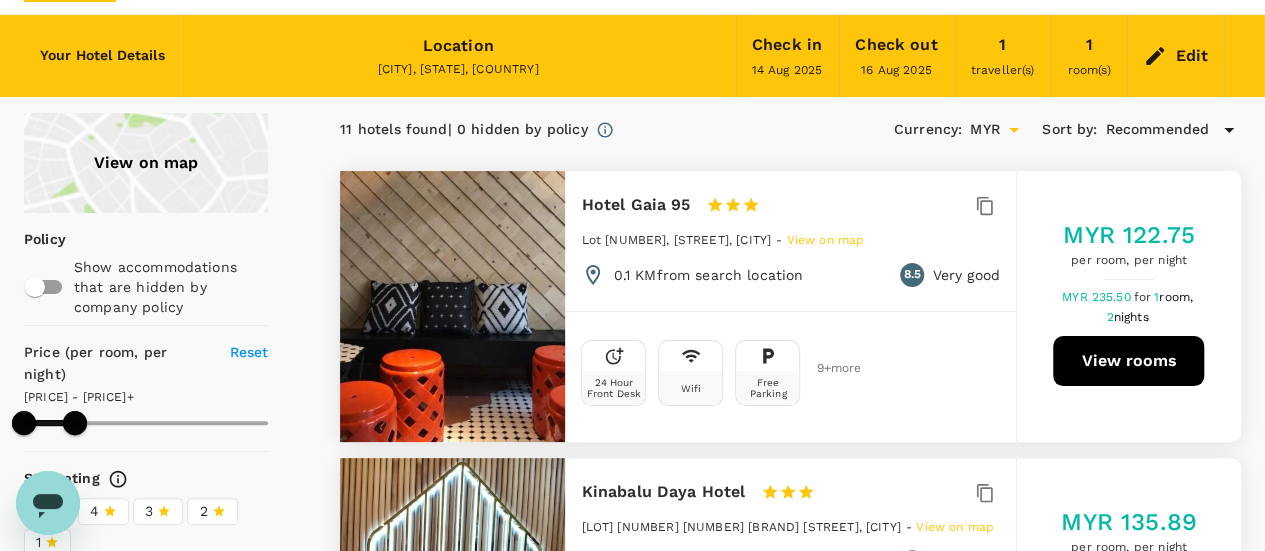 scroll, scrollTop: 100, scrollLeft: 0, axis: vertical 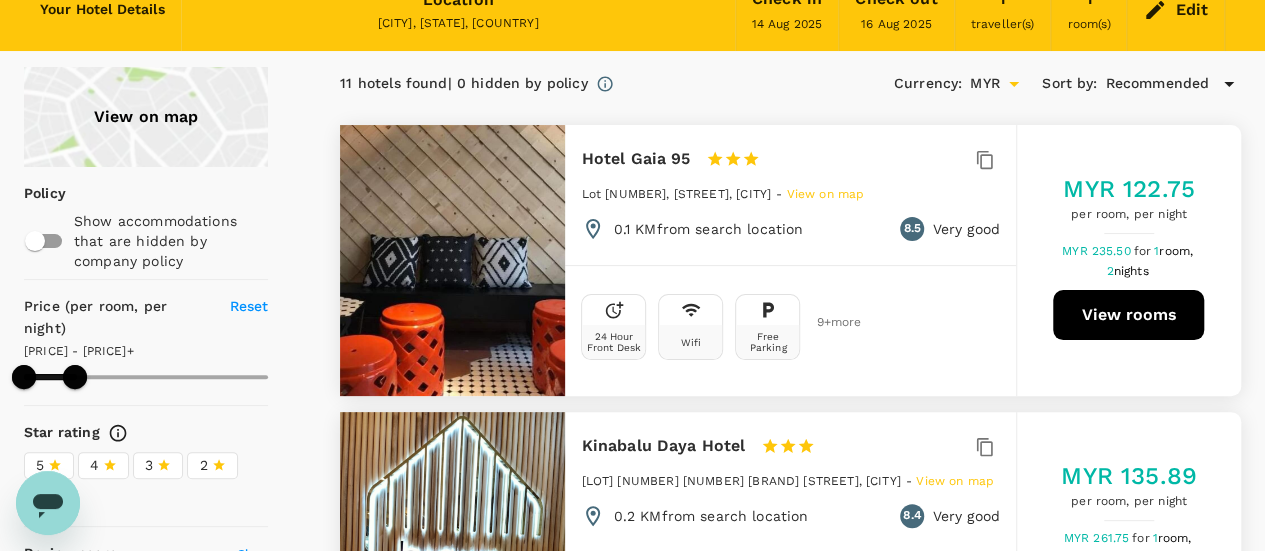 click at bounding box center [35, 241] 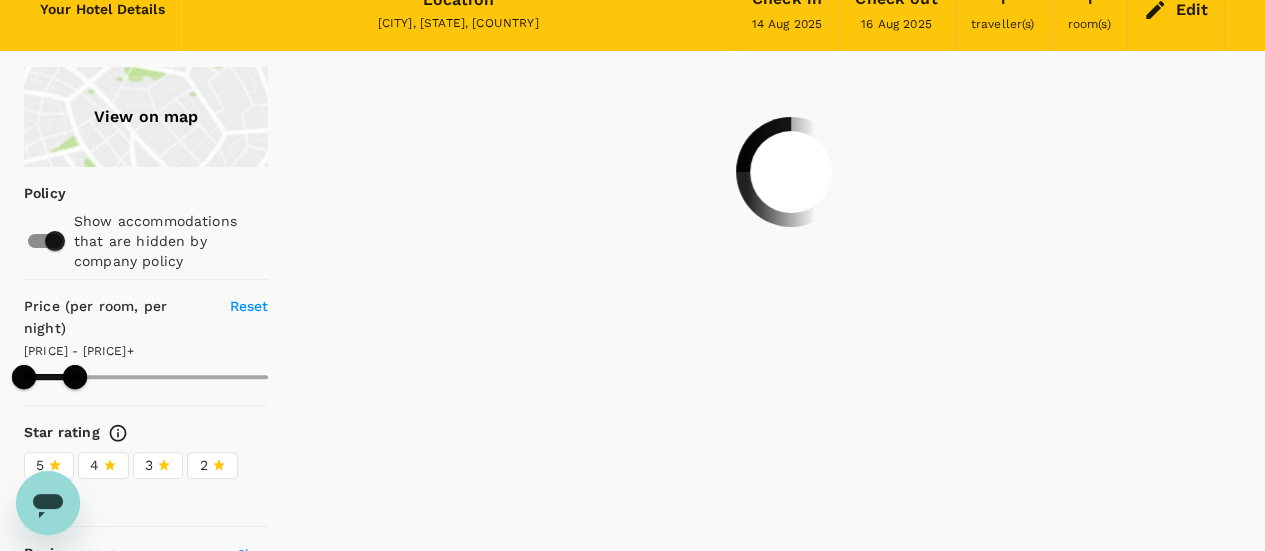 type on "389.04" 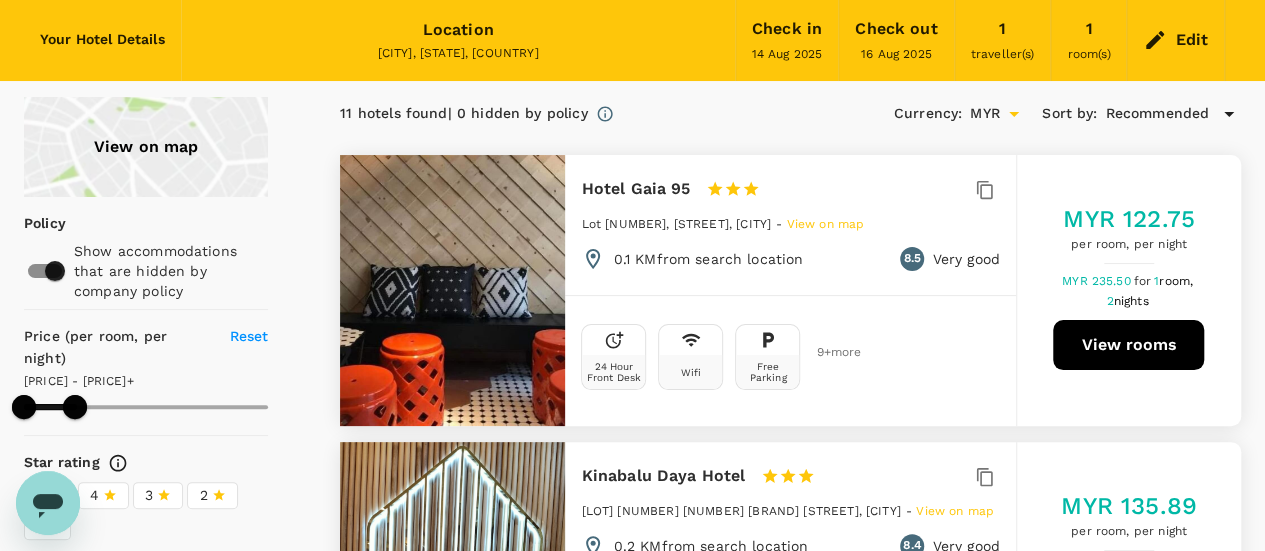 scroll, scrollTop: 0, scrollLeft: 0, axis: both 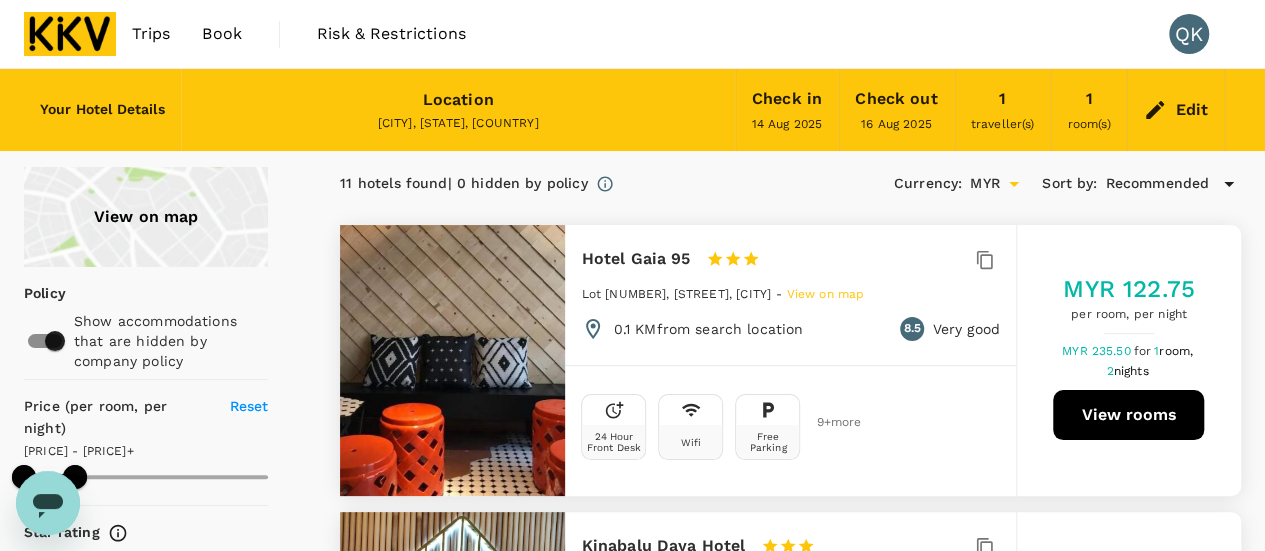 click on "Edit" at bounding box center [1191, 110] 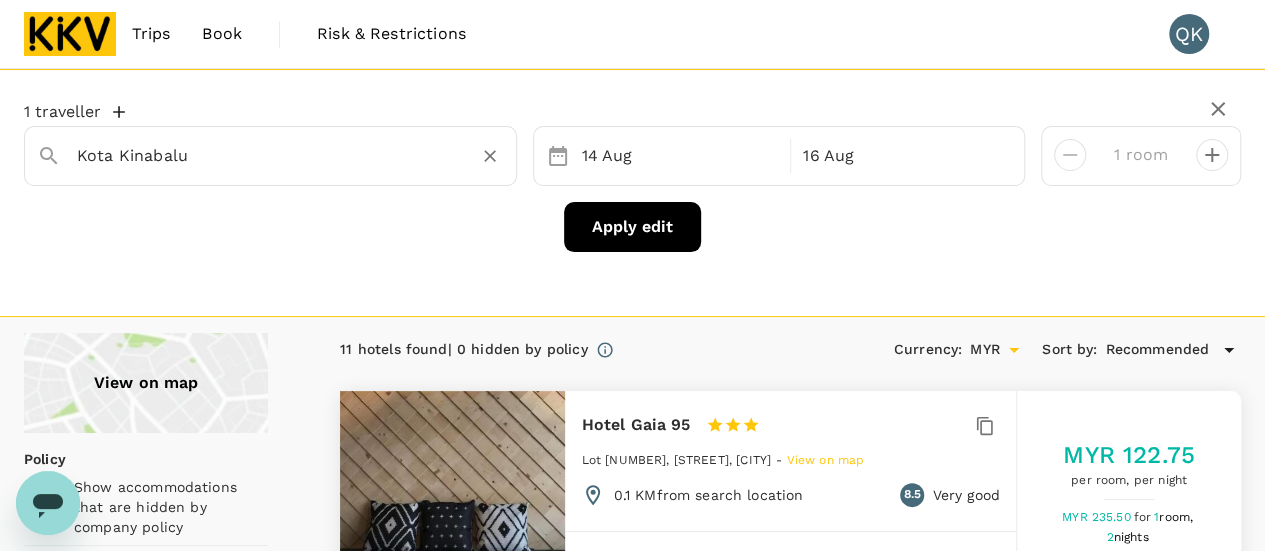 click on "Kota Kinabalu" at bounding box center (262, 155) 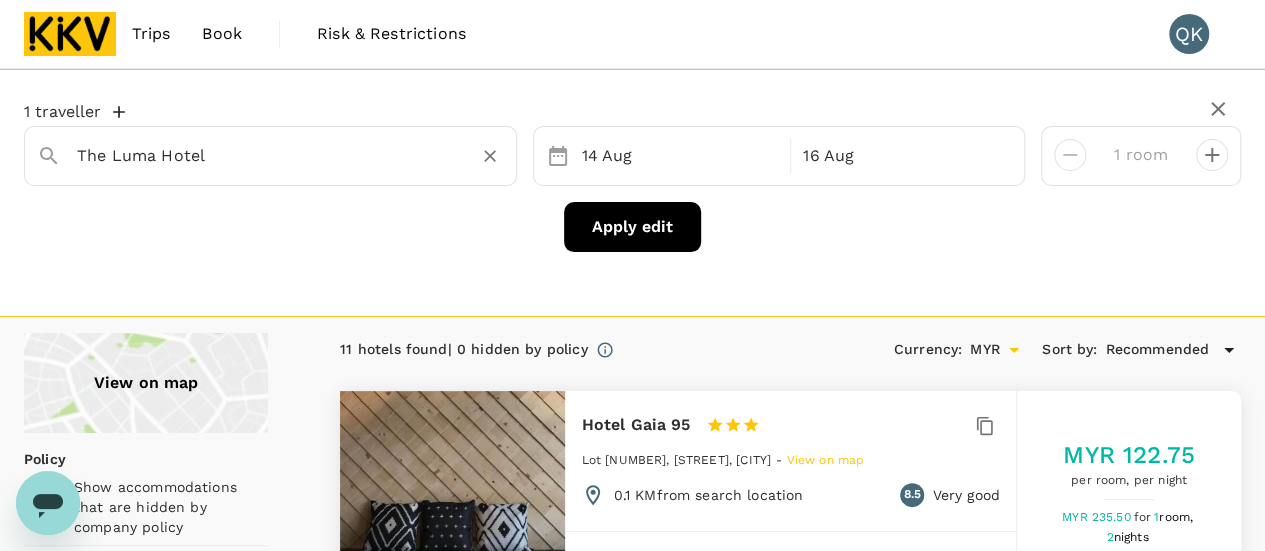 type on "The Luma Hotel" 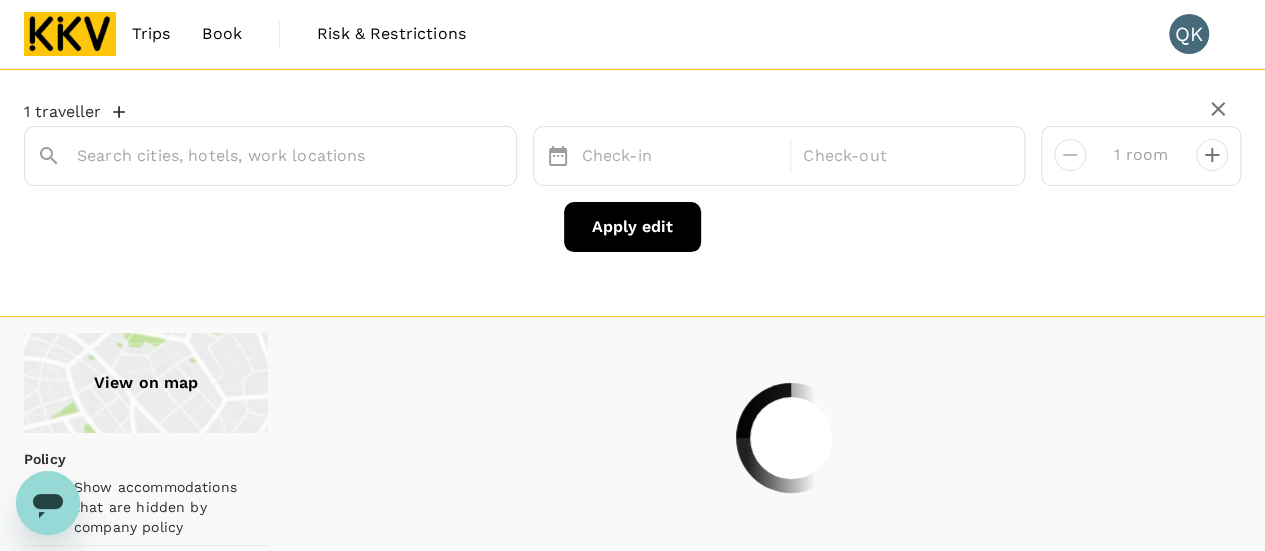 type on "The Luma Hotel" 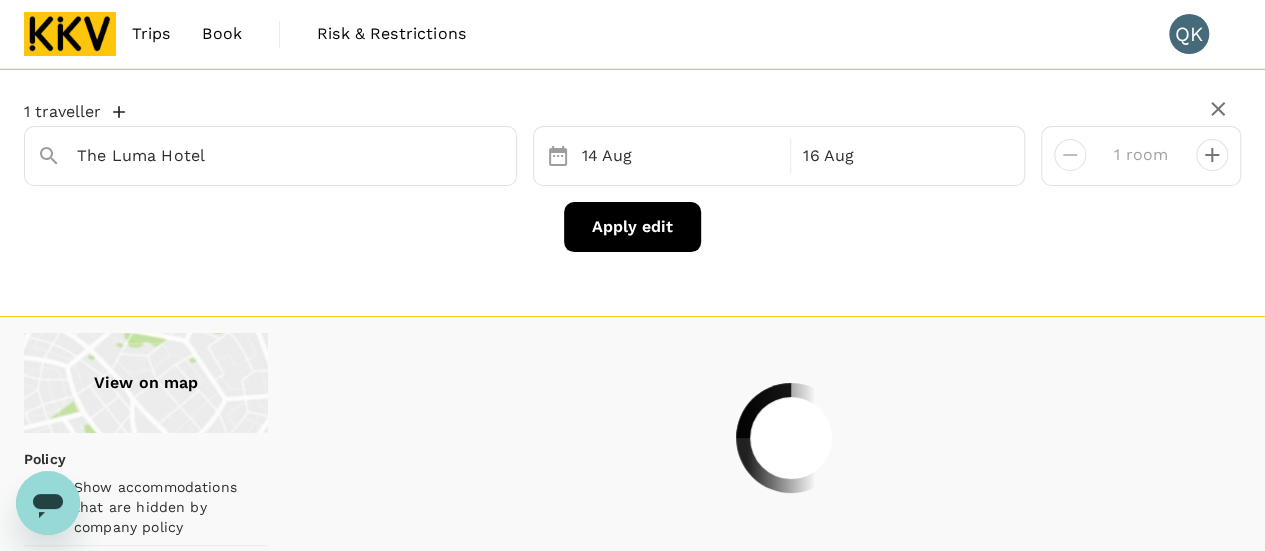 type on "1666.48" 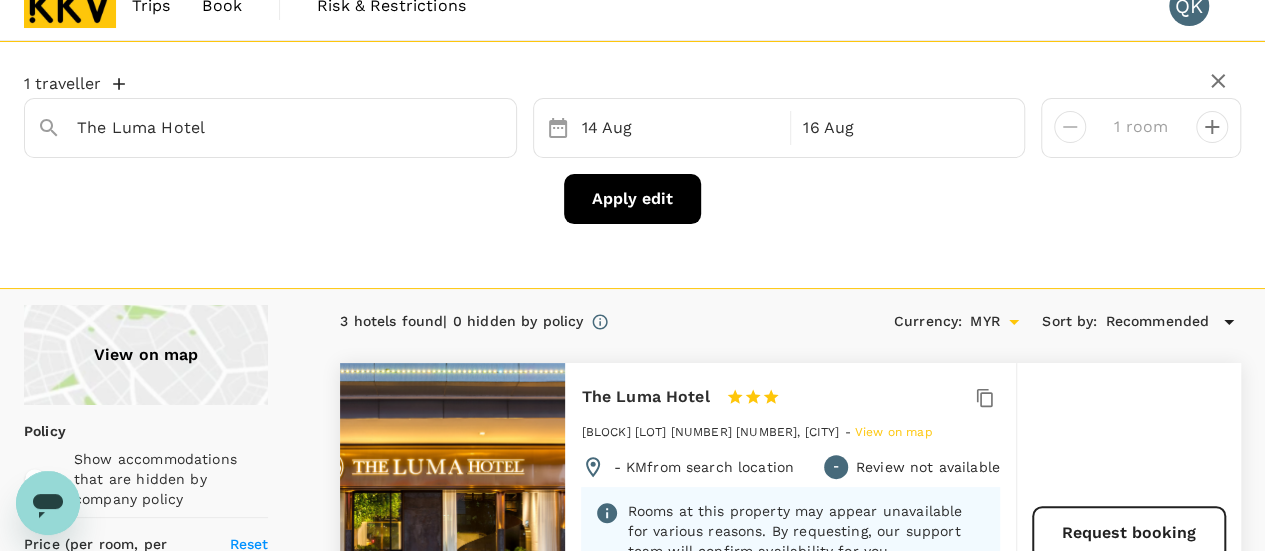 scroll, scrollTop: 0, scrollLeft: 0, axis: both 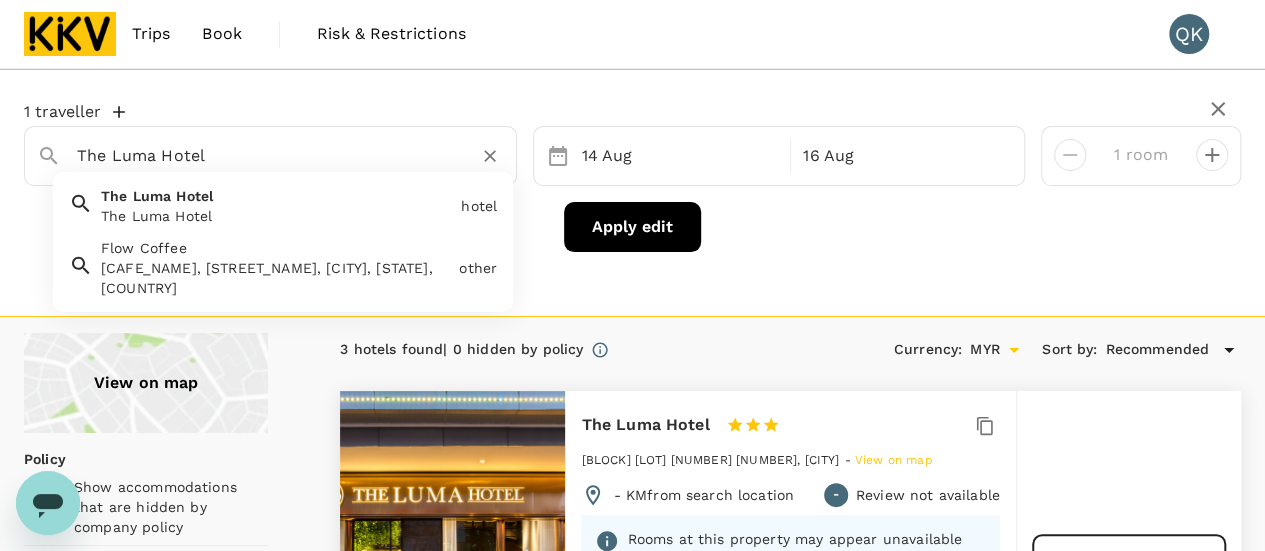 click on "The Luma Hotel" at bounding box center (262, 155) 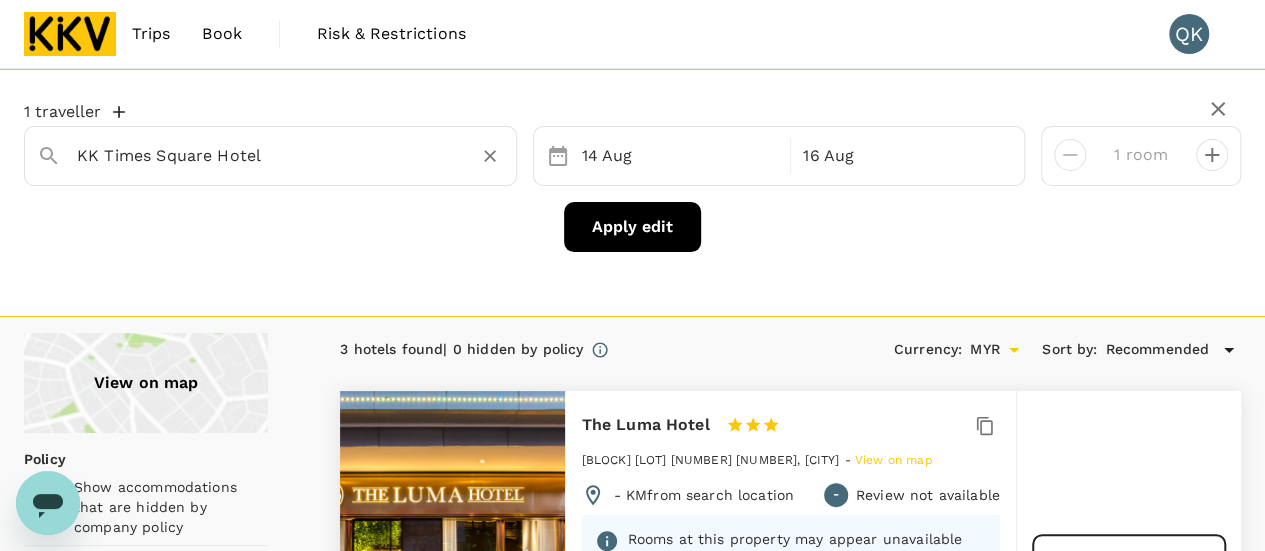 type on "KK Times Square Hotel" 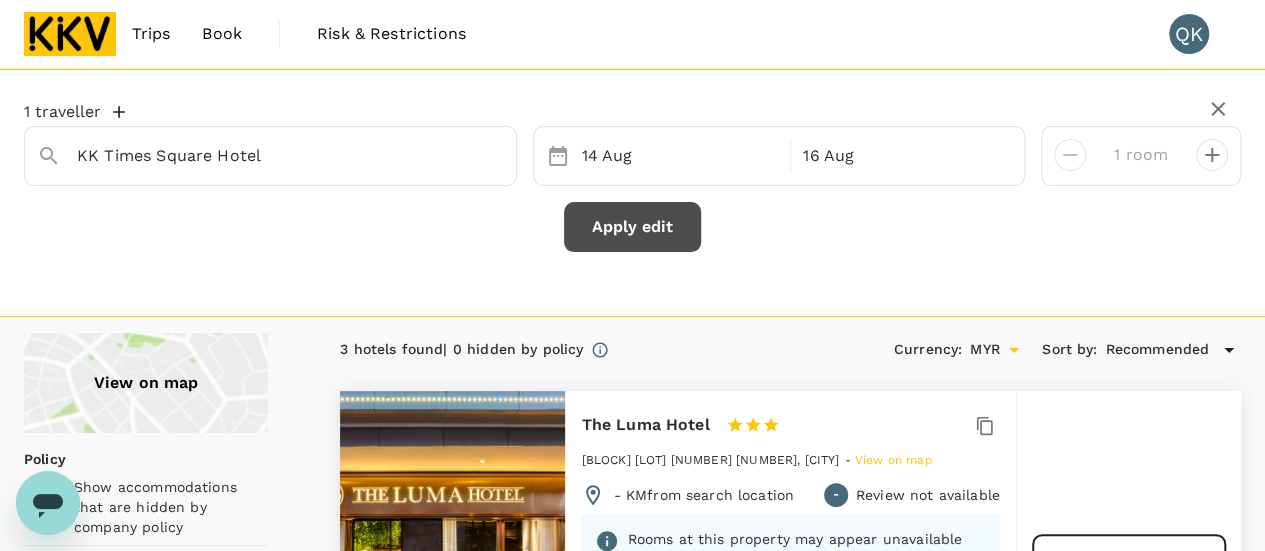 click on "Apply edit" at bounding box center [632, 227] 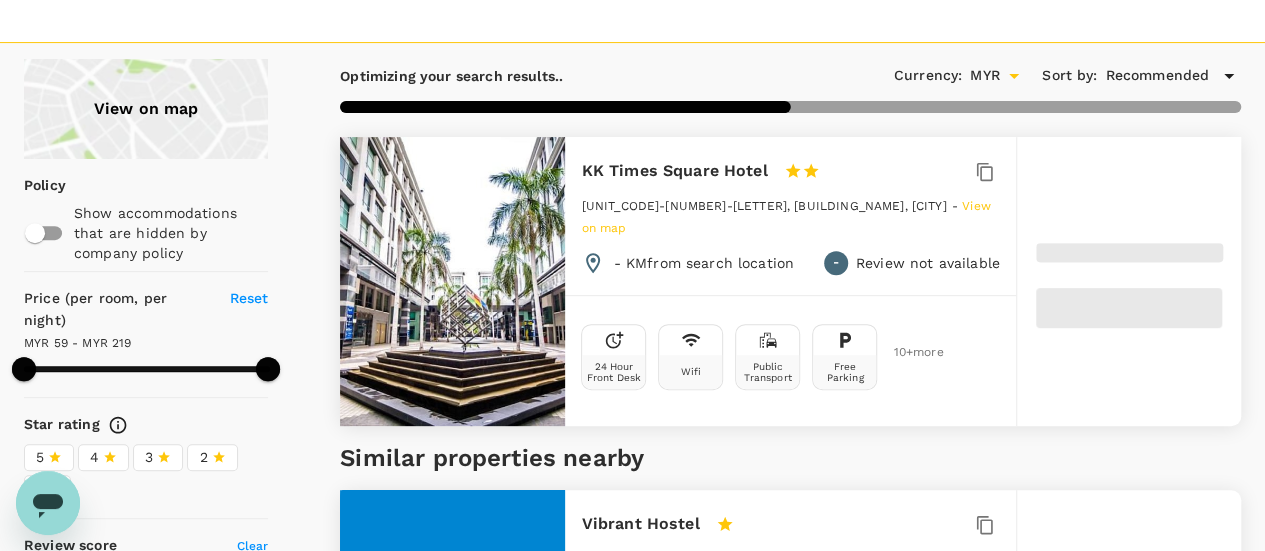 scroll, scrollTop: 200, scrollLeft: 0, axis: vertical 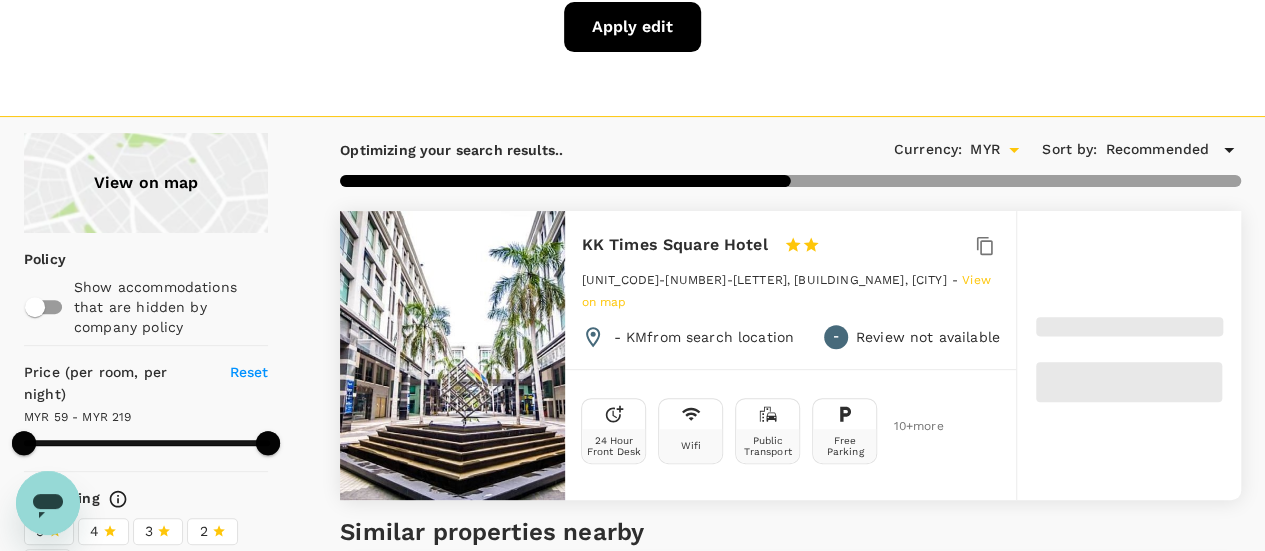 type on "217.7" 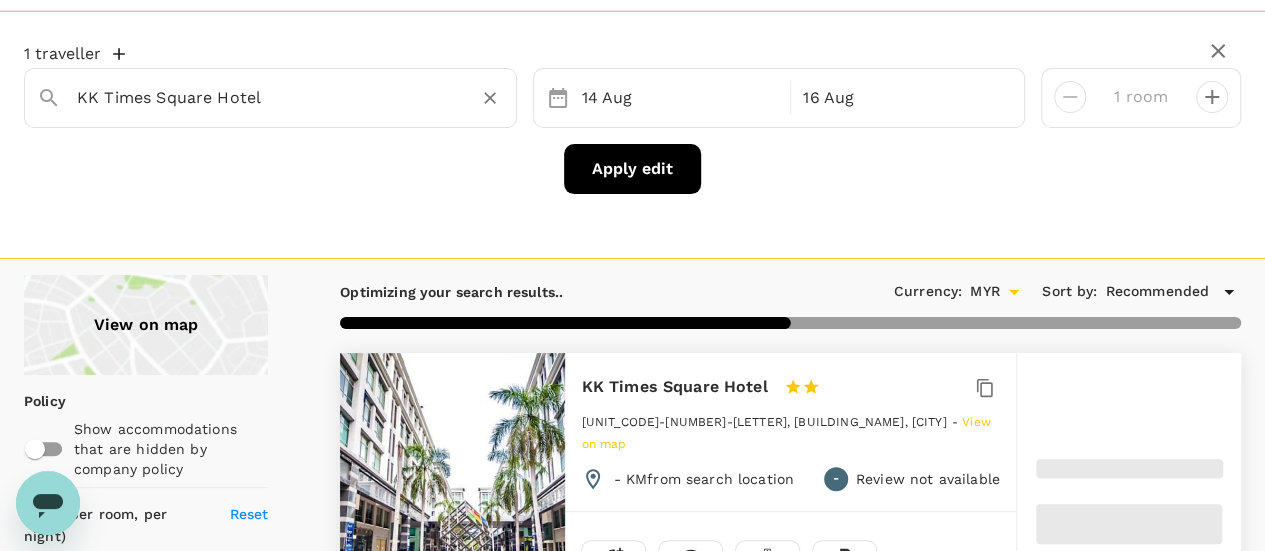 scroll, scrollTop: 0, scrollLeft: 0, axis: both 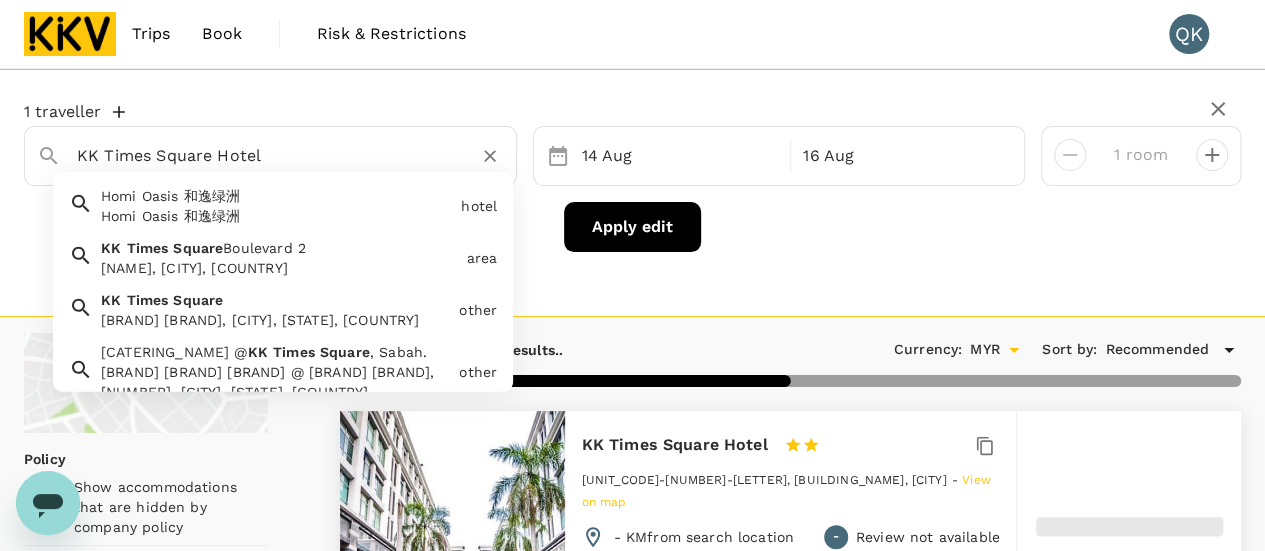 drag, startPoint x: 305, startPoint y: 157, endPoint x: 0, endPoint y: 143, distance: 305.32114 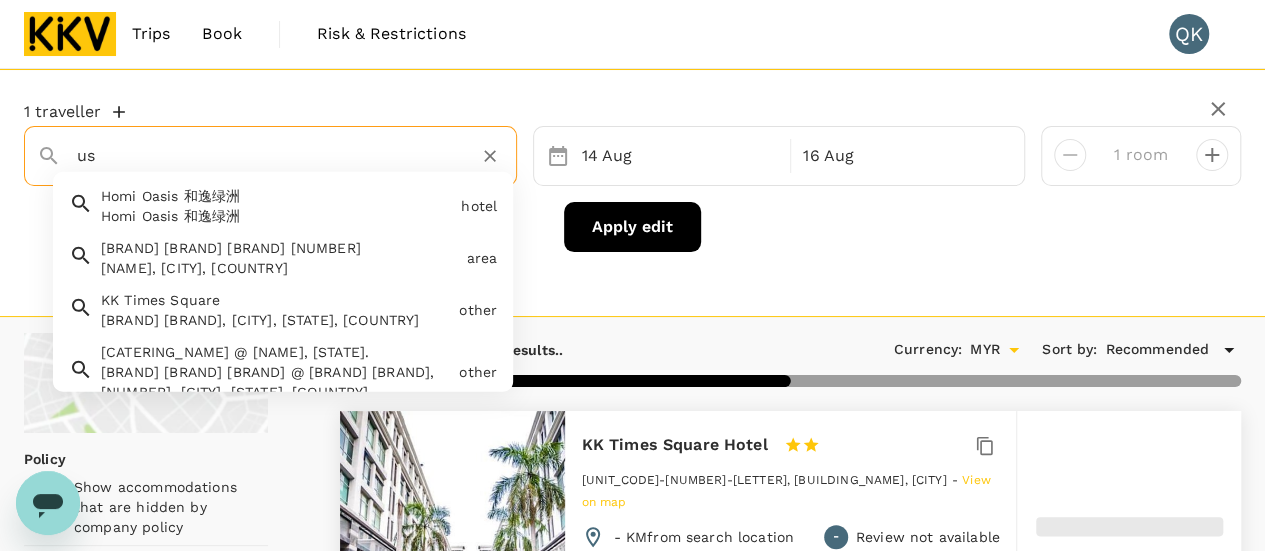 type on "u" 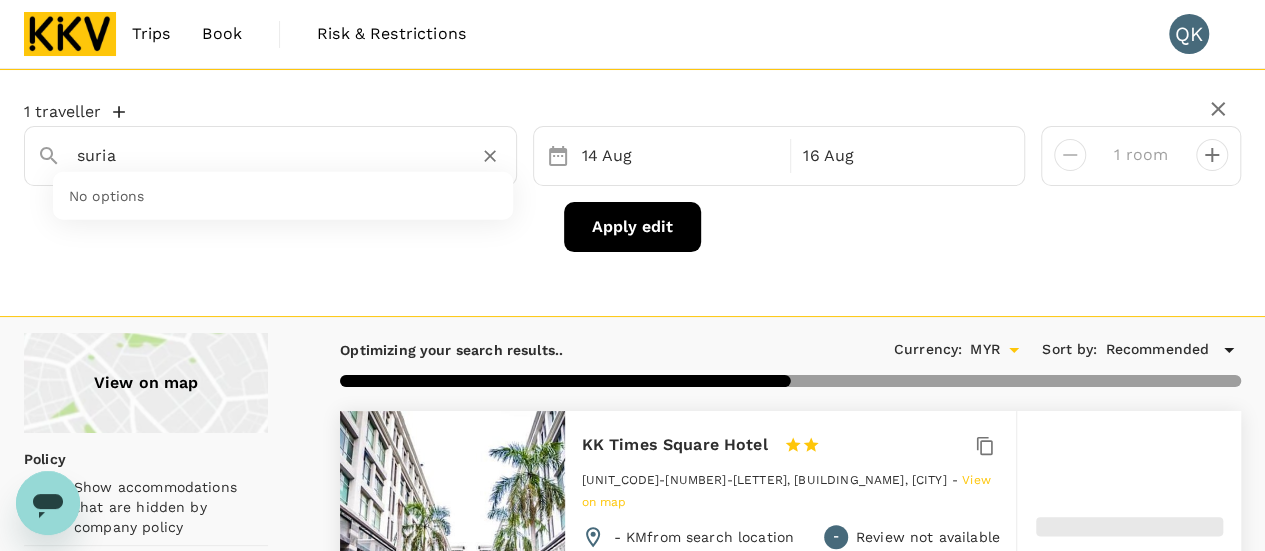 type on "suria" 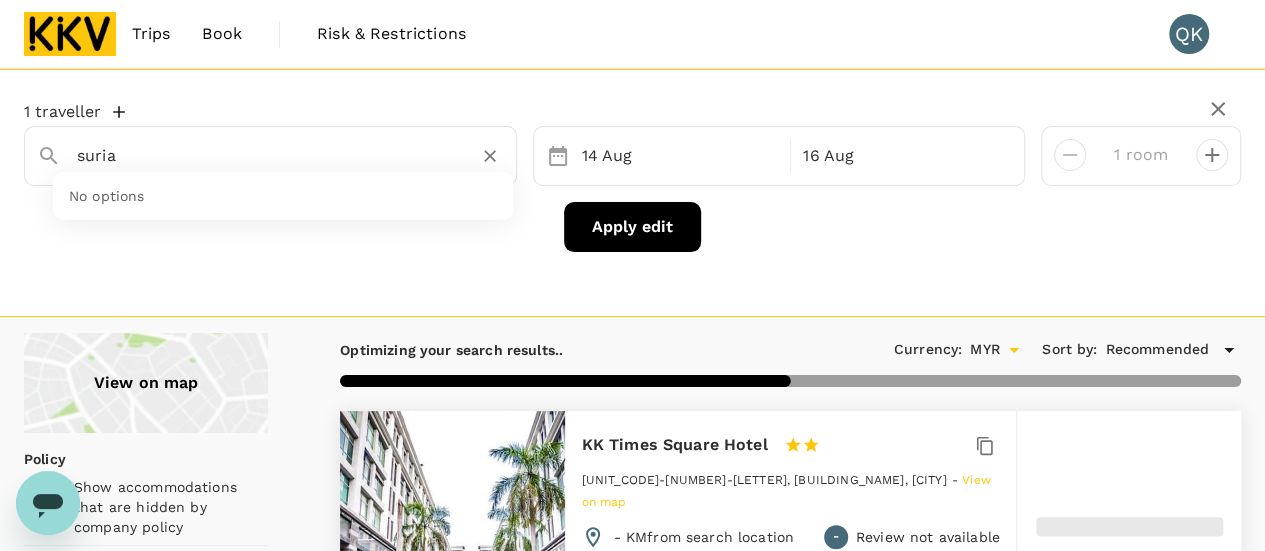 type on "1667.04" 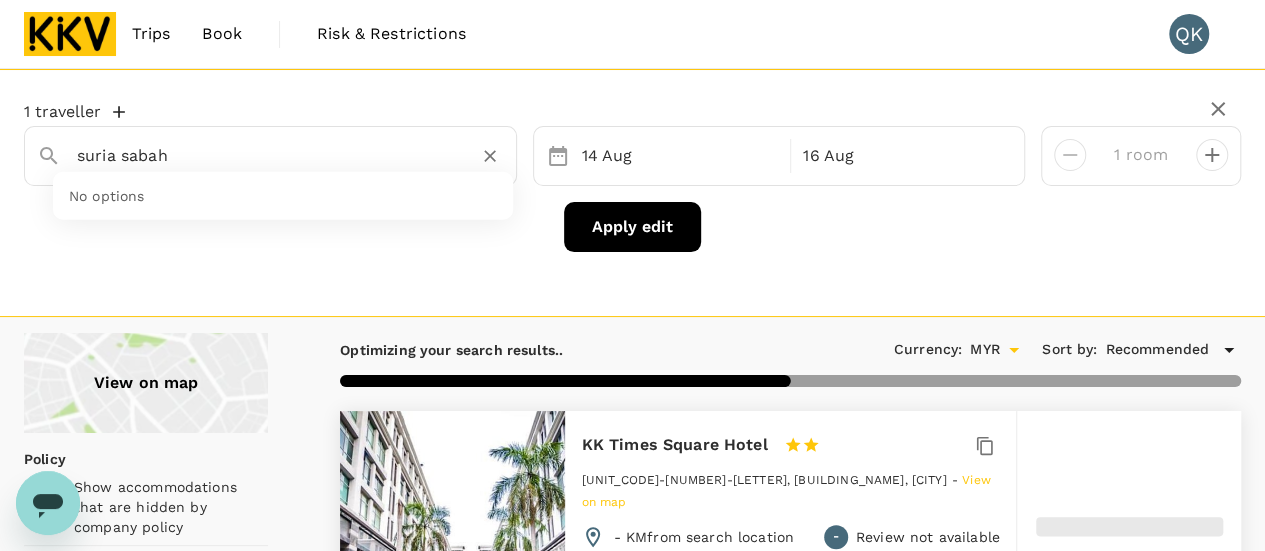 type on "suria sabah" 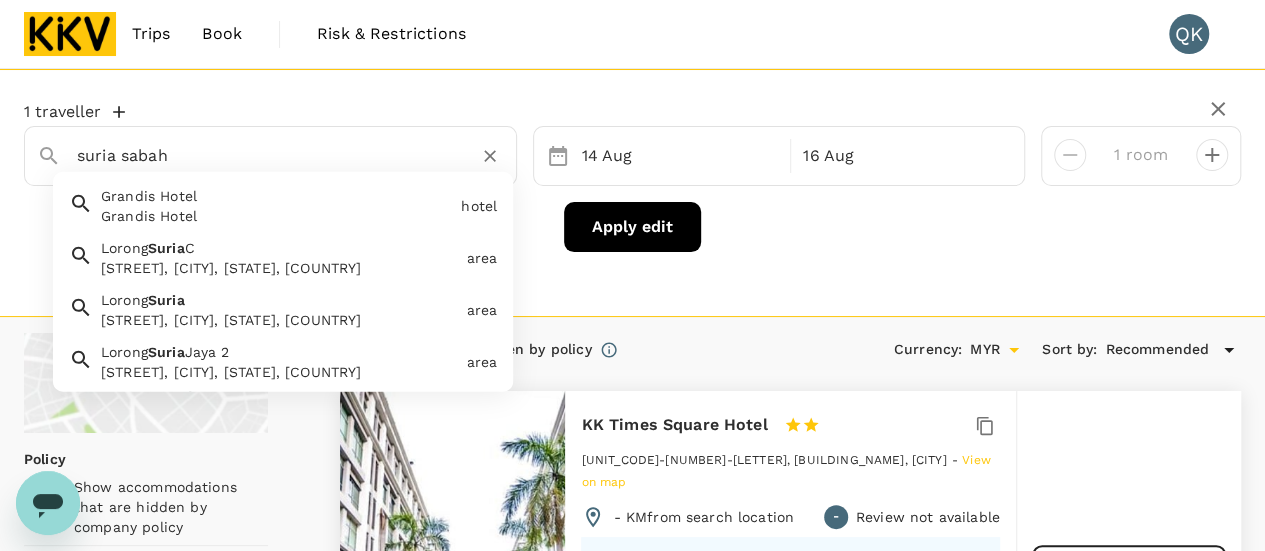 click on "1   traveller suria sabah Grandis Hotel Grandis Hotel hotel Lorong  Suria  C Lorong Suria C, Keningau, Sabah, Malaysia area Lorong  Suria Lorong Suria, Tawau, Sabah, Malaysia area Lorong  Suria  Jaya 2 Lorong Suria Jaya 2, Tuaran, Sabah, Malaysia area Lorong  Suria Lorong Suria, Taman Suria, Kota Kinabalu, Sabah, Malaysia area Suria   Sabah Suria Sabah, Jalan Tun Fuad Stephens, Kota Kinabalu, Sabah, Malaysia other Toys“R”Us Imago Shopping Mall Toys“R”Us Imago Shopping Mall, KK Times Square, Phase 2, Kota Kinabalu, Sabah, Malaysia other Bataras Marketplace  Suria   Sabah Bataras Marketplace Suria Sabah, Kota Kinabalu, Sabah, Malaysia other The Glass Cafe & Food Court, Hotel 7  Suria , Suria  Sabah  Shopping Mall The Glass Cafe & Food Court, Hotel 7 Suria, Suria Sabah Shopping Mall, Jalan Tun Fuad Stephens, Kota Kinabalu, Sabah, Malaysia other SURAU TINGKAT 5  SURIA   SABAH SURAU TINGKAT 5 SURIA SABAH, Lorong Satu, Pusat Bandar, Kota Kinabalu, Sabah, Malaysia other Lorong  Suria  A address 14 Aug 16 Aug" at bounding box center [632, 177] 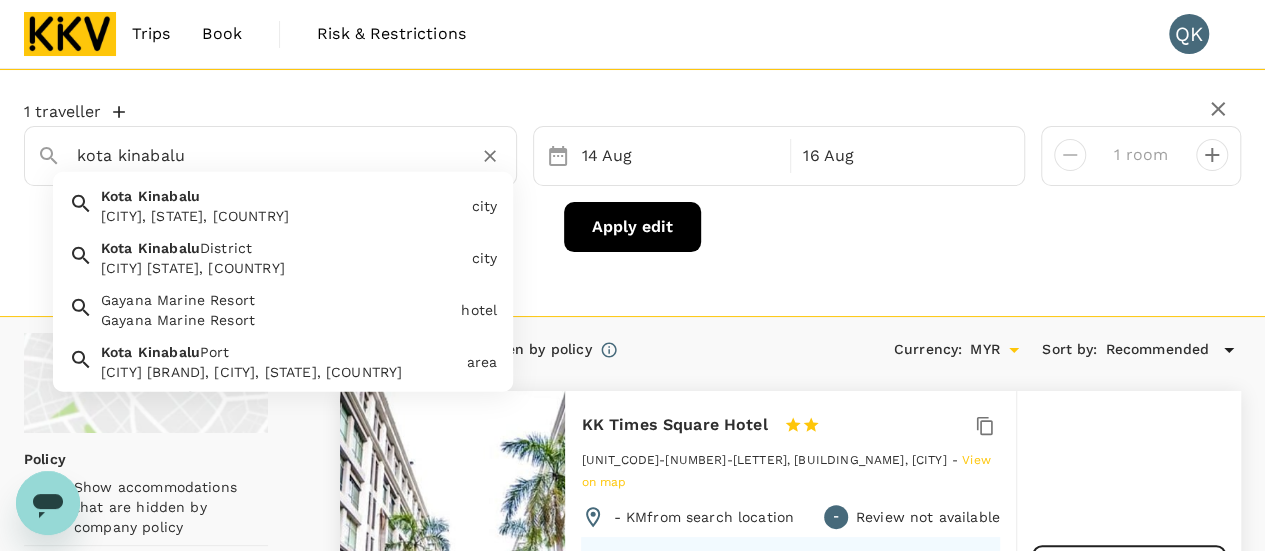 click on "Kota   Kinabalu Kota Kinabalu, Sabah, Malaysia" at bounding box center [278, 202] 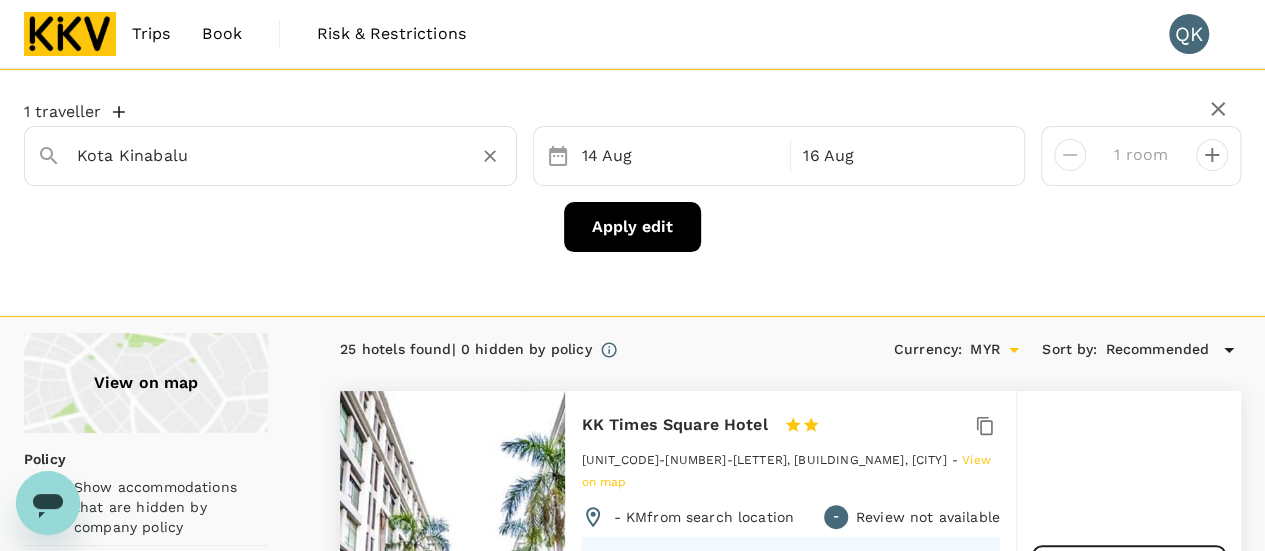 type on "Kota Kinabalu" 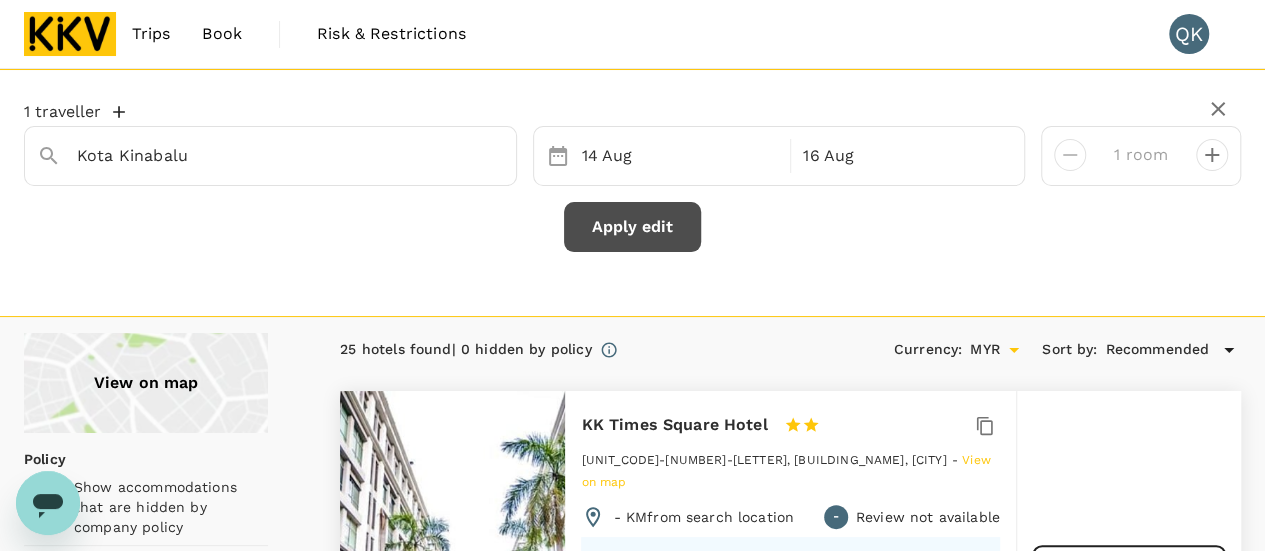 click on "Apply edit" at bounding box center (632, 227) 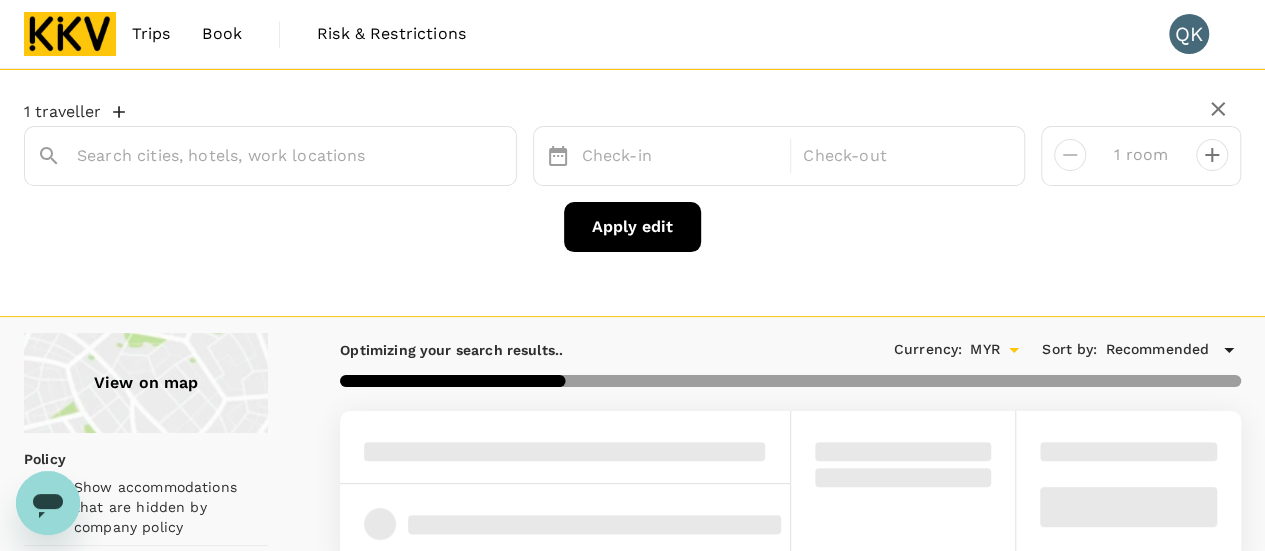 type on "Kota Kinabalu" 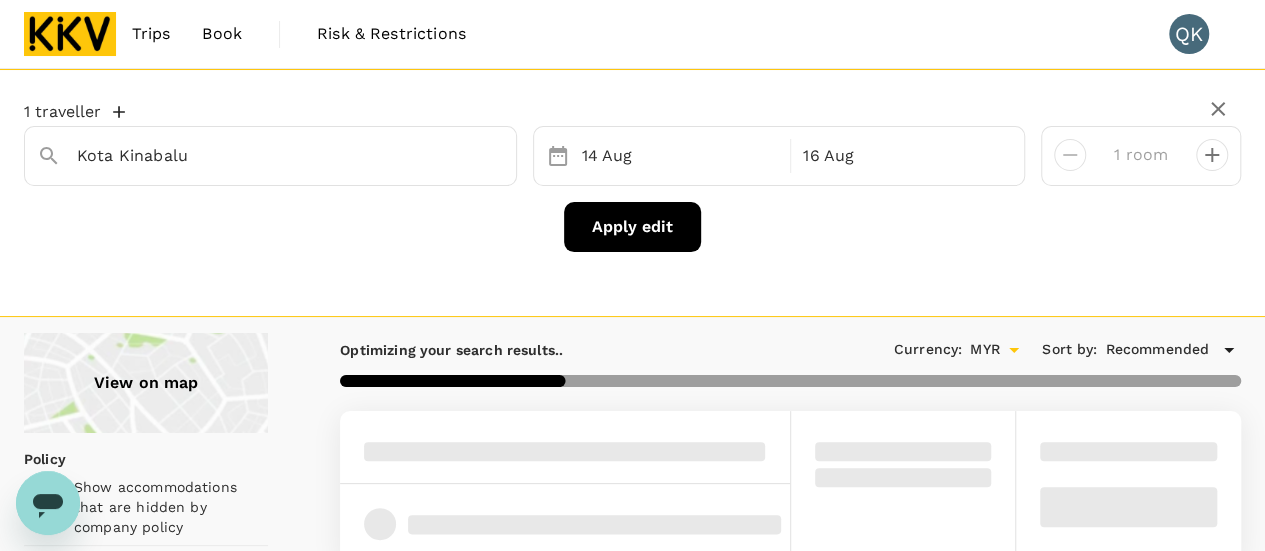 scroll, scrollTop: 200, scrollLeft: 0, axis: vertical 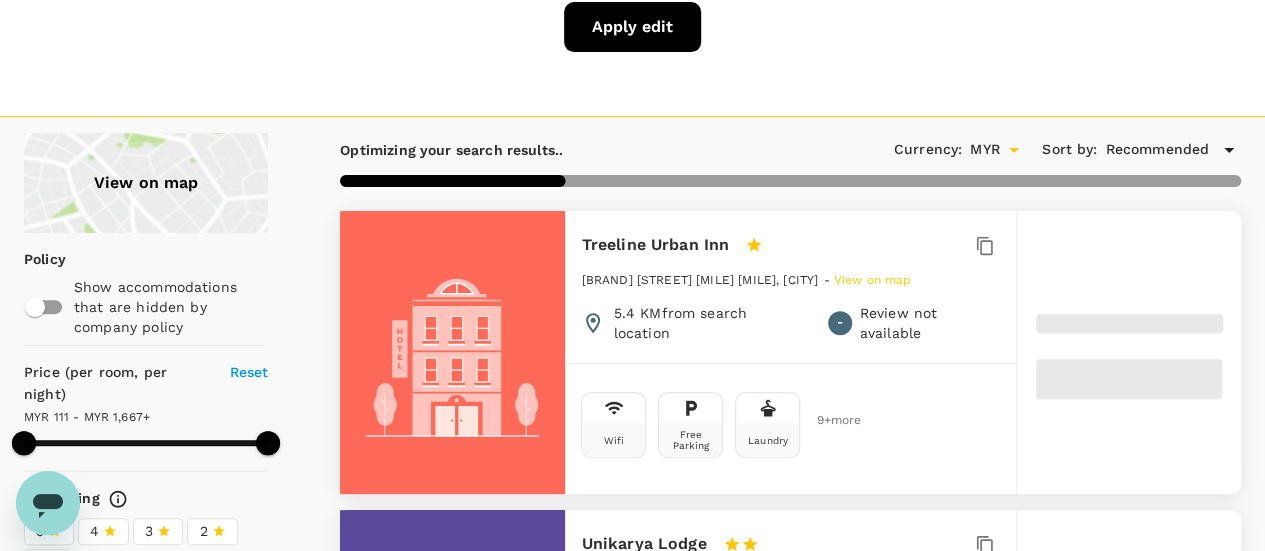 type on "1666.65" 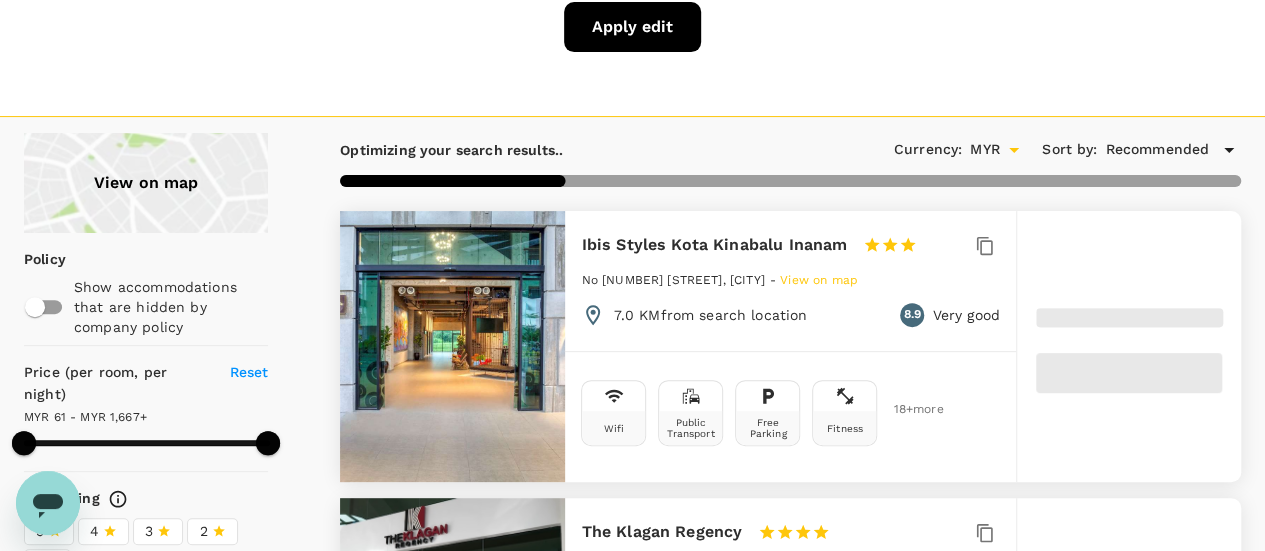 type on "60.65" 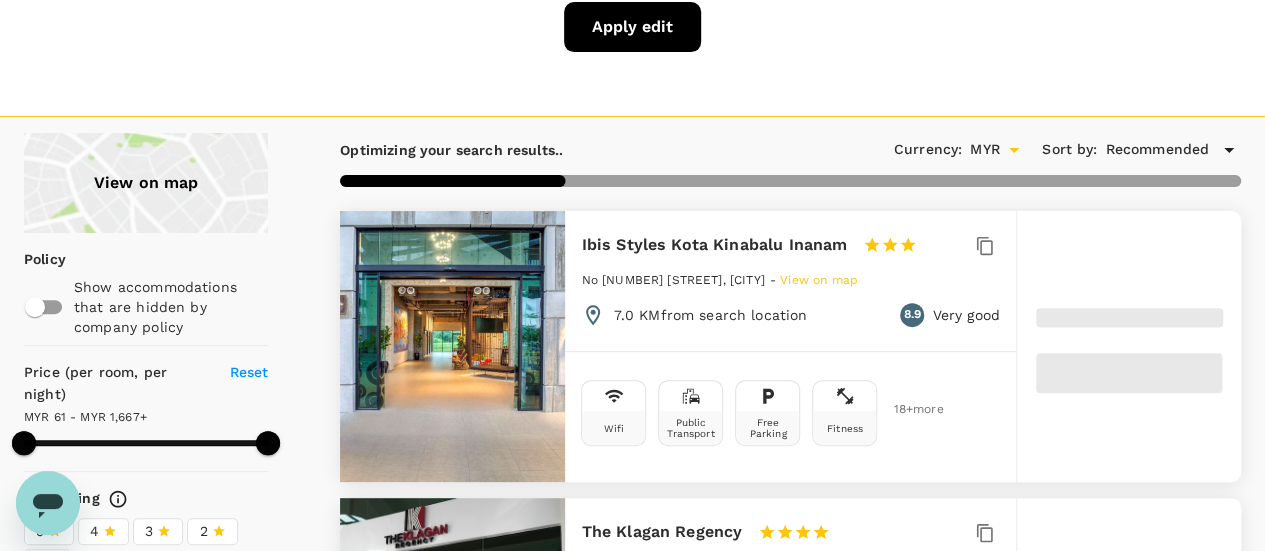 type on "1667.04" 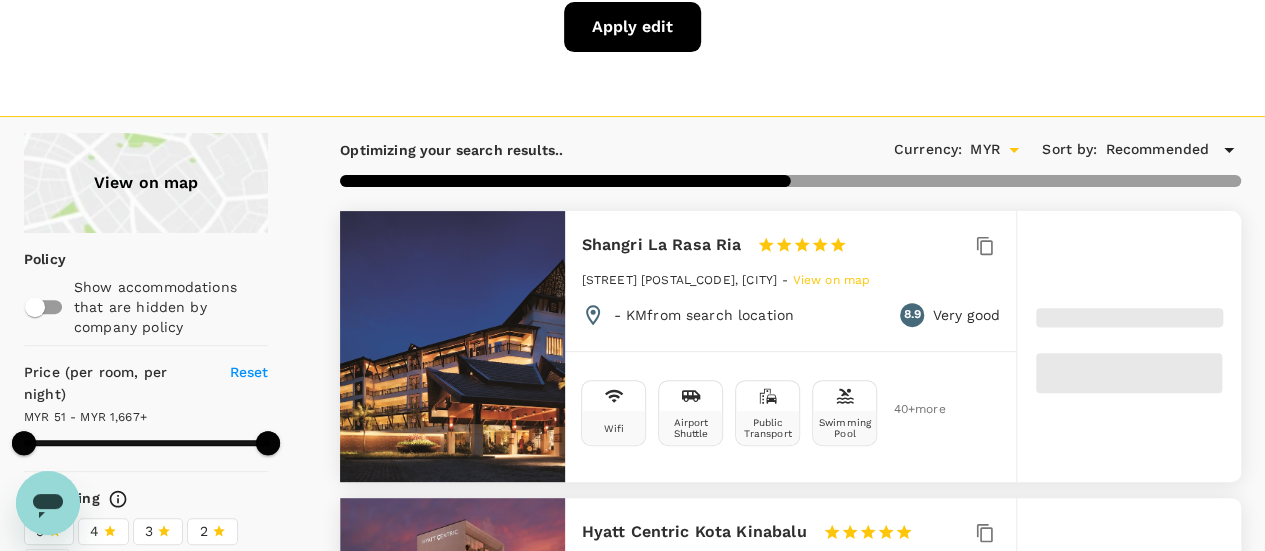 type on "51.04" 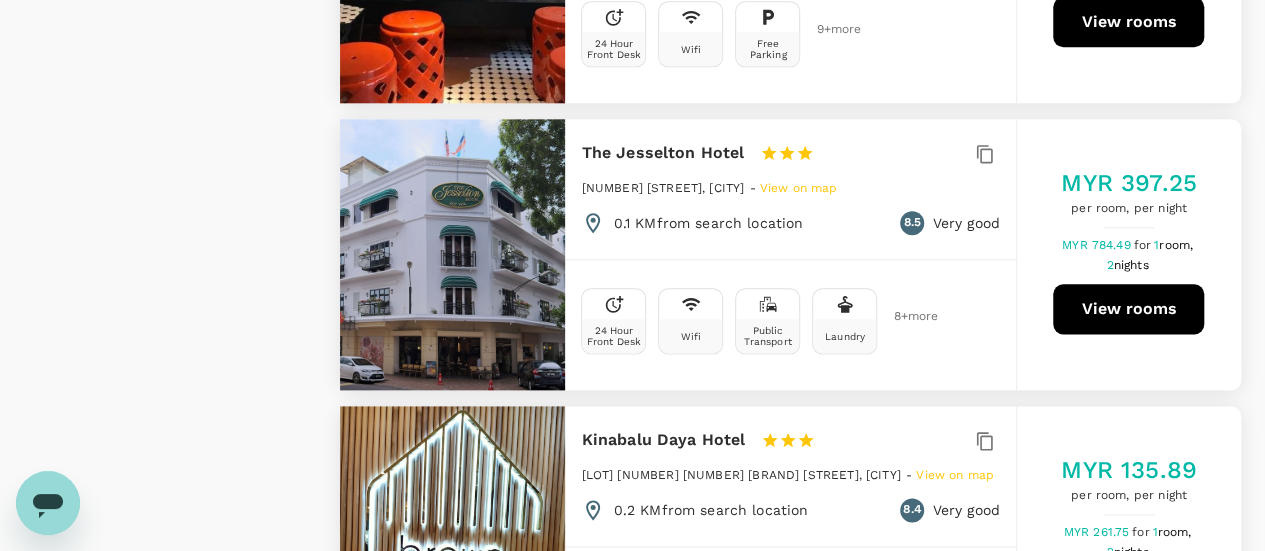 scroll, scrollTop: 4900, scrollLeft: 0, axis: vertical 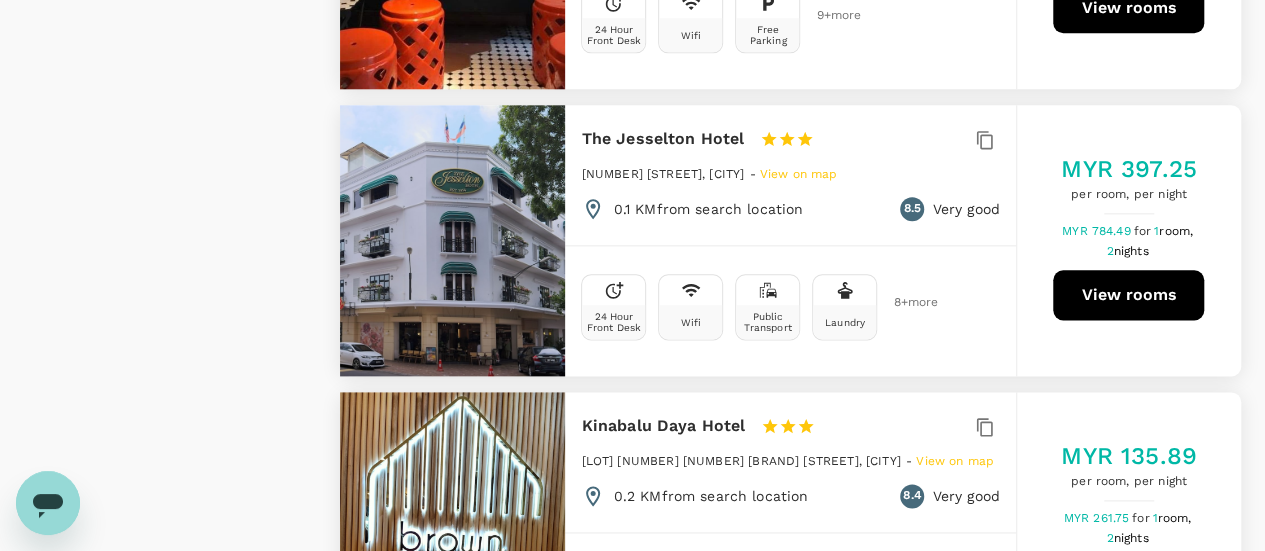 click at bounding box center [452, 240] 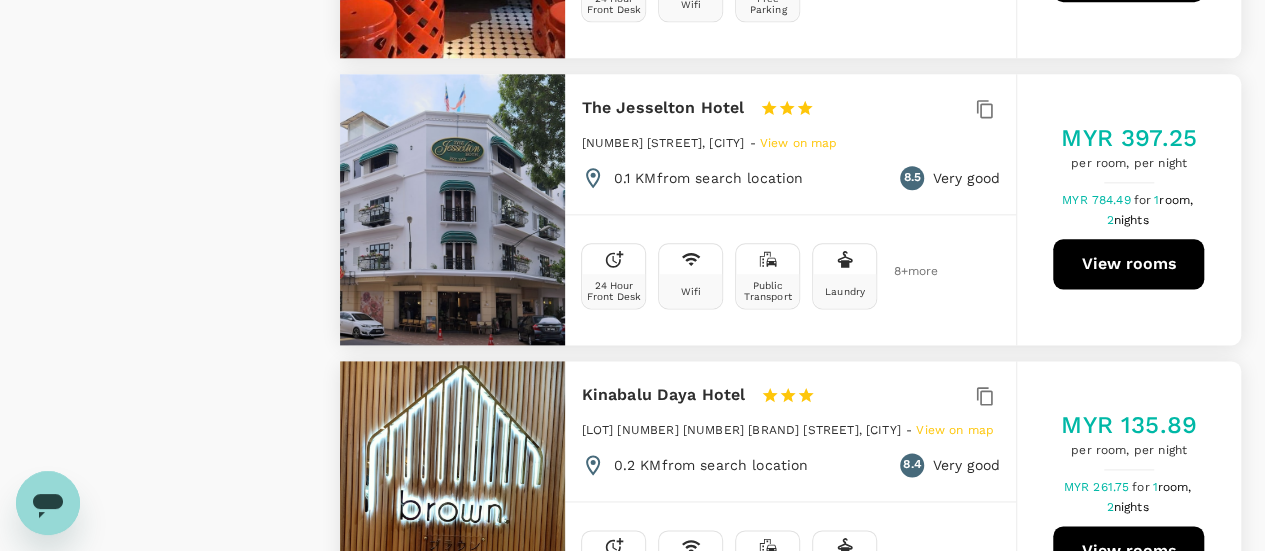 scroll, scrollTop: 4900, scrollLeft: 0, axis: vertical 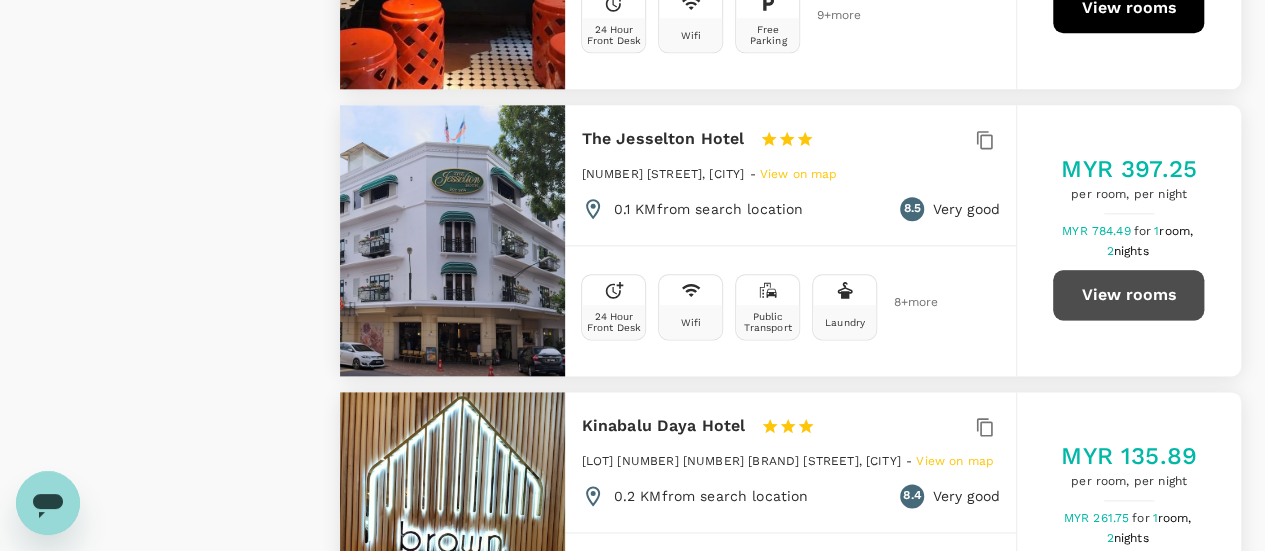 click on "View rooms" at bounding box center (1128, 295) 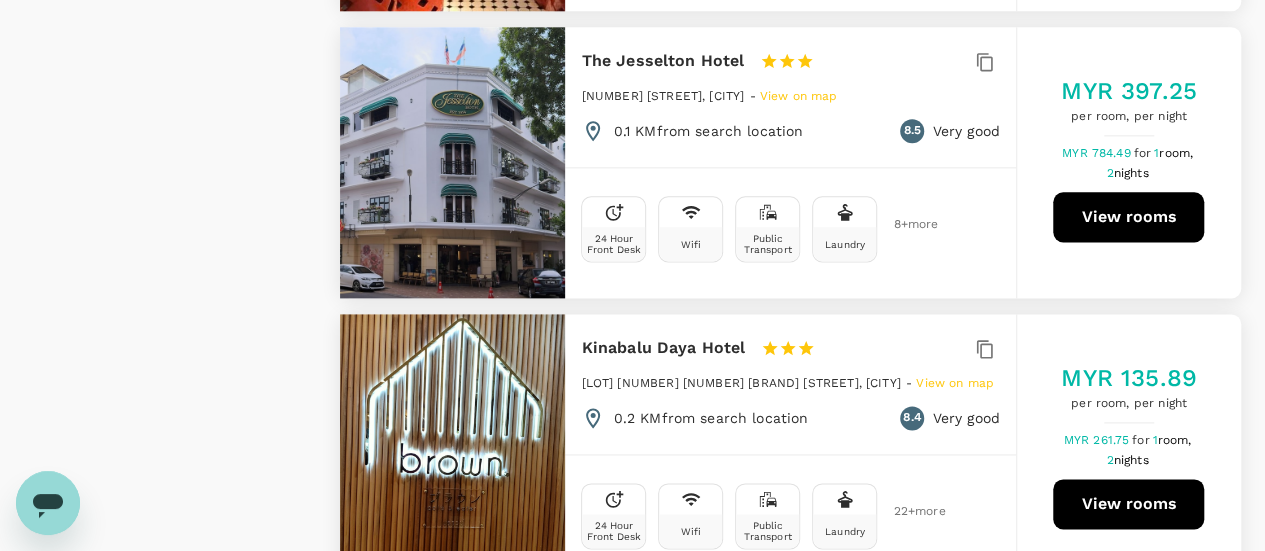 scroll, scrollTop: 5100, scrollLeft: 0, axis: vertical 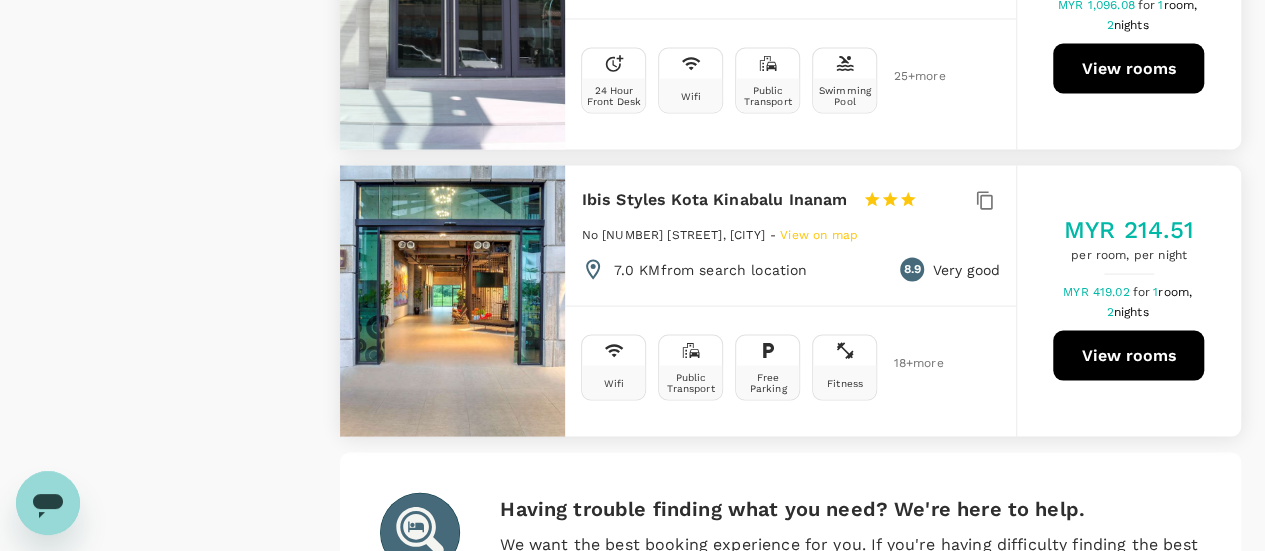 click on "View rooms" at bounding box center [1128, 356] 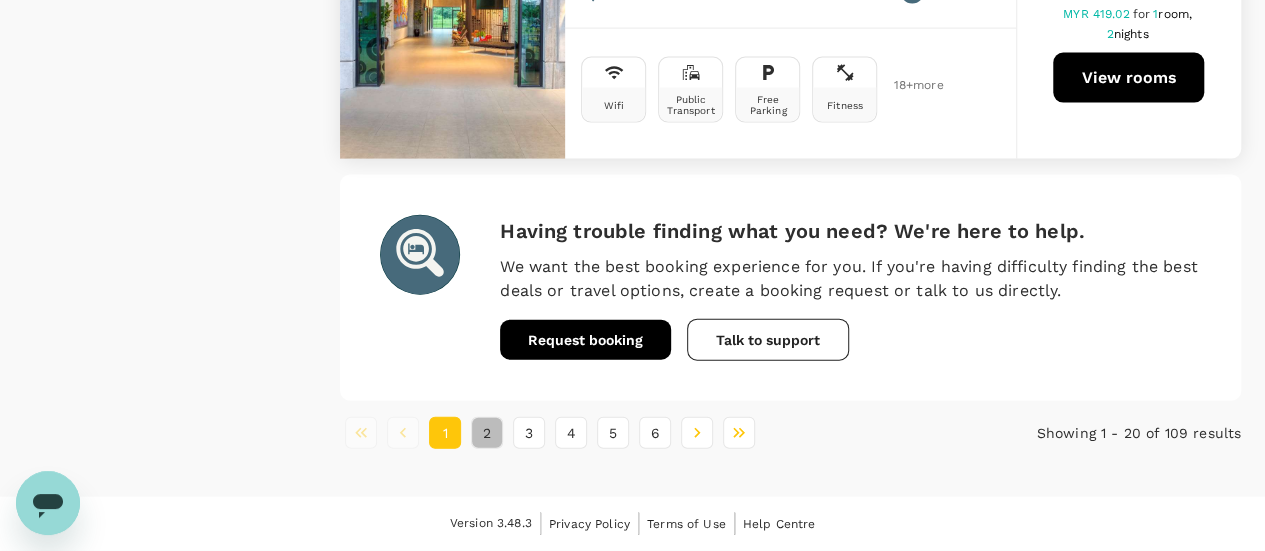 click on "2" at bounding box center (487, 433) 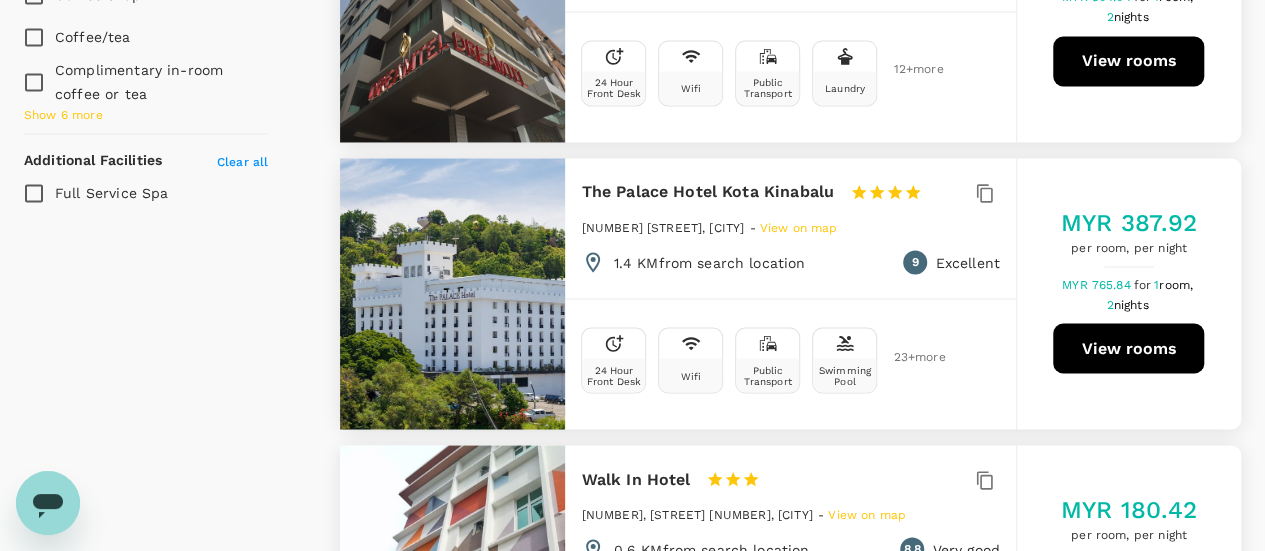 scroll, scrollTop: 1700, scrollLeft: 0, axis: vertical 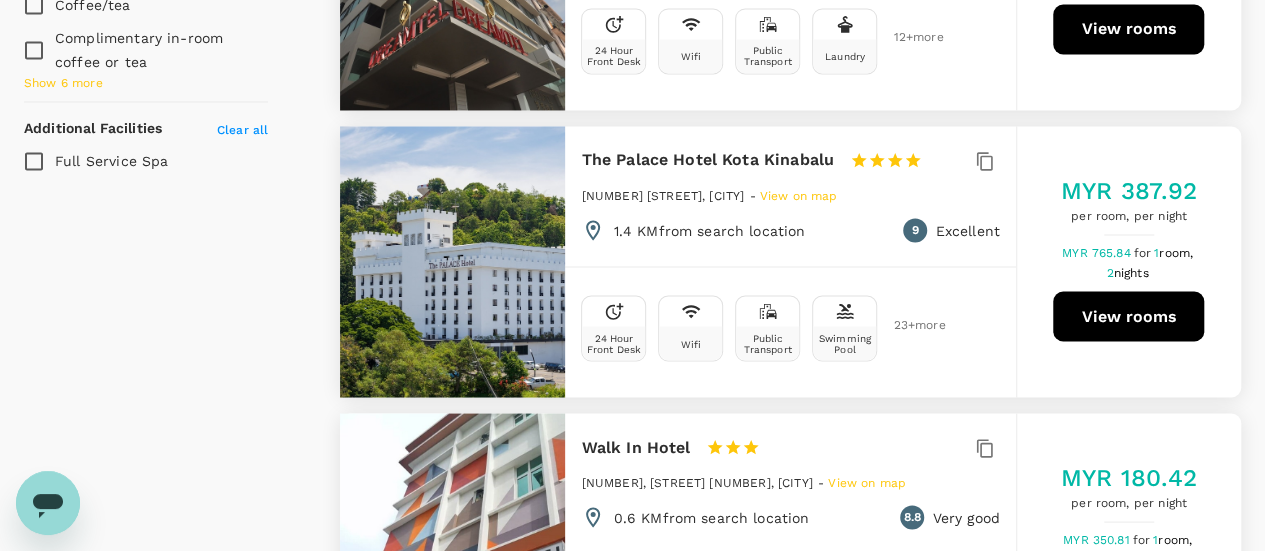 click on "View rooms" at bounding box center (1128, 316) 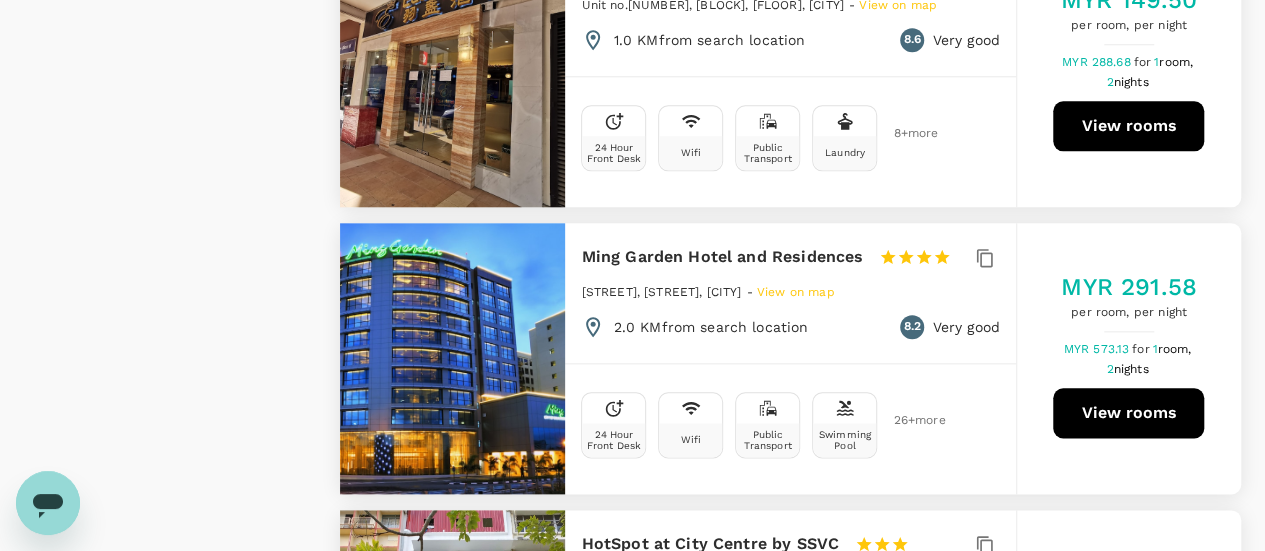 scroll, scrollTop: 4900, scrollLeft: 0, axis: vertical 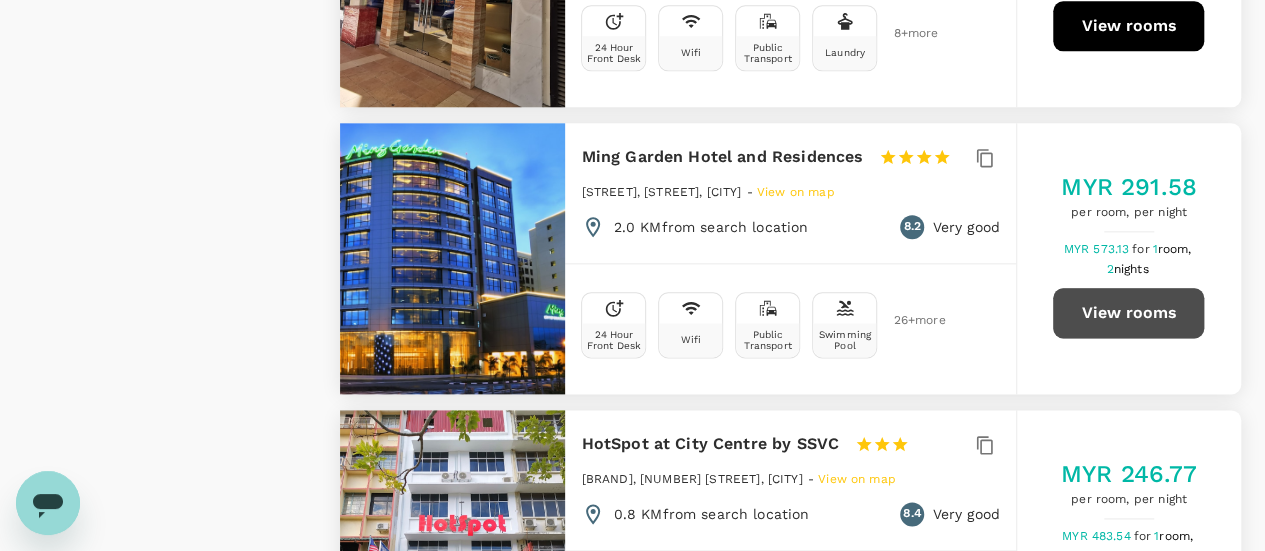 click on "View rooms" at bounding box center (1128, 313) 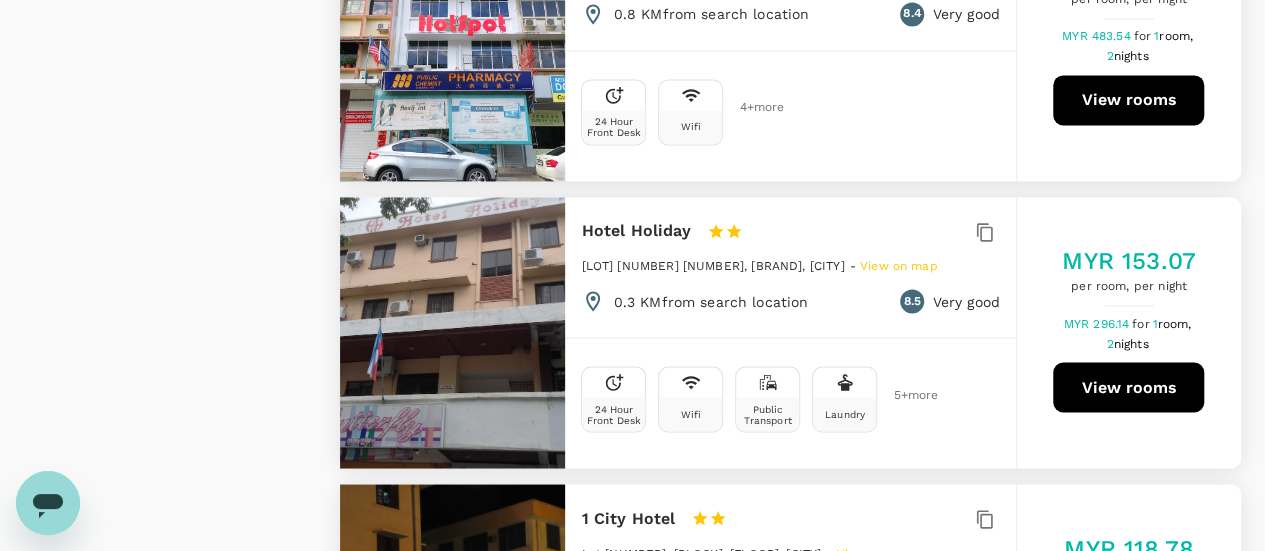 scroll, scrollTop: 5800, scrollLeft: 0, axis: vertical 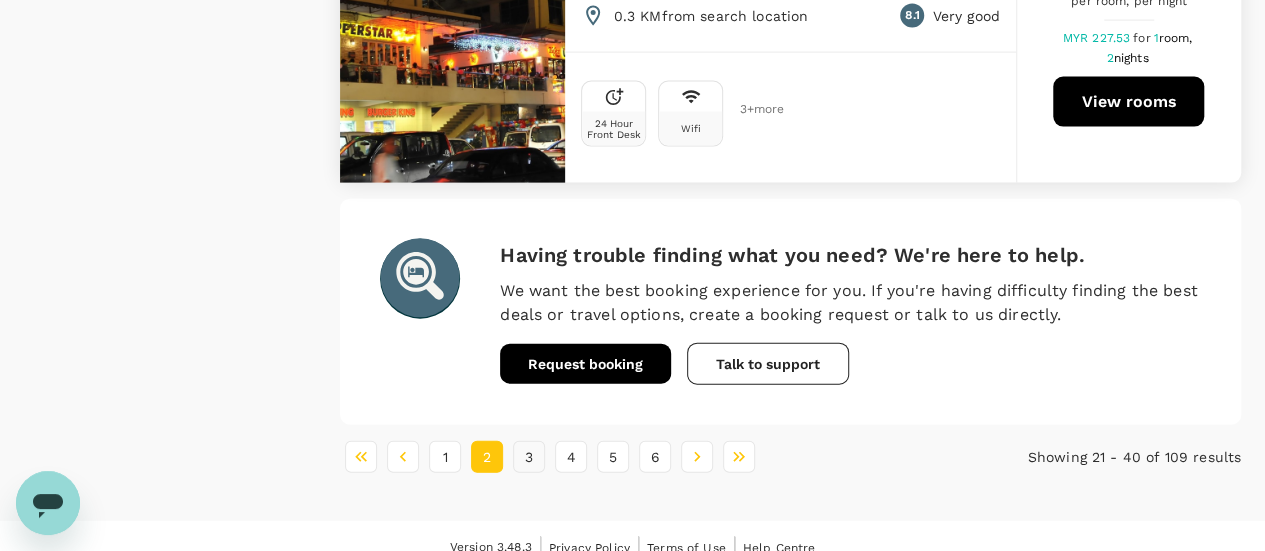 click on "3" at bounding box center (529, 457) 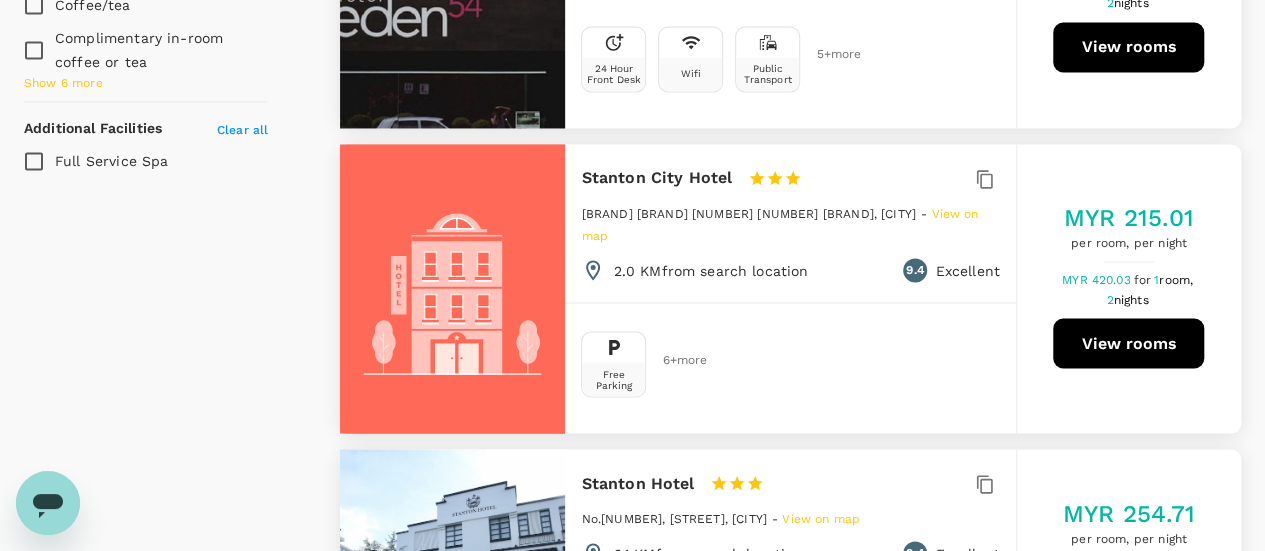 scroll, scrollTop: 2000, scrollLeft: 0, axis: vertical 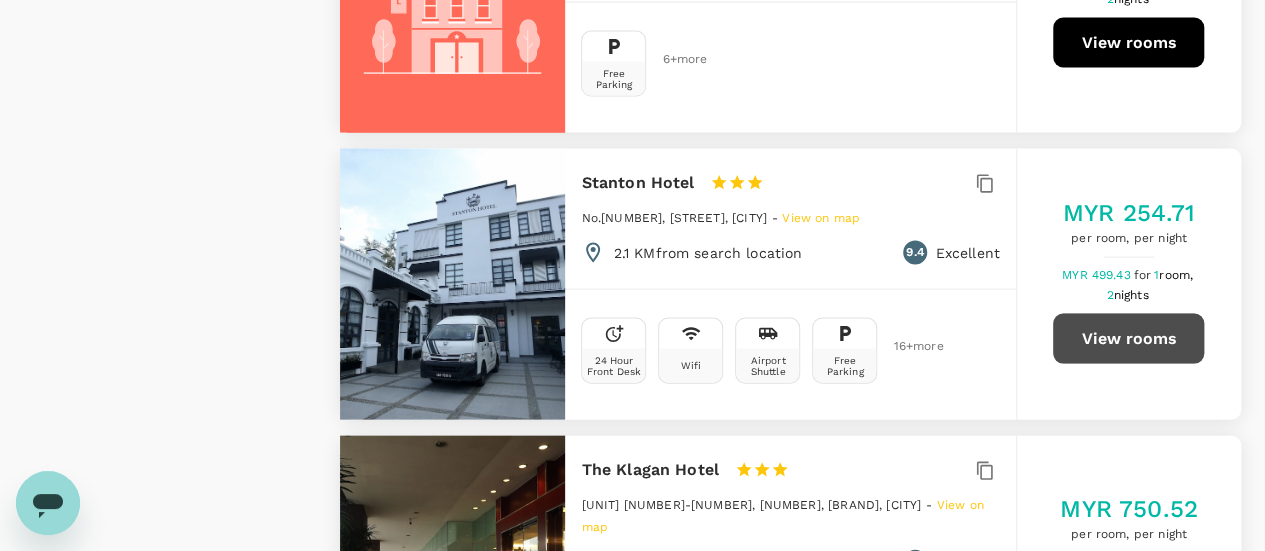 click on "View rooms" at bounding box center [1128, 339] 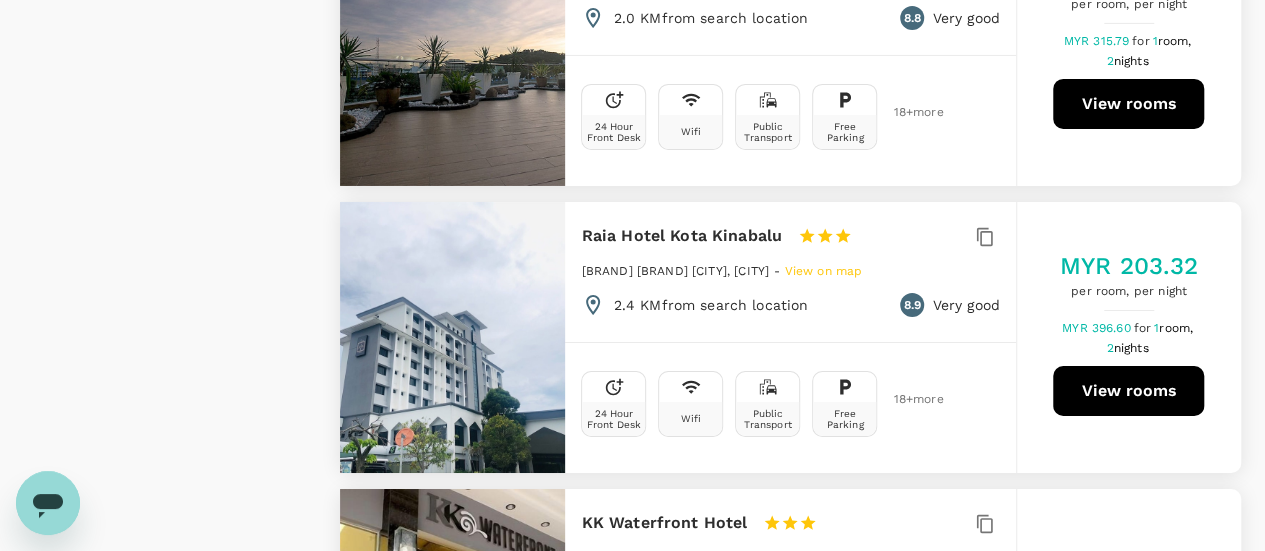 scroll, scrollTop: 3200, scrollLeft: 0, axis: vertical 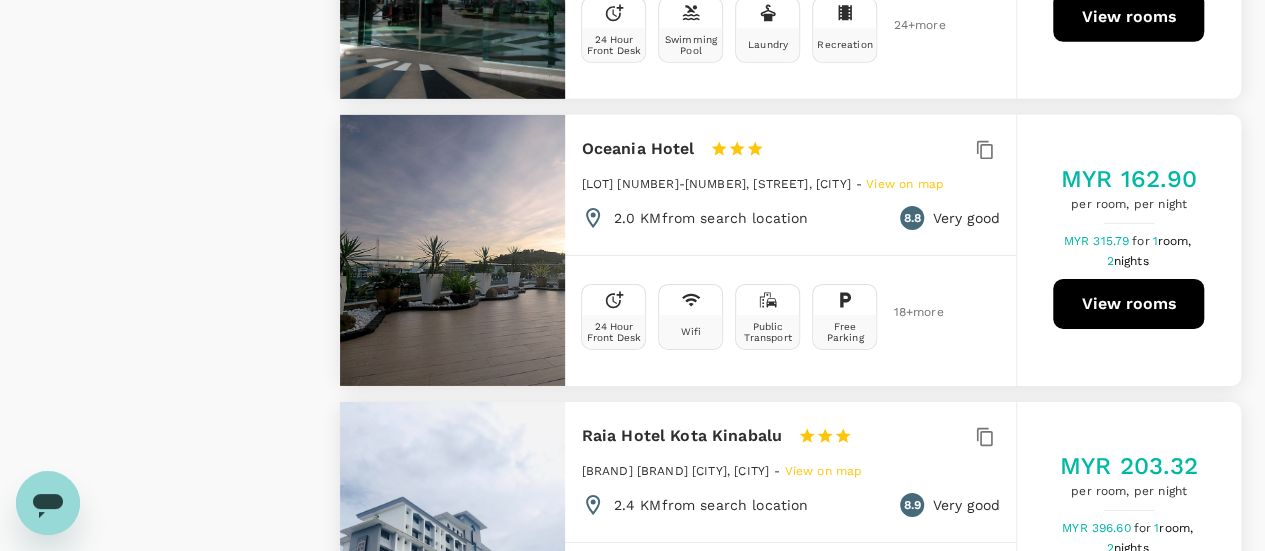 click on "View rooms" at bounding box center [1128, 304] 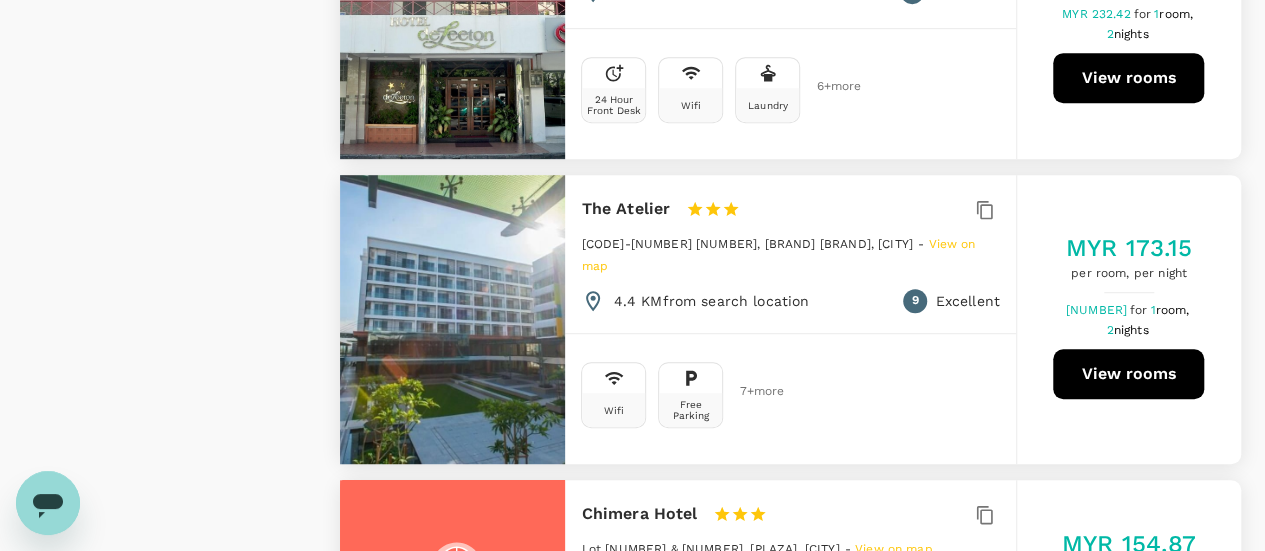 scroll, scrollTop: 4400, scrollLeft: 0, axis: vertical 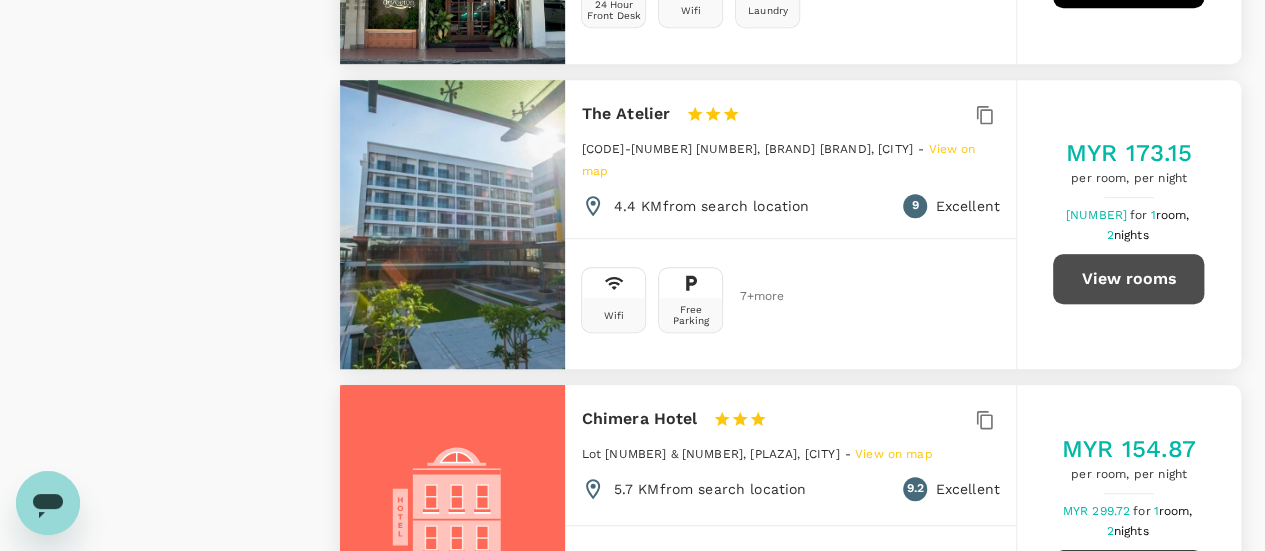 click on "View rooms" at bounding box center (1128, 279) 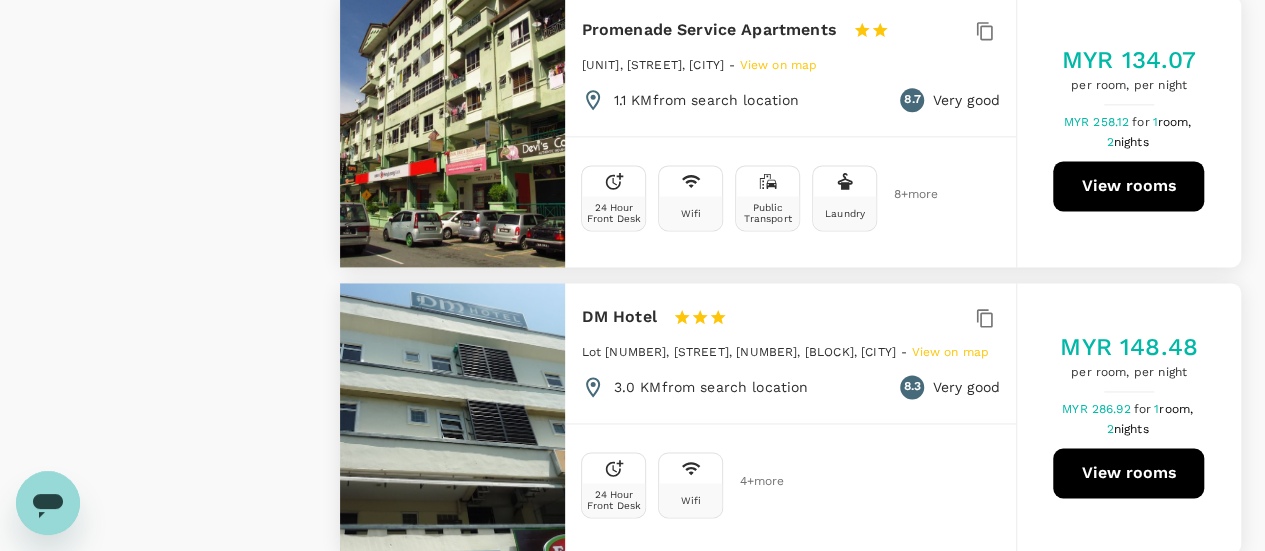 scroll, scrollTop: 5200, scrollLeft: 0, axis: vertical 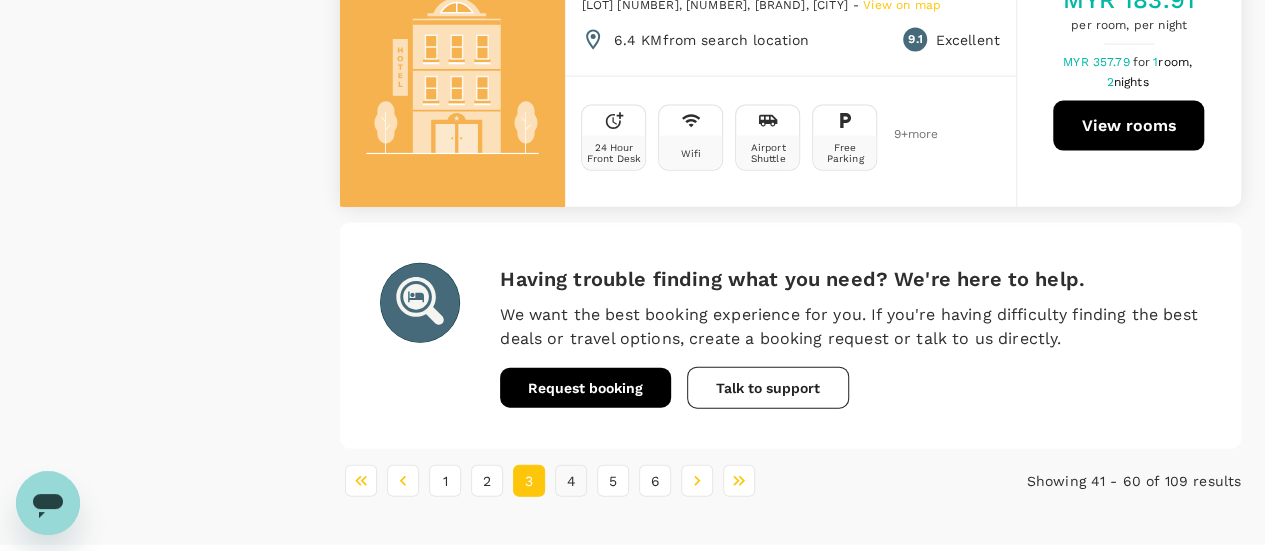 click on "4" at bounding box center [571, 481] 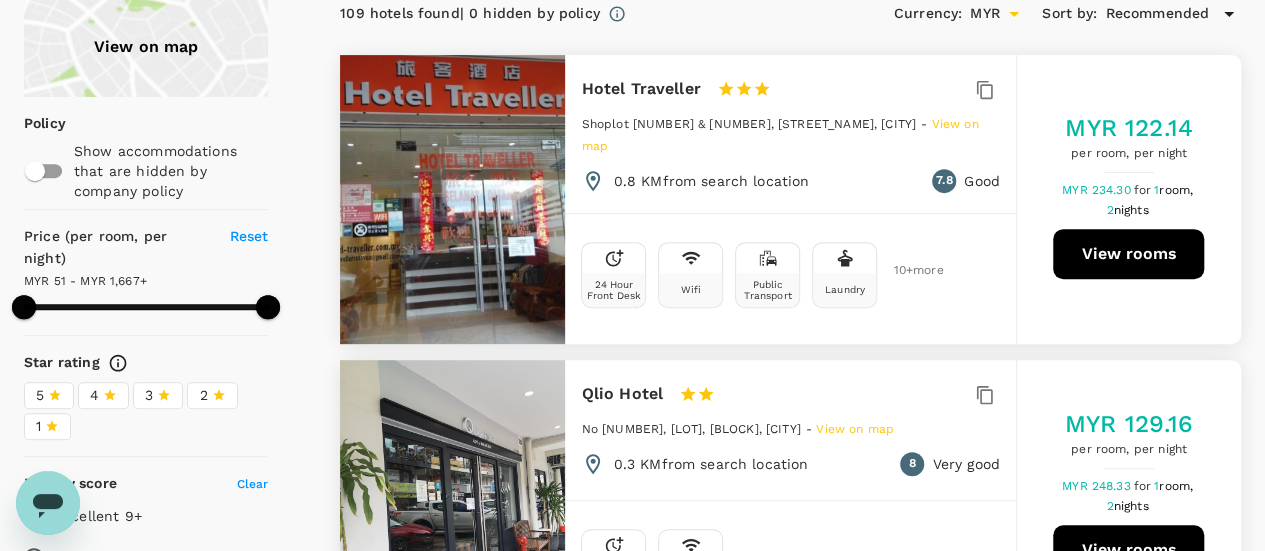 scroll, scrollTop: 0, scrollLeft: 0, axis: both 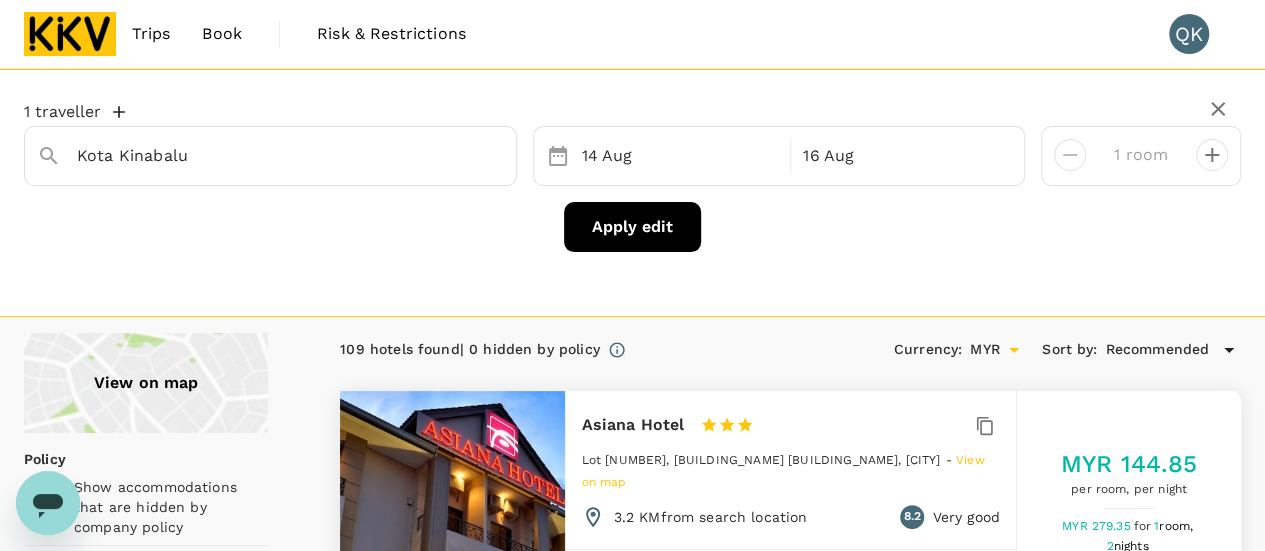 type on "1667.04" 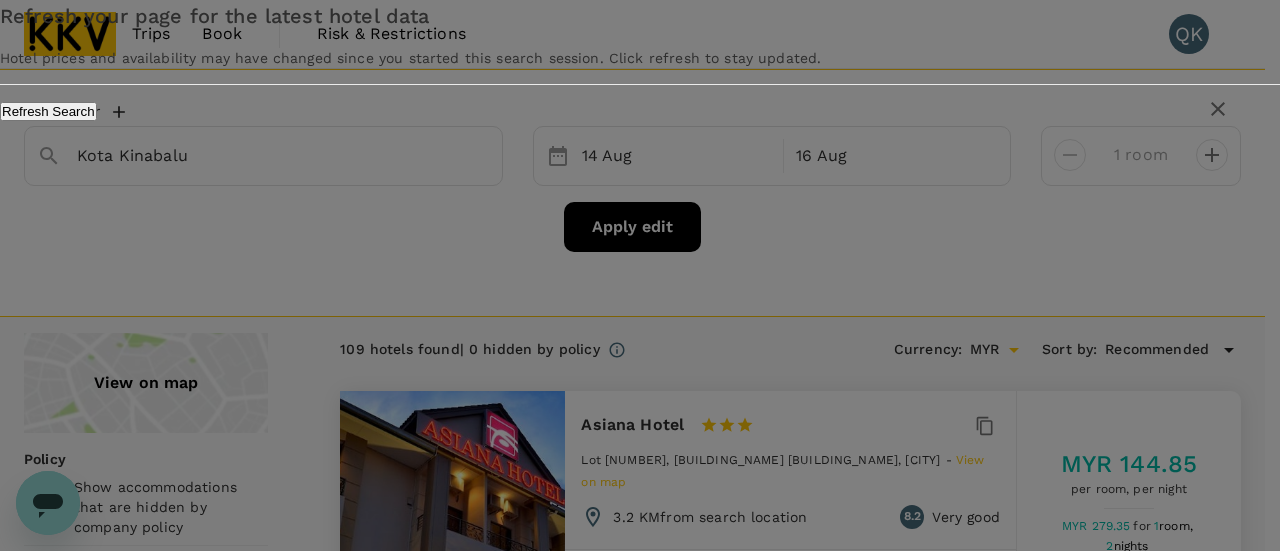 click on "Refresh Search" at bounding box center [48, 111] 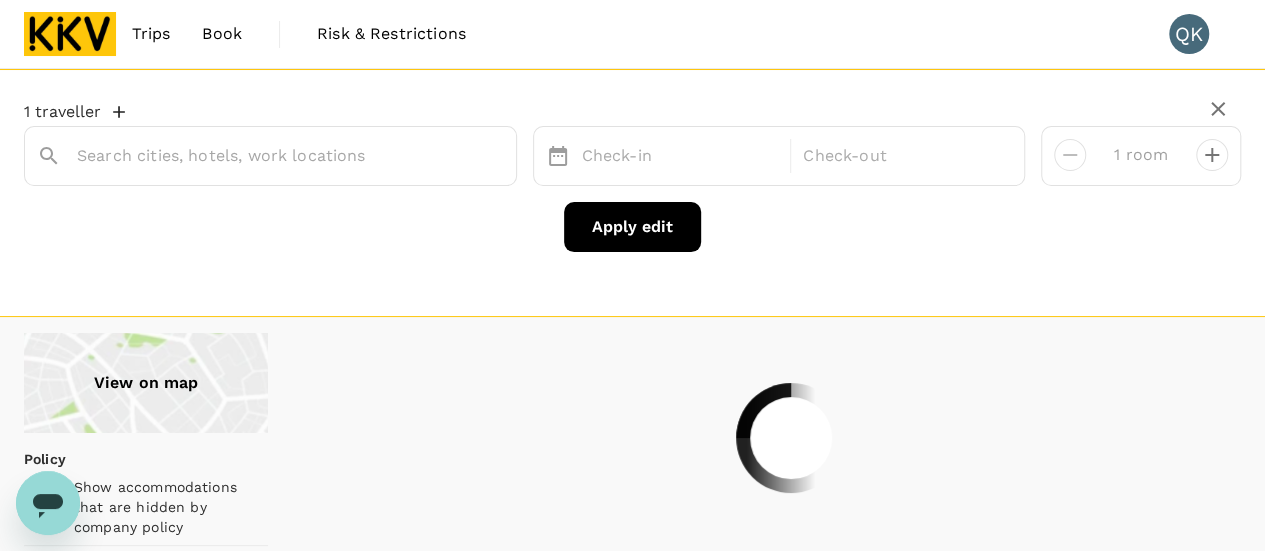 type on "Kota Kinabalu" 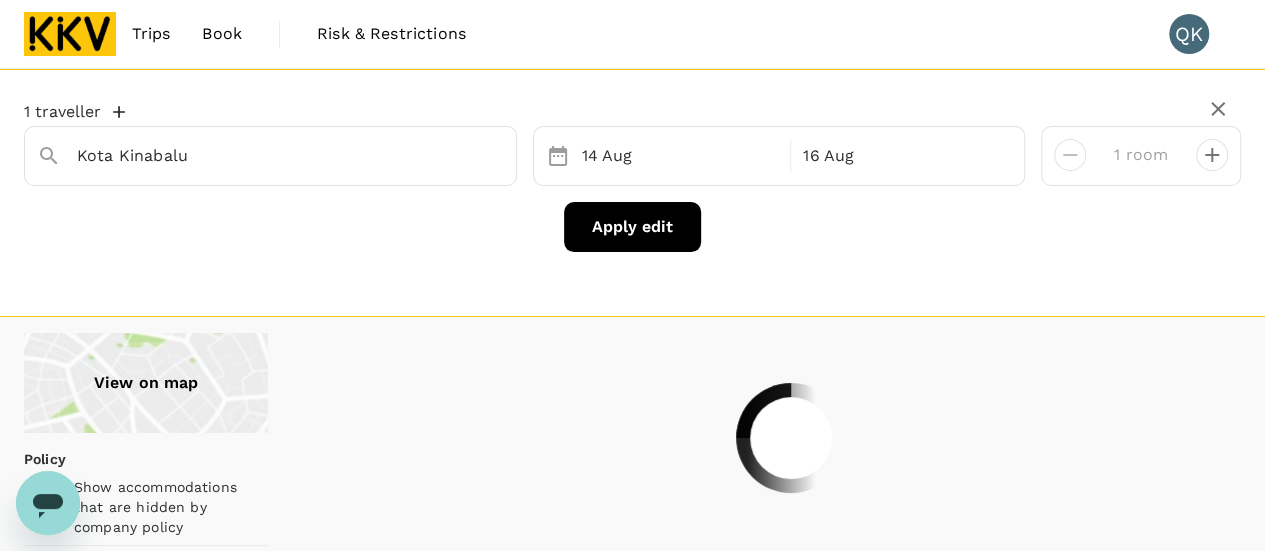 type on "1668.59" 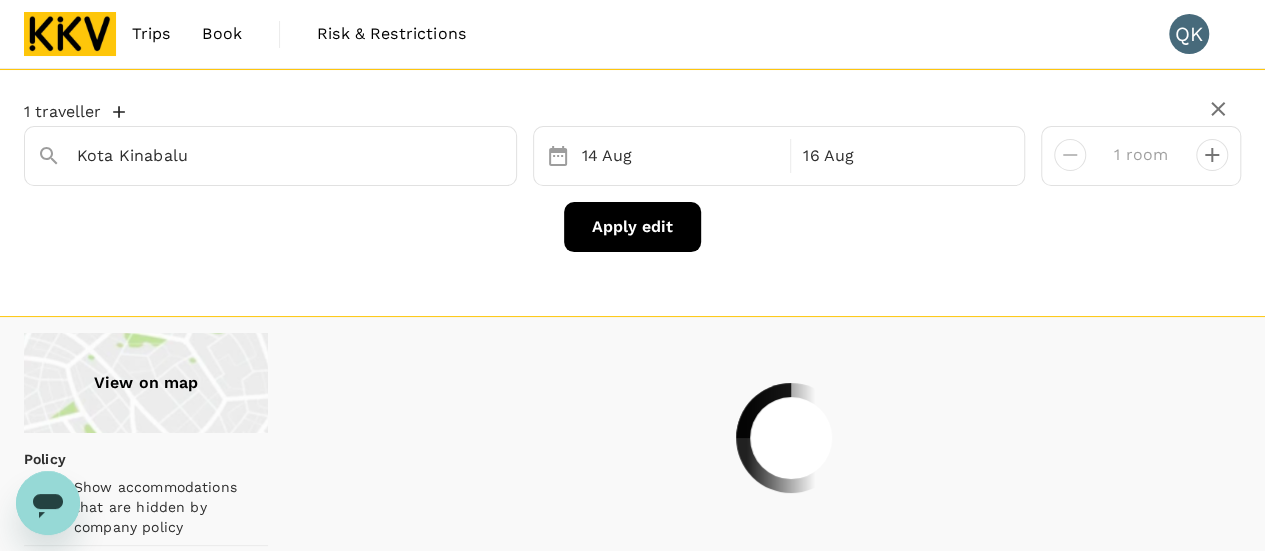 click on "Trips" at bounding box center (151, 34) 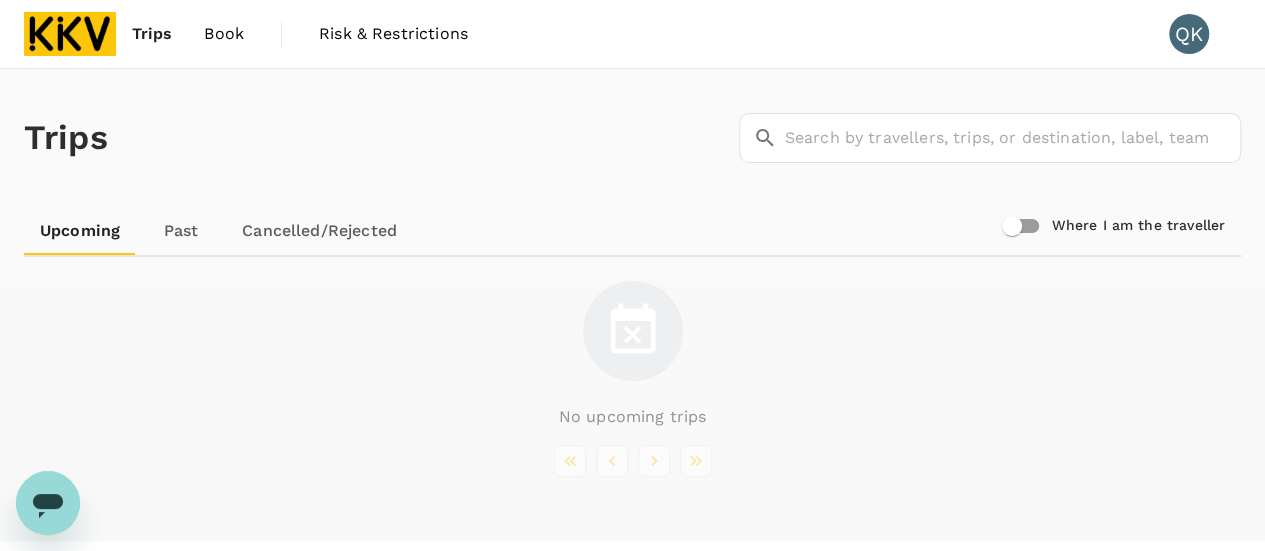 click on "Book" at bounding box center (224, 34) 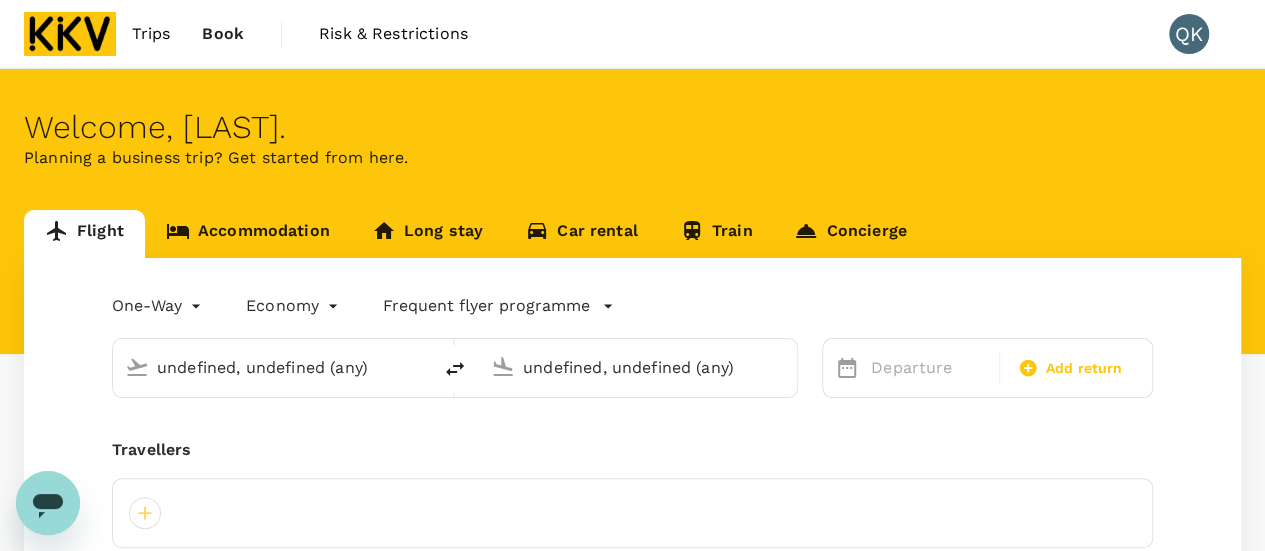 type 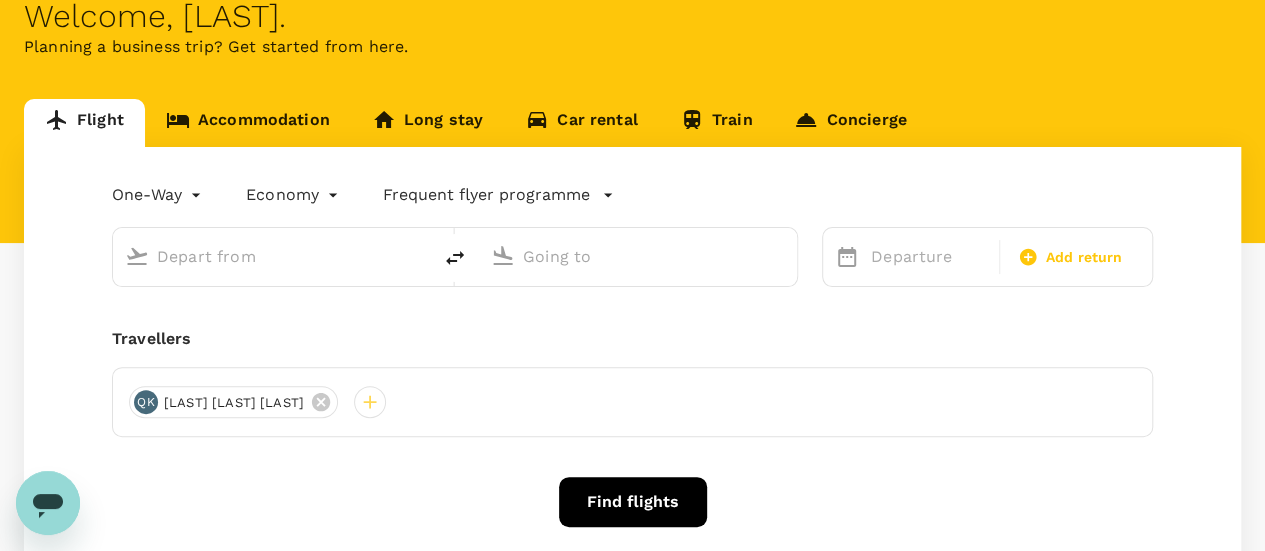 scroll, scrollTop: 200, scrollLeft: 0, axis: vertical 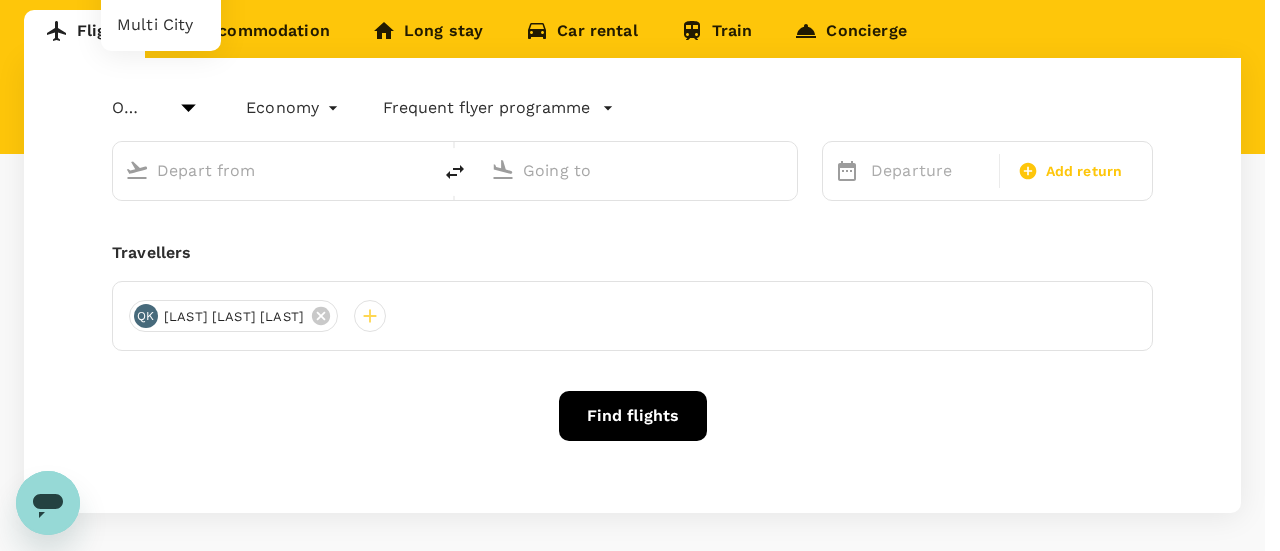 click on "Trips Book Risk & Restrictions QK Welcome , Quah . Planning a business trip? Get started from here. Flight Accommodation Long stay Car rental Train Concierge One-Way oneway Economy economy Frequent flyer programme Departure Add return Travellers   QK Quah Kar Mei Find flights Version 3.48.3 Privacy Policy Terms of Use Help Centre Frequent flyer programme Add new One-Way Round Trip Multi City" at bounding box center (640, 219) 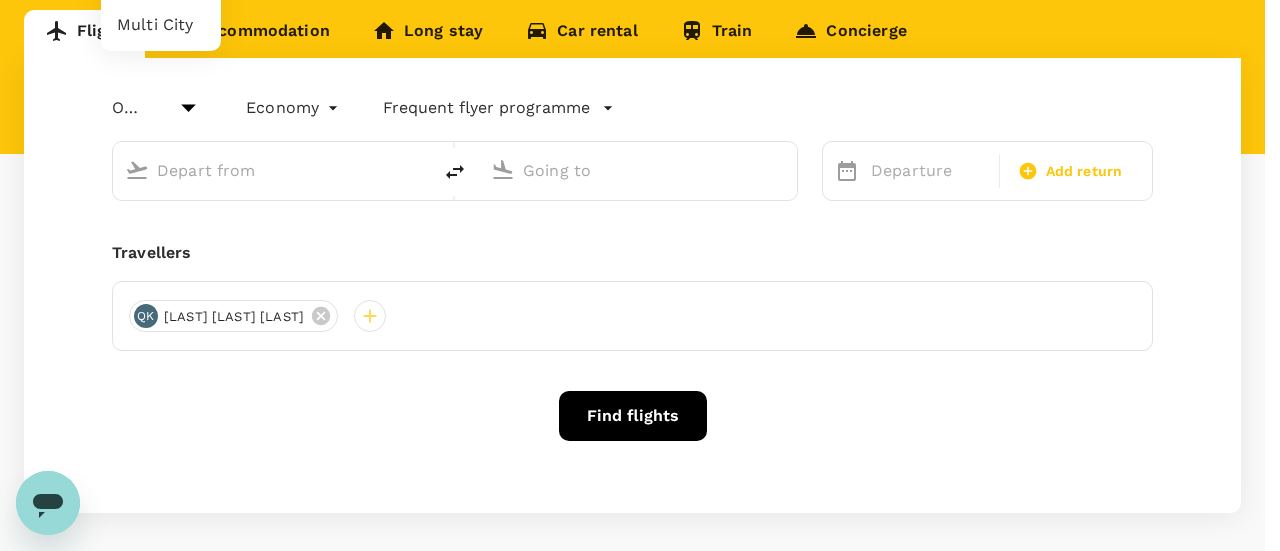 click on "Round Trip" at bounding box center (161, -11) 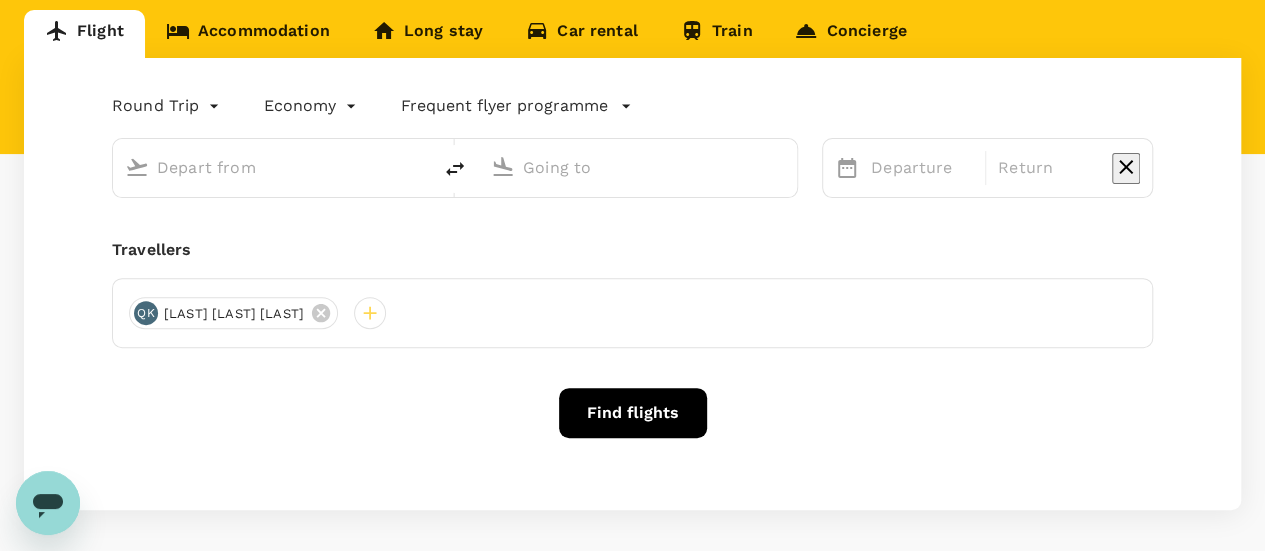 click at bounding box center [273, 167] 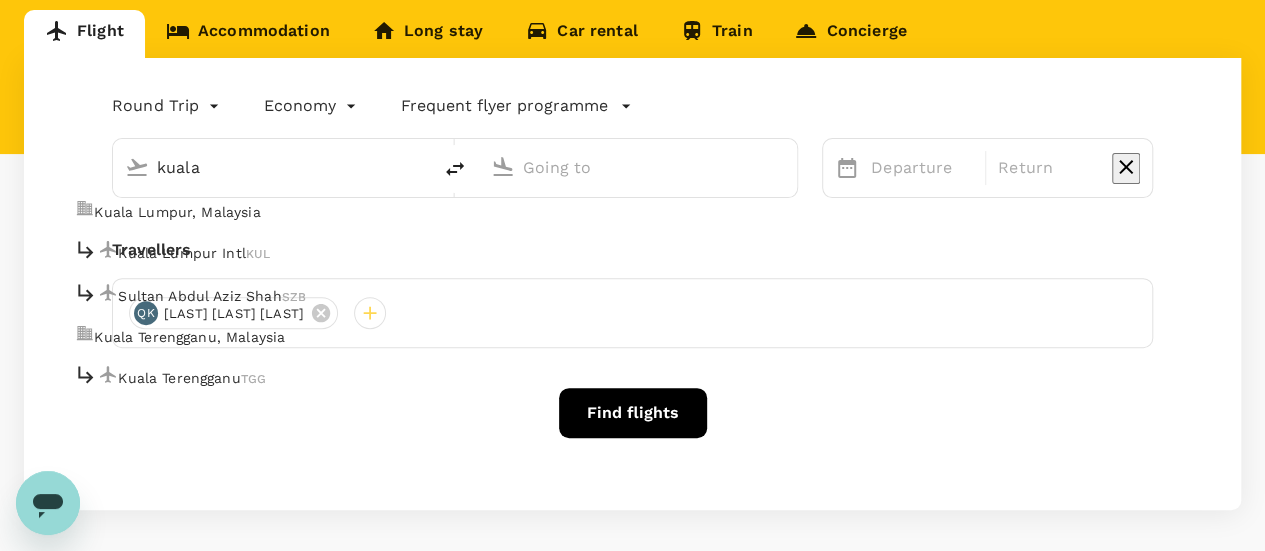 click on "Kuala Lumpur, Malaysia" at bounding box center [177, 212] 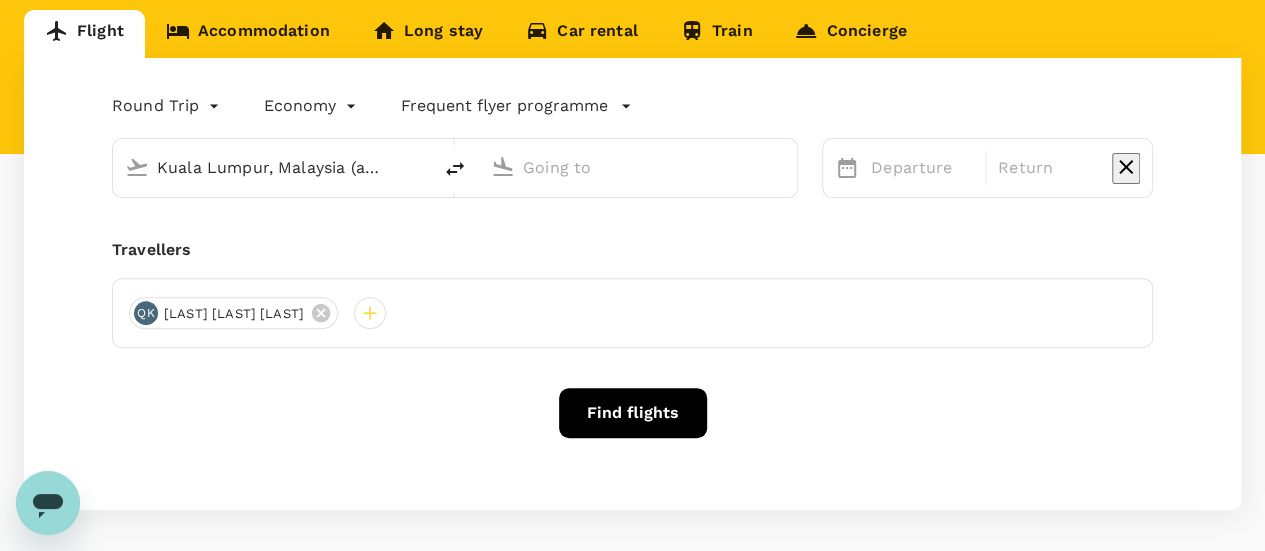 click at bounding box center [639, 167] 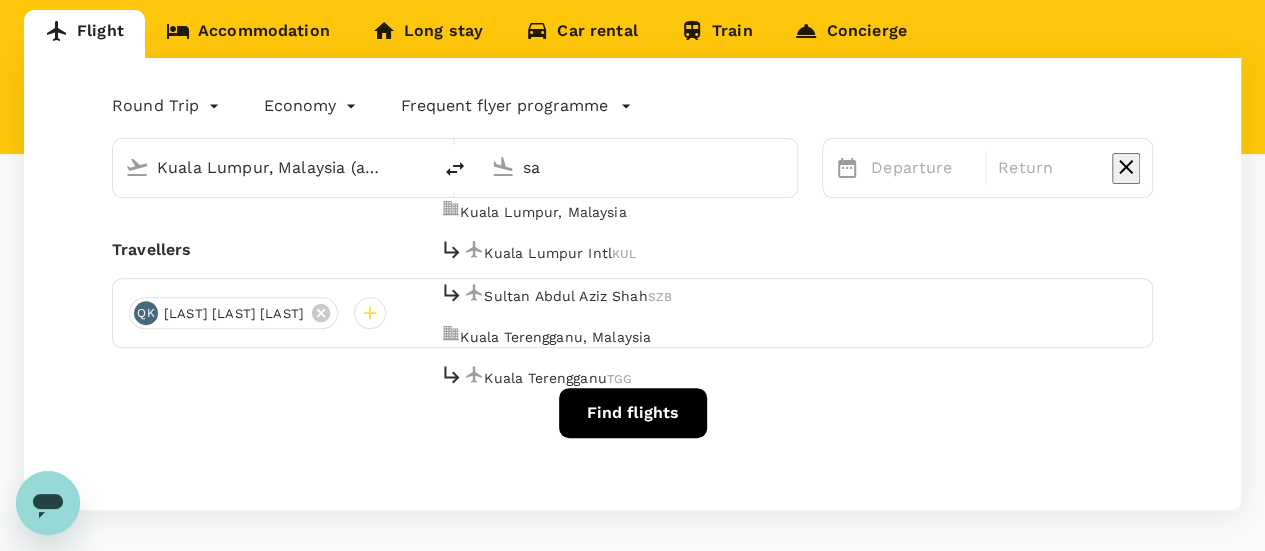 type on "s" 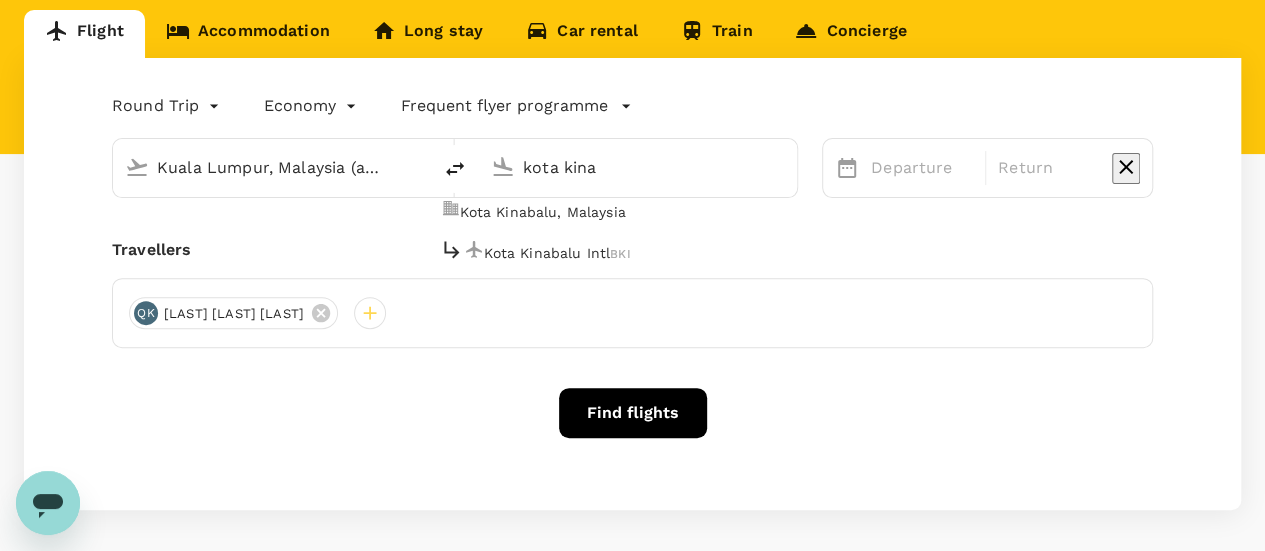 click on "Kota Kinabalu, Malaysia" at bounding box center (542, 212) 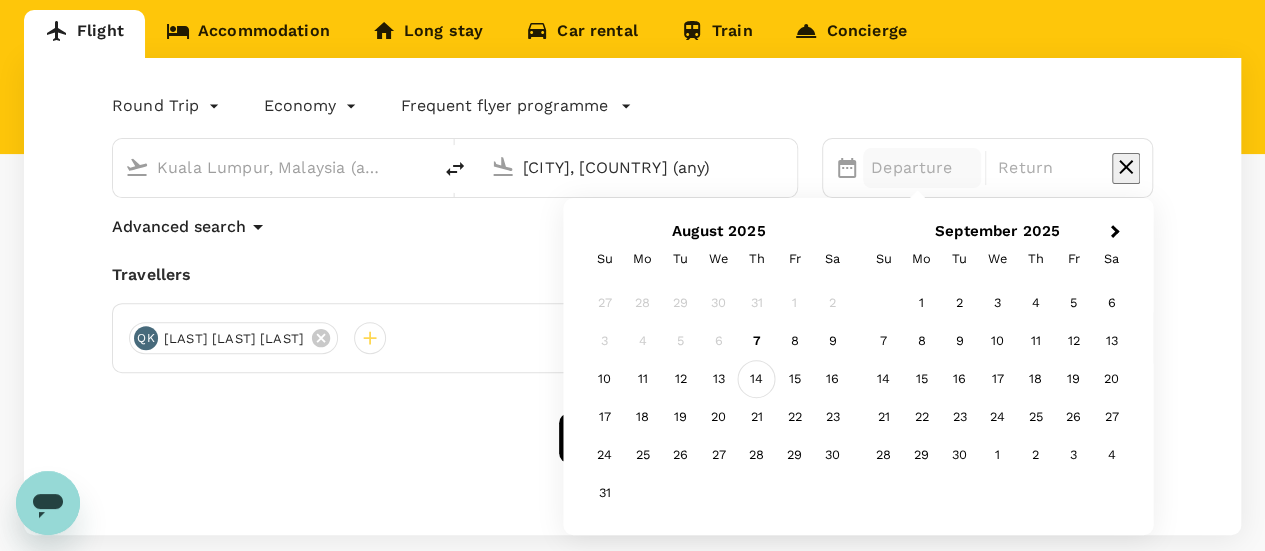 type on "Kota Kinabalu, Malaysia (any)" 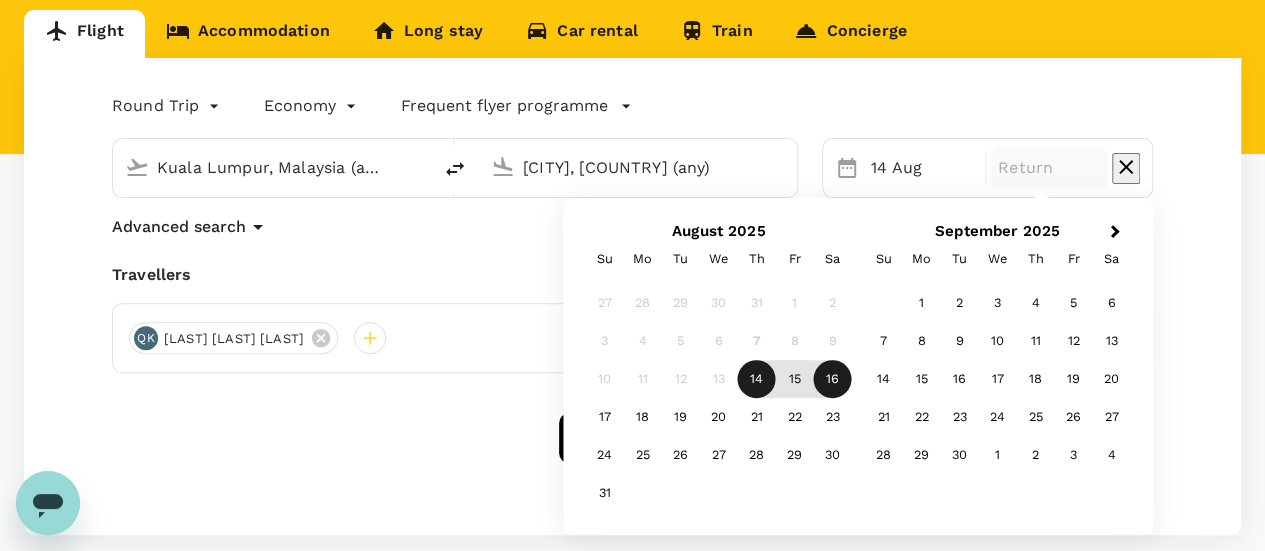 click on "16" at bounding box center [833, 379] 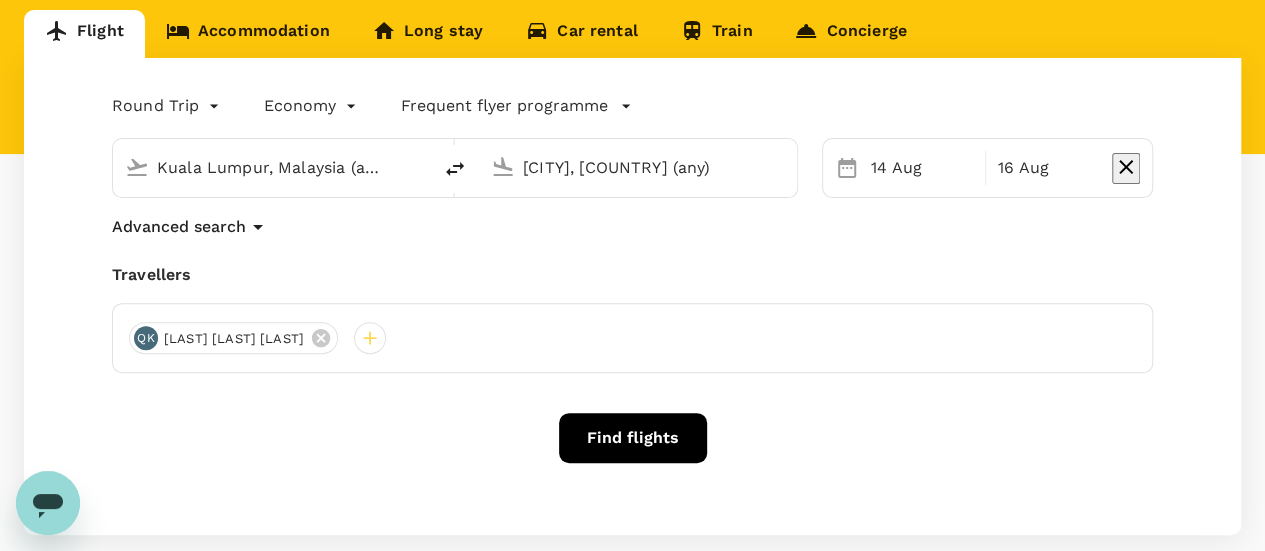 drag, startPoint x: 629, startPoint y: 435, endPoint x: 635, endPoint y: 410, distance: 25.70992 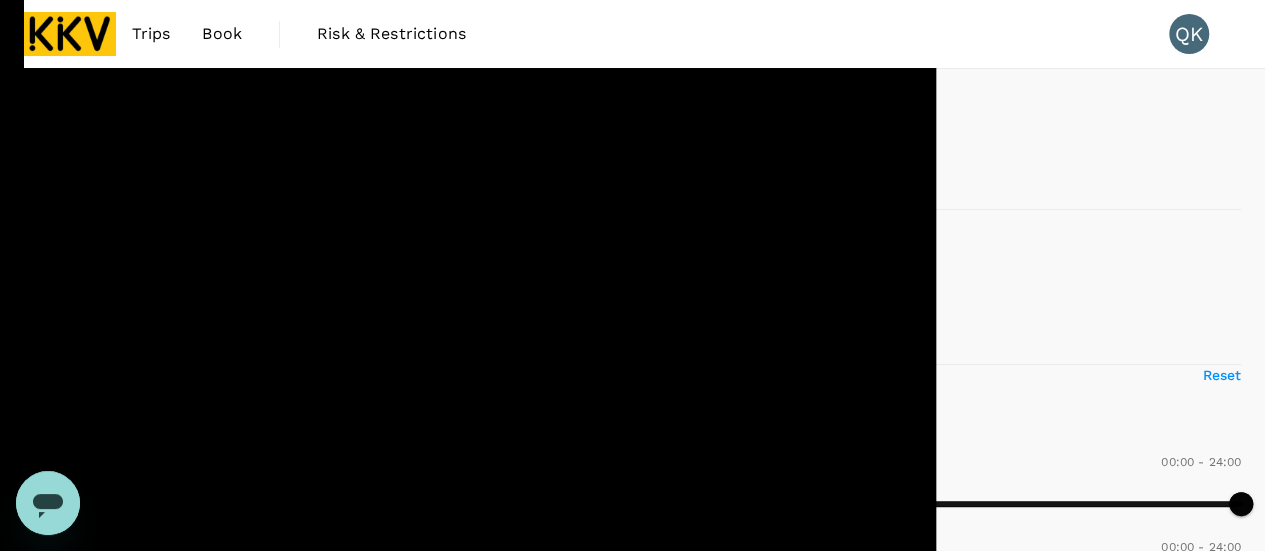 scroll, scrollTop: 100, scrollLeft: 0, axis: vertical 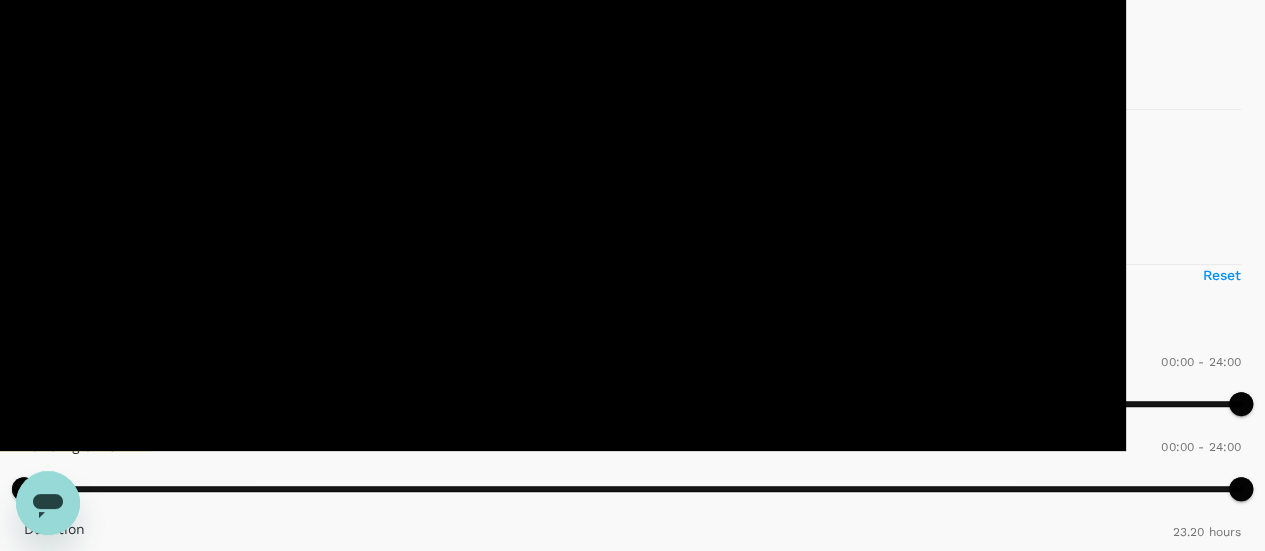 click on "1 stop" at bounding box center (34, 201) 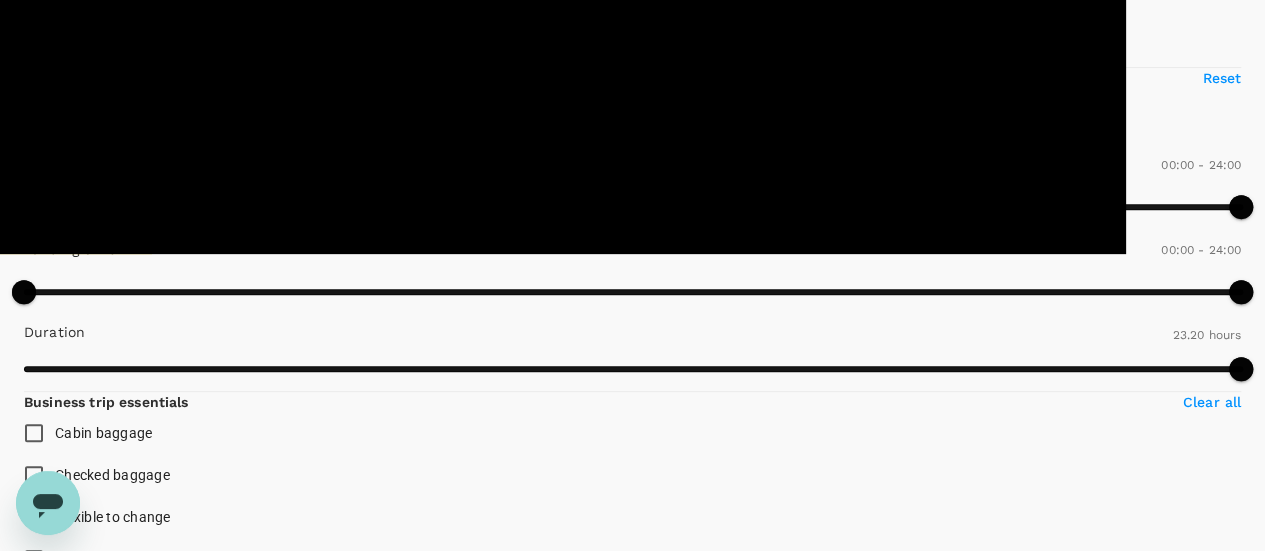 scroll, scrollTop: 300, scrollLeft: 0, axis: vertical 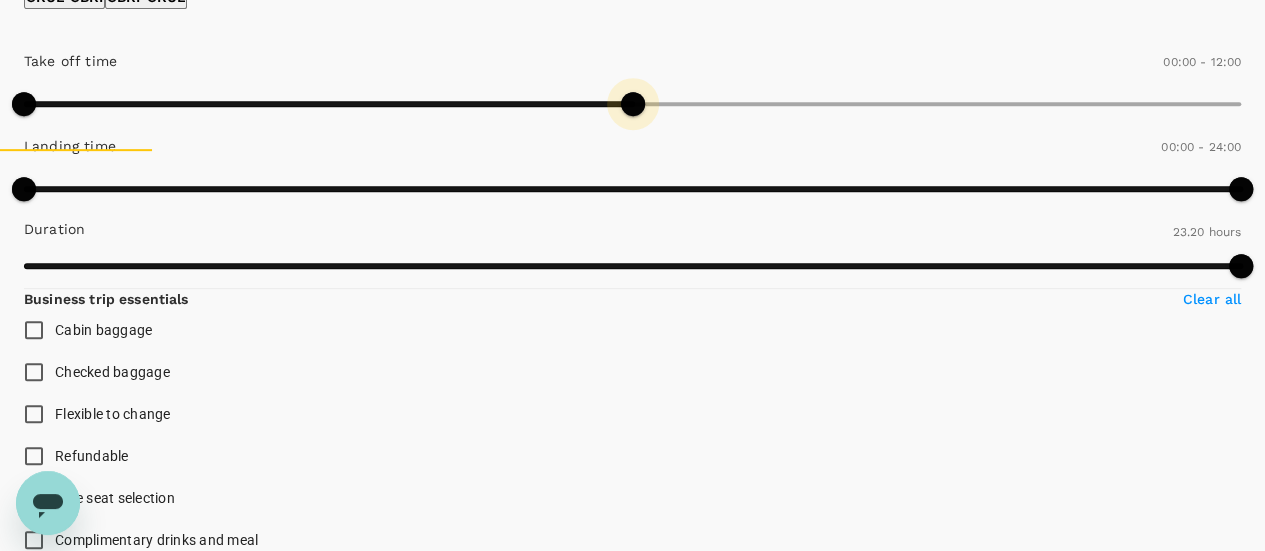 type on "750" 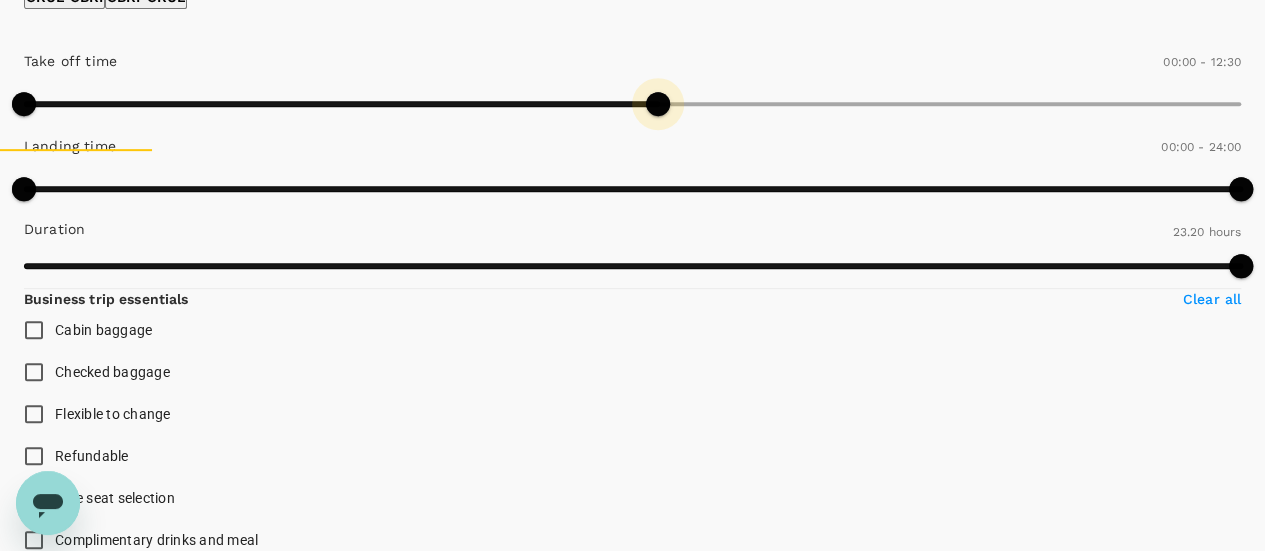 drag, startPoint x: 324, startPoint y: 197, endPoint x: 181, endPoint y: 207, distance: 143.34923 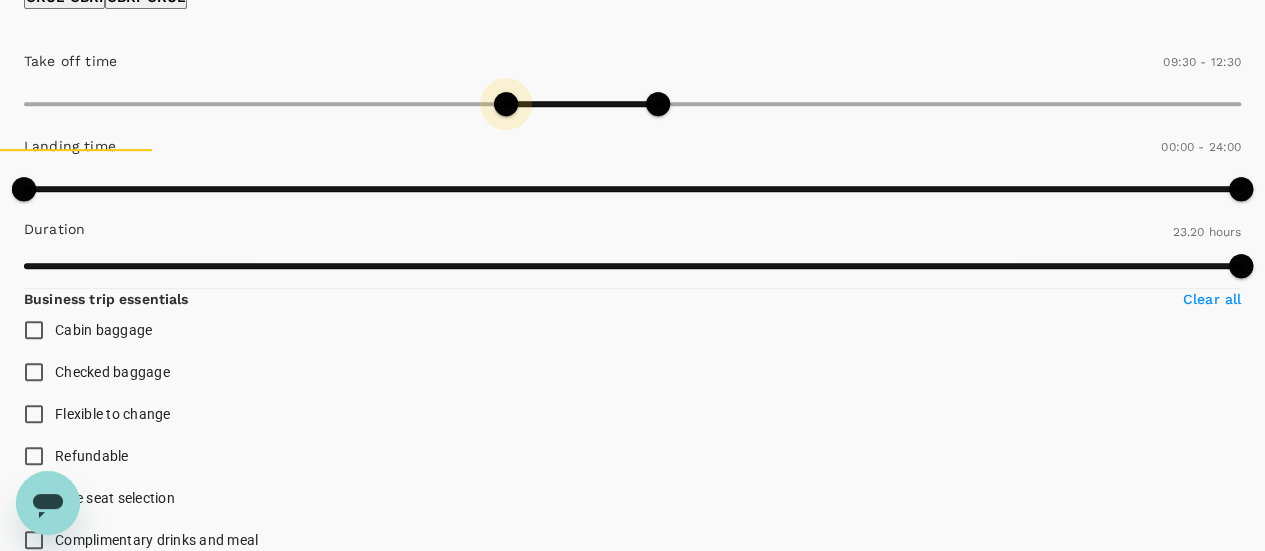 type on "600" 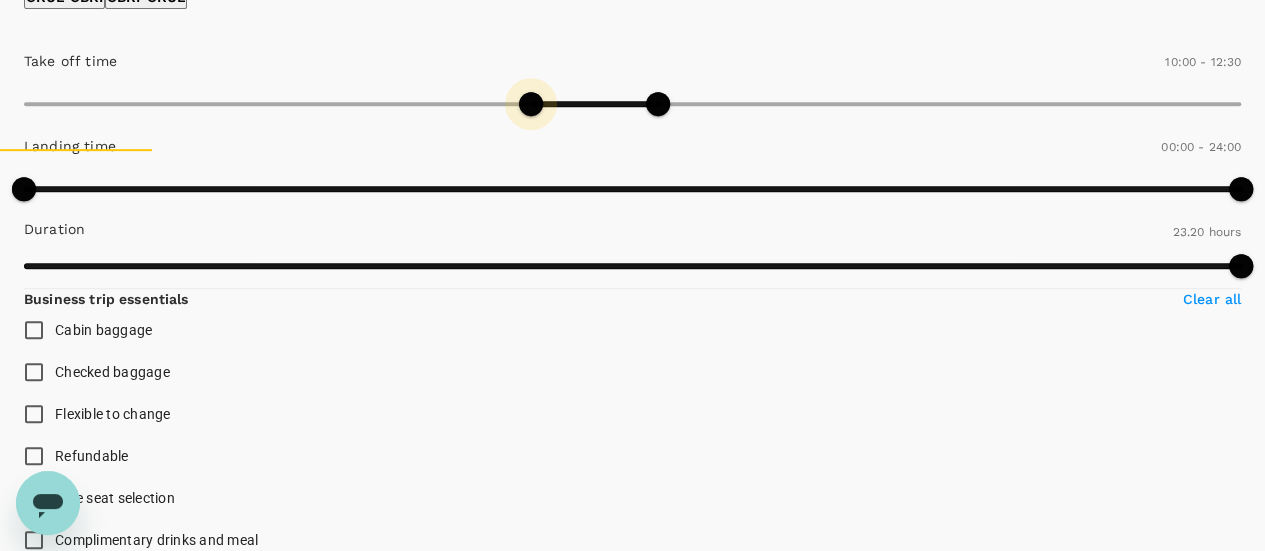 drag, startPoint x: 27, startPoint y: 191, endPoint x: 150, endPoint y: 199, distance: 123.25989 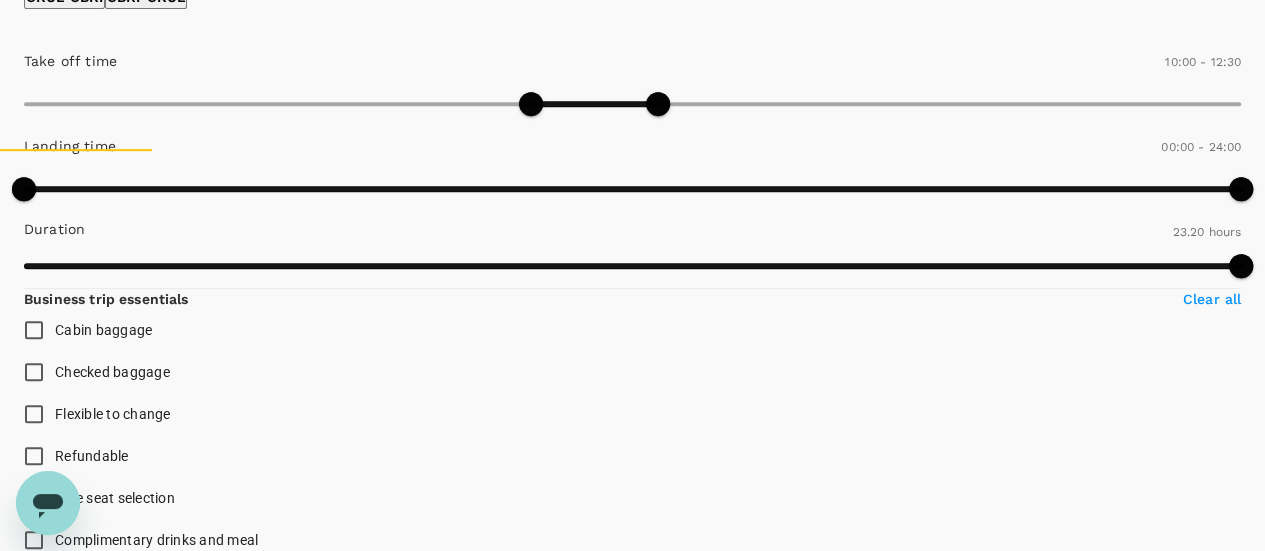 click on "CBKI - CKUL" at bounding box center [146, -3] 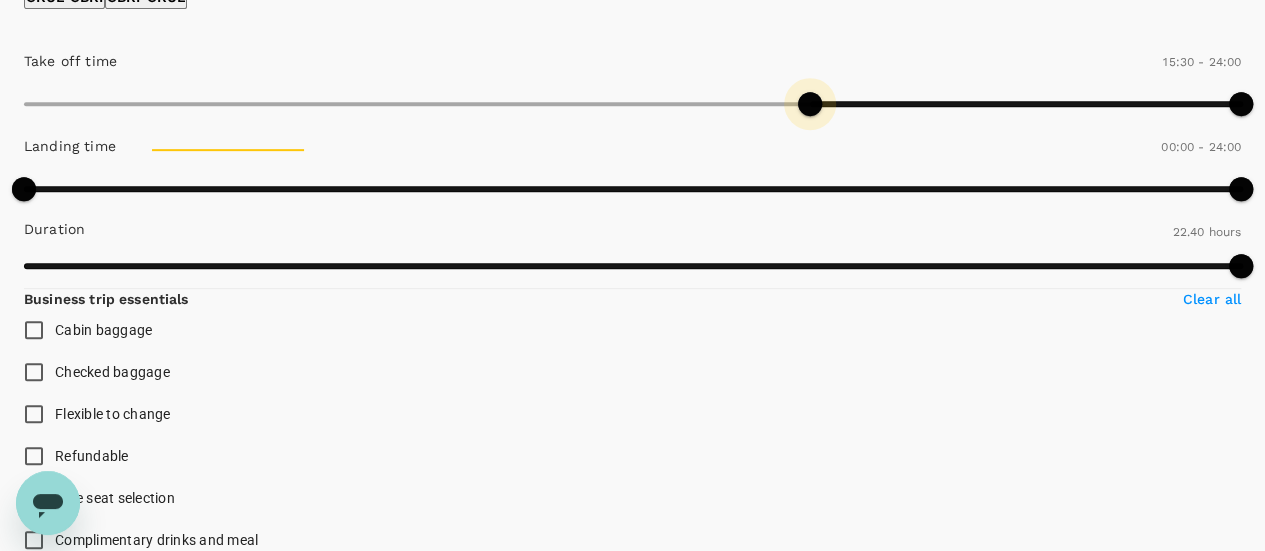 type on "990" 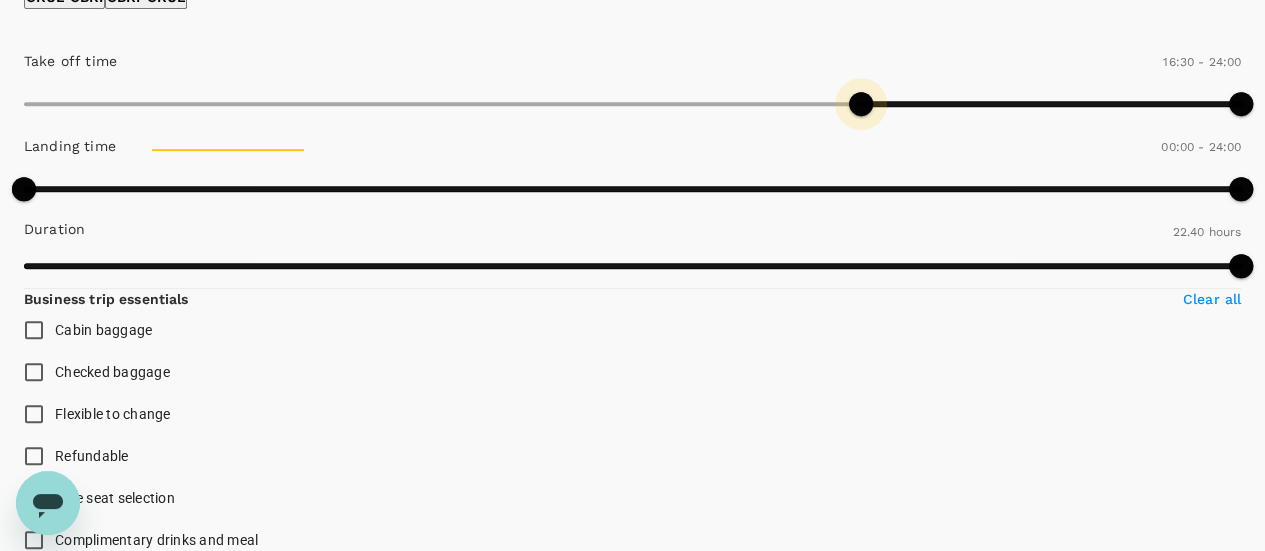drag, startPoint x: 21, startPoint y: 193, endPoint x: 234, endPoint y: 202, distance: 213.19006 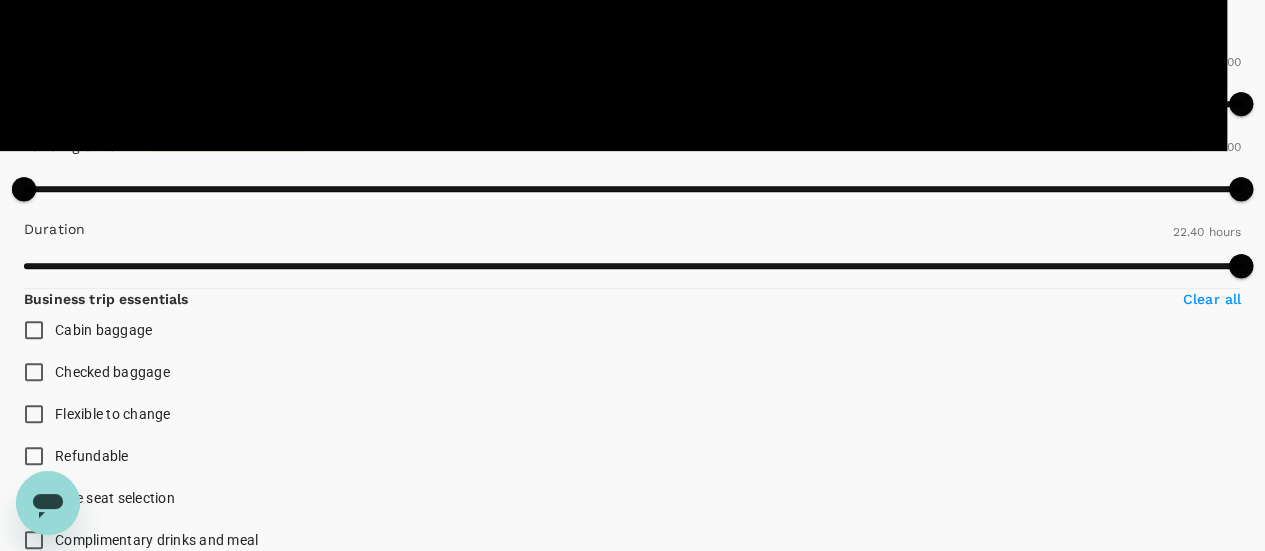 type on "MYR" 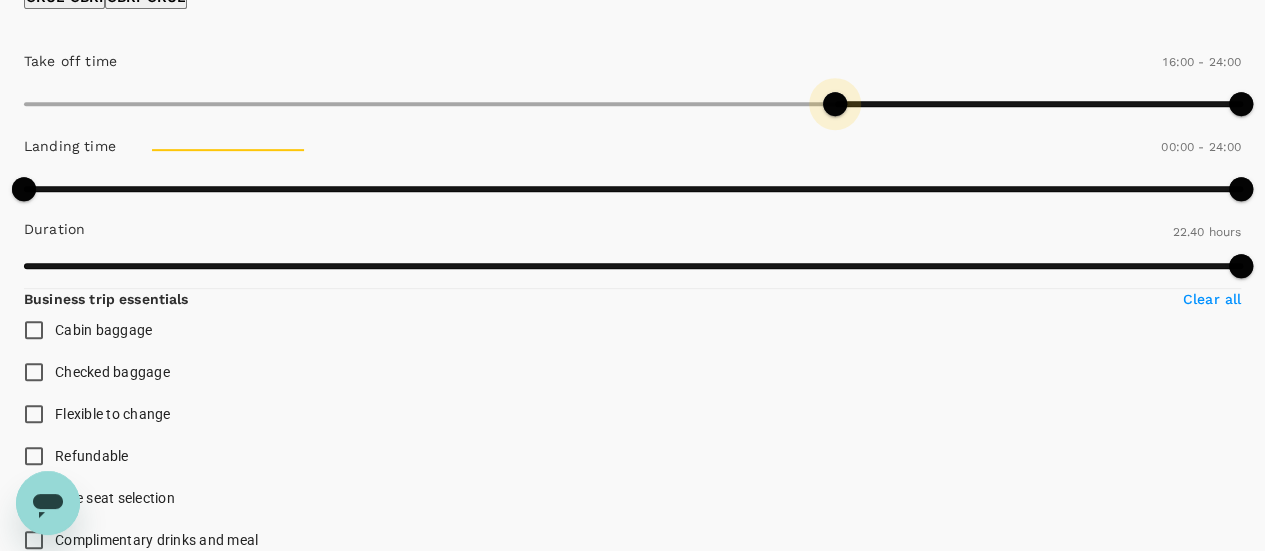 type on "990" 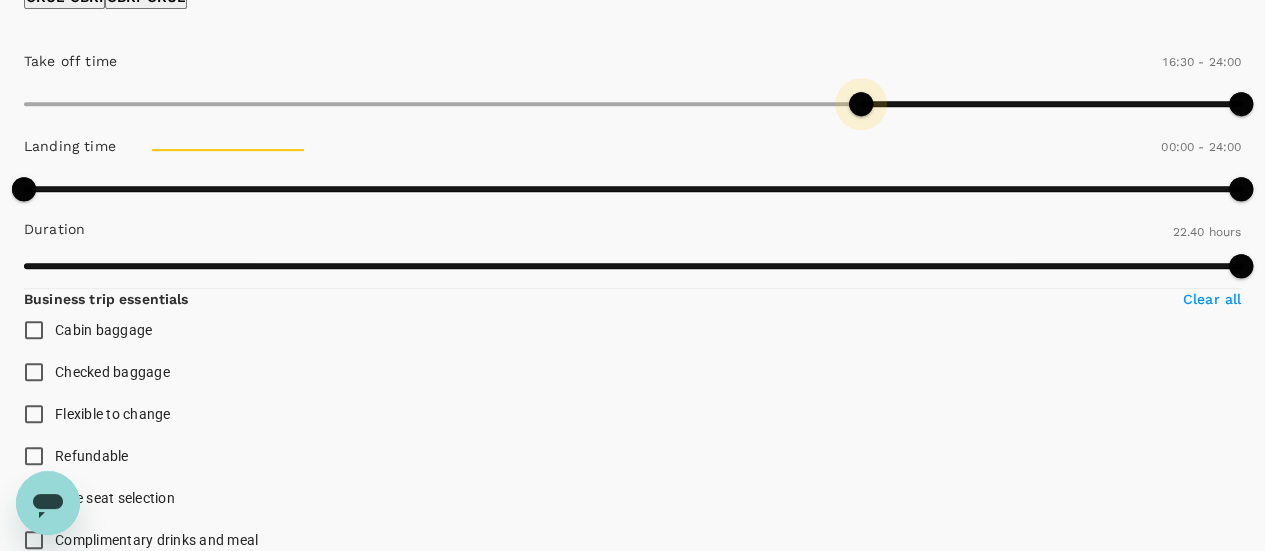 click at bounding box center [861, 104] 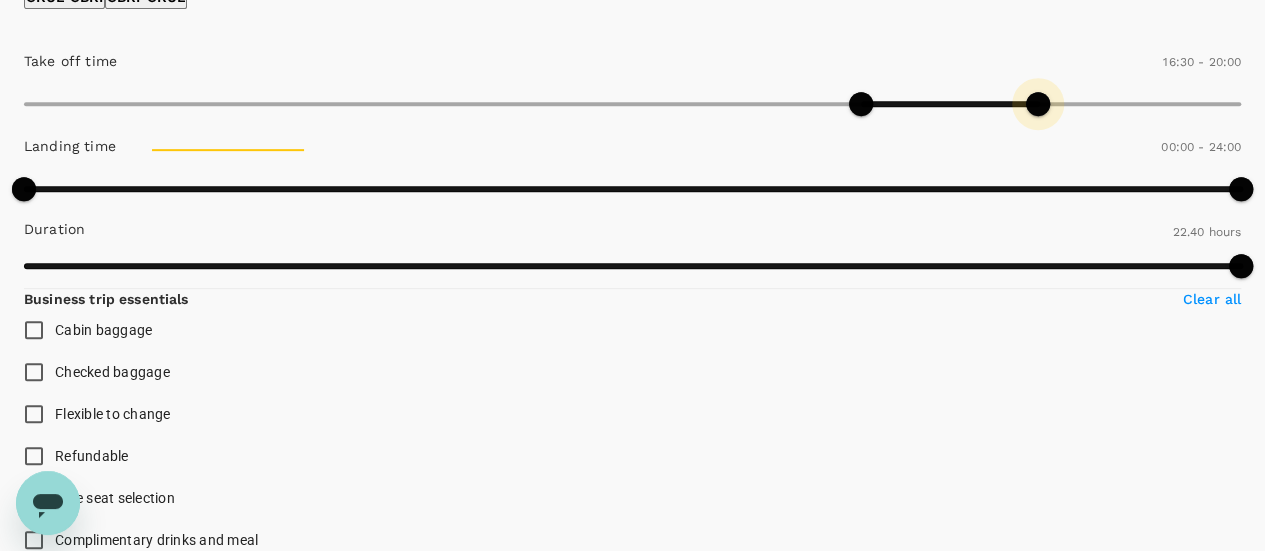 type on "1170" 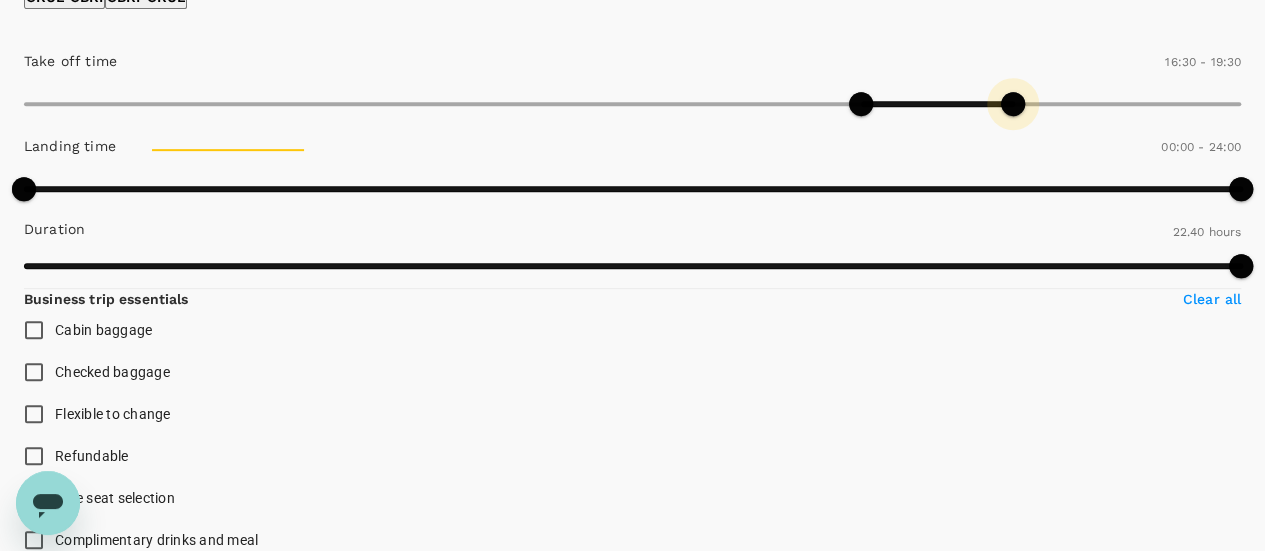drag, startPoint x: 325, startPoint y: 193, endPoint x: 271, endPoint y: 198, distance: 54.230988 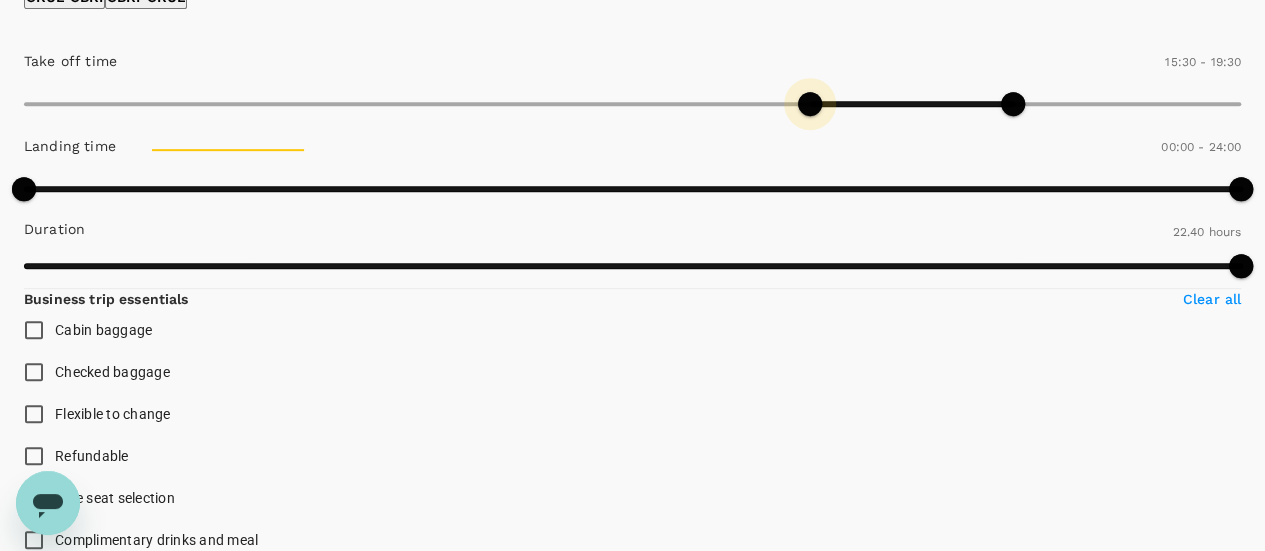 type on "900" 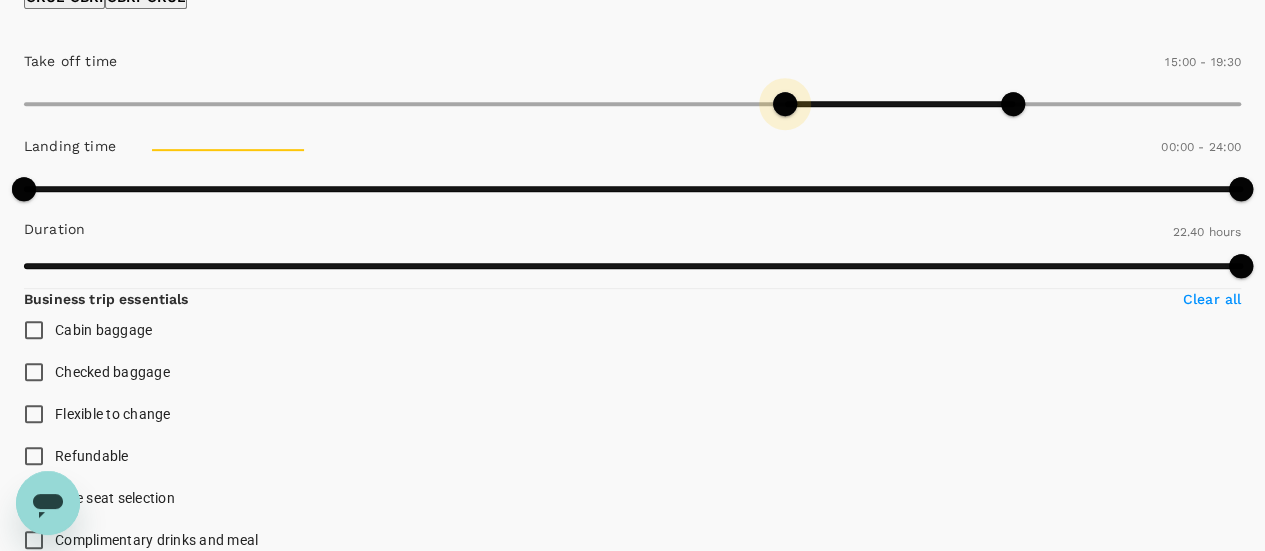 drag, startPoint x: 233, startPoint y: 193, endPoint x: 216, endPoint y: 193, distance: 17 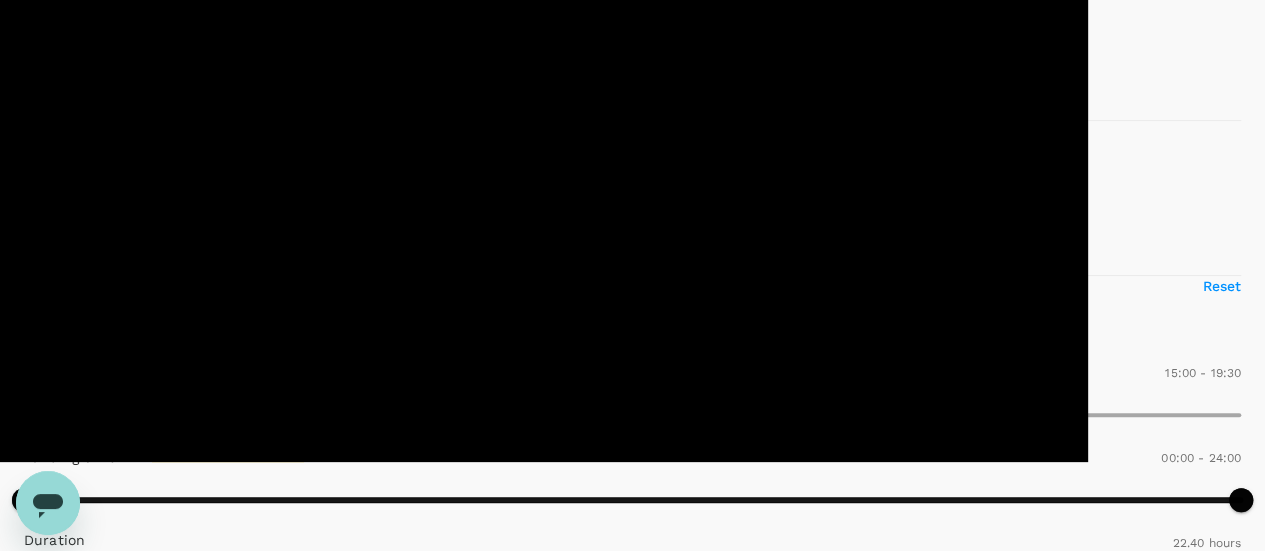 scroll, scrollTop: 0, scrollLeft: 0, axis: both 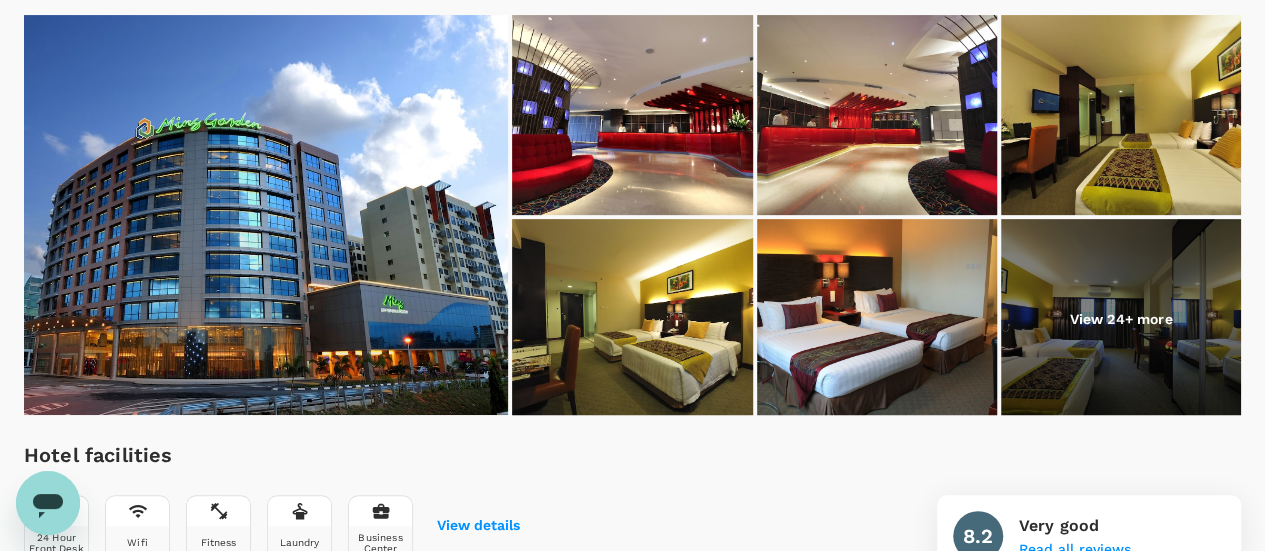 click at bounding box center (632, 115) 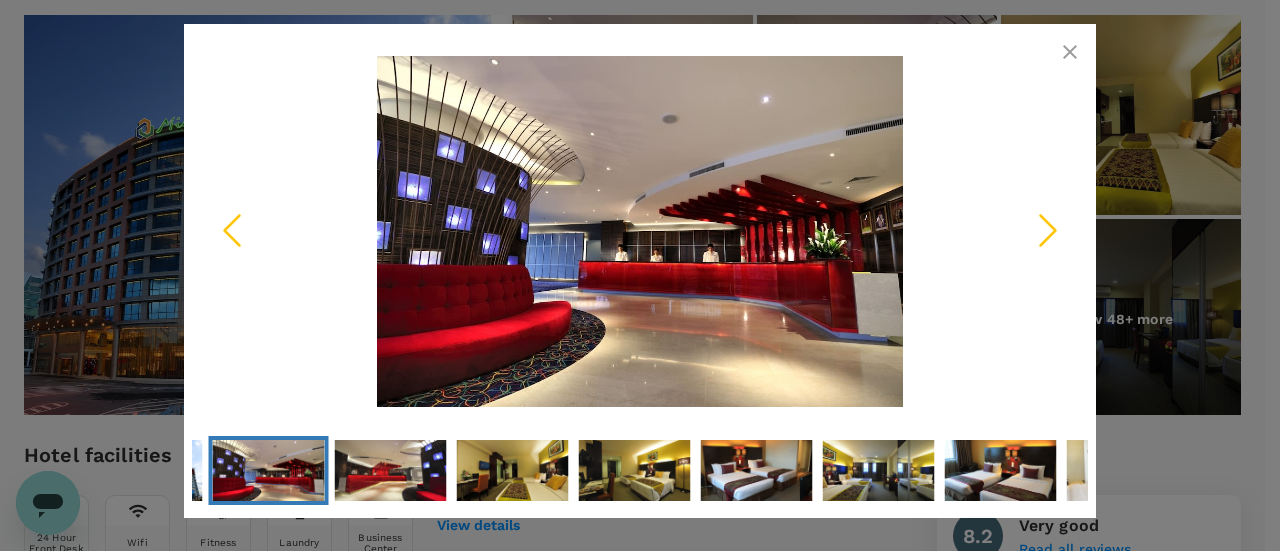 click 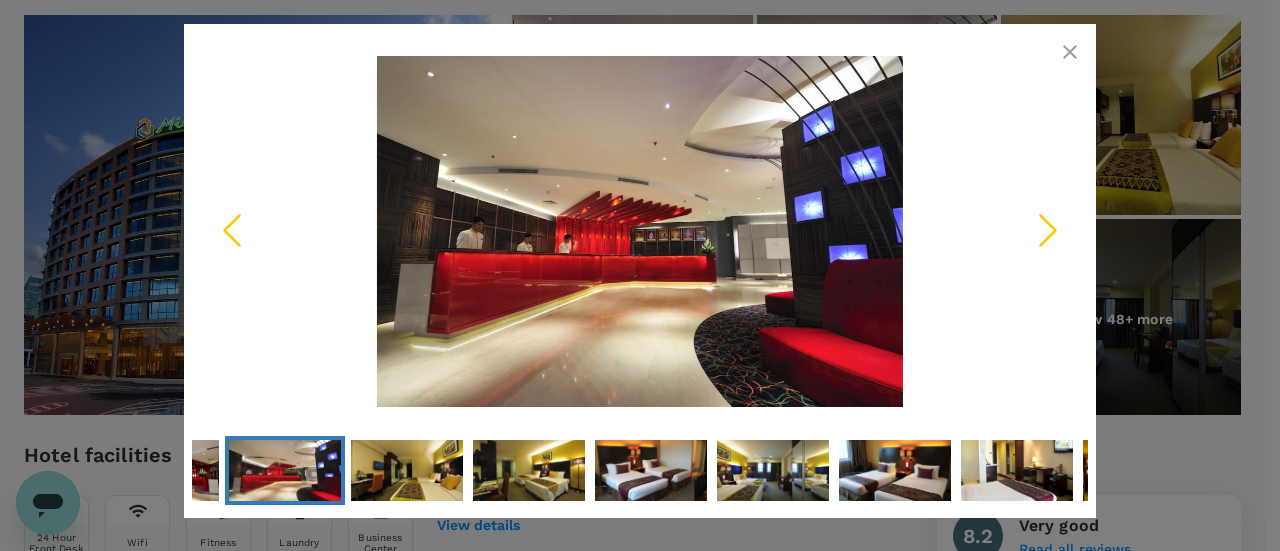 click 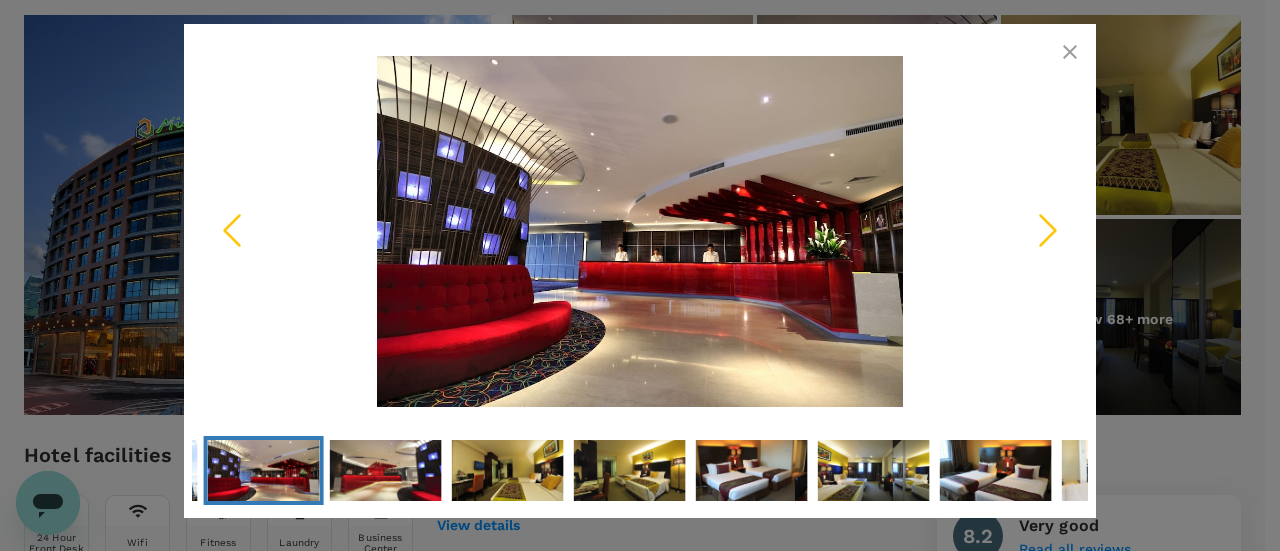 click 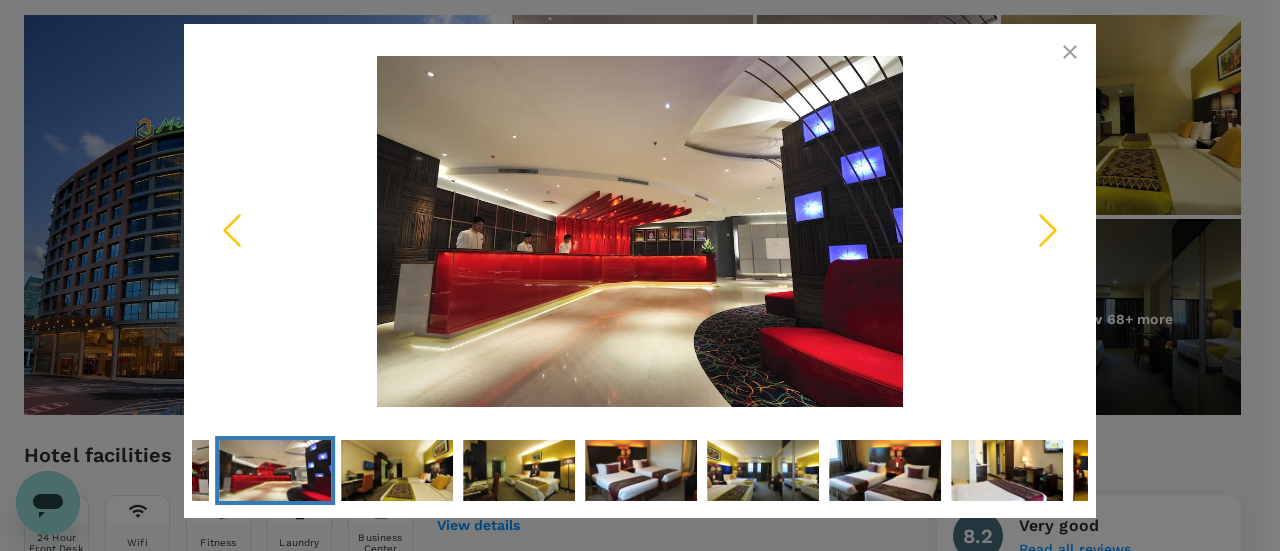 click 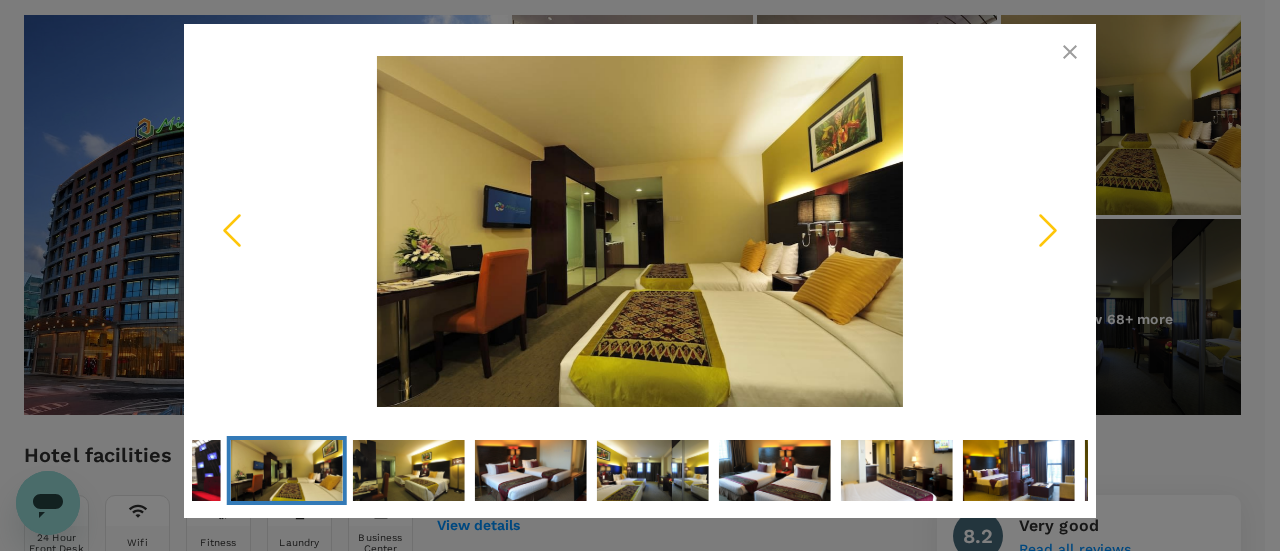 click 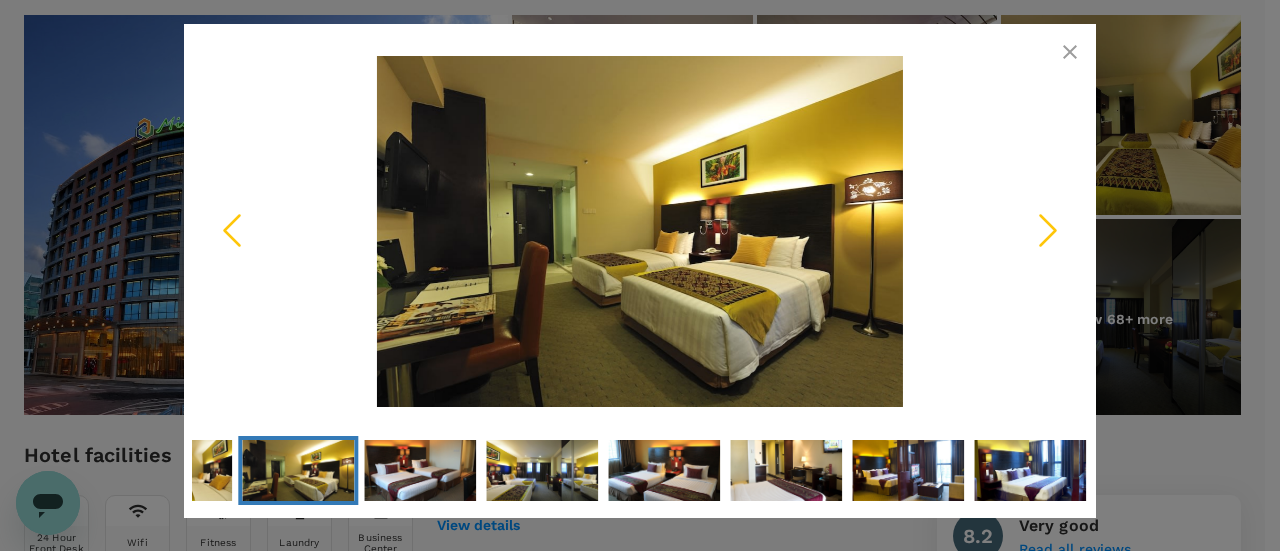 click 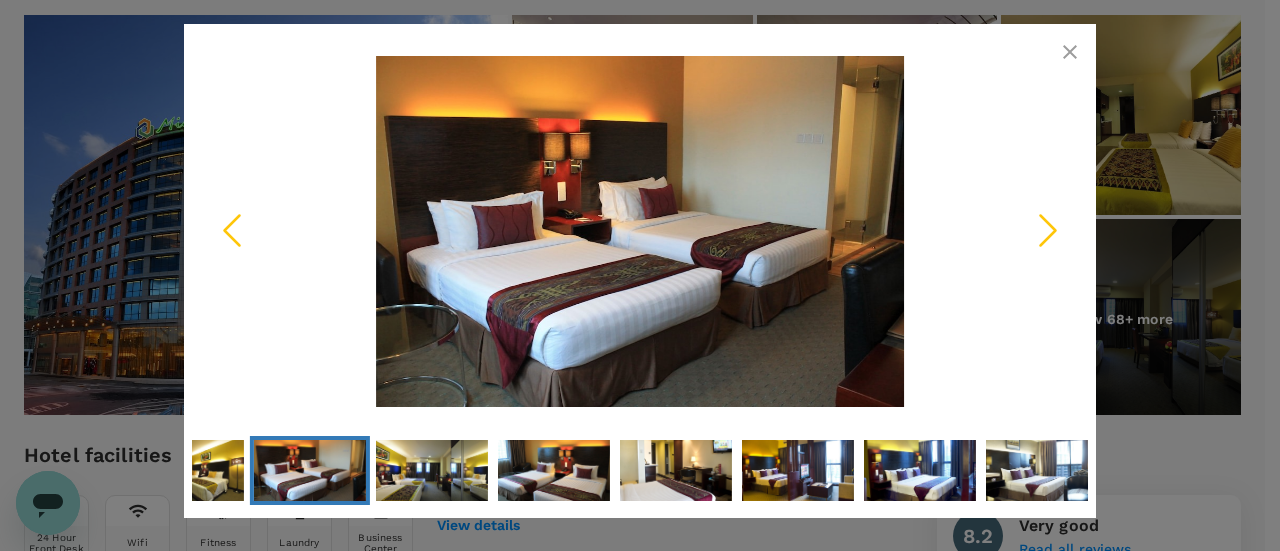 click 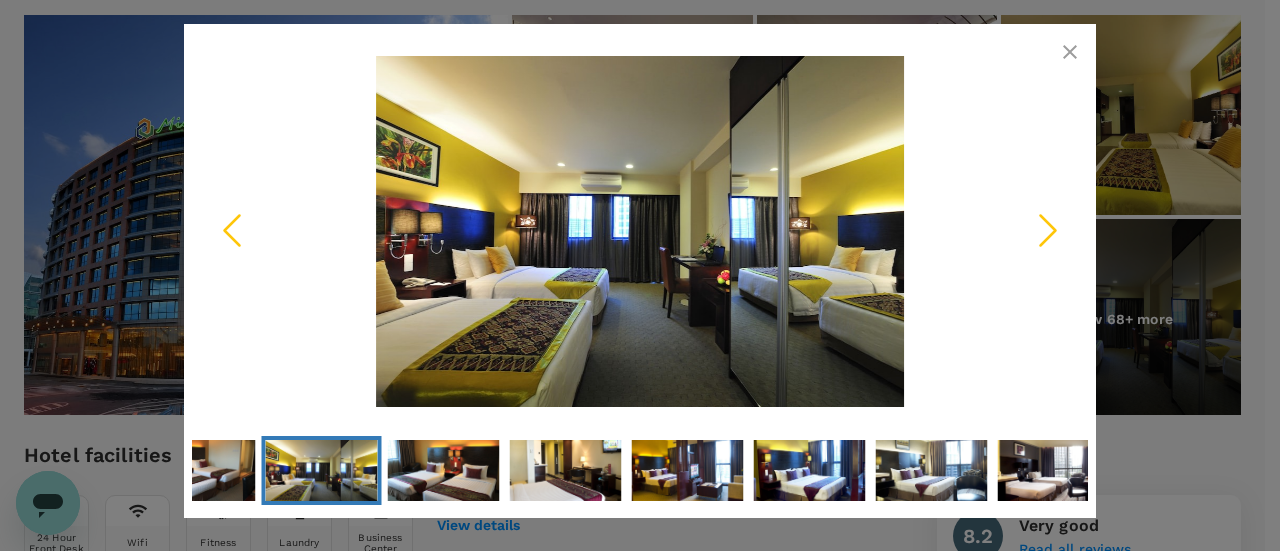 click 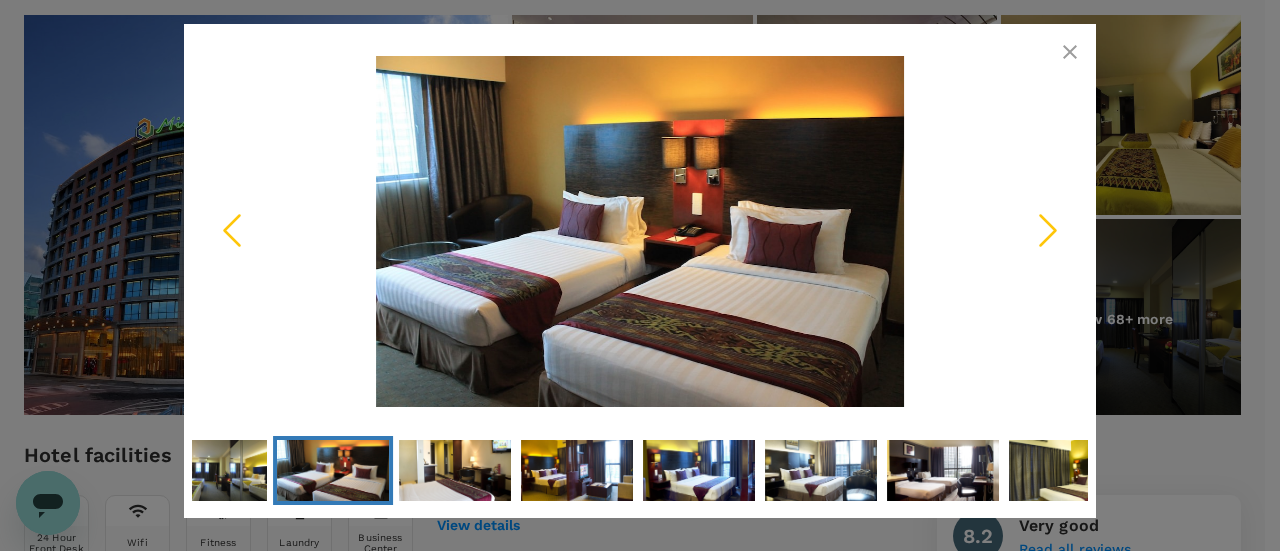 click 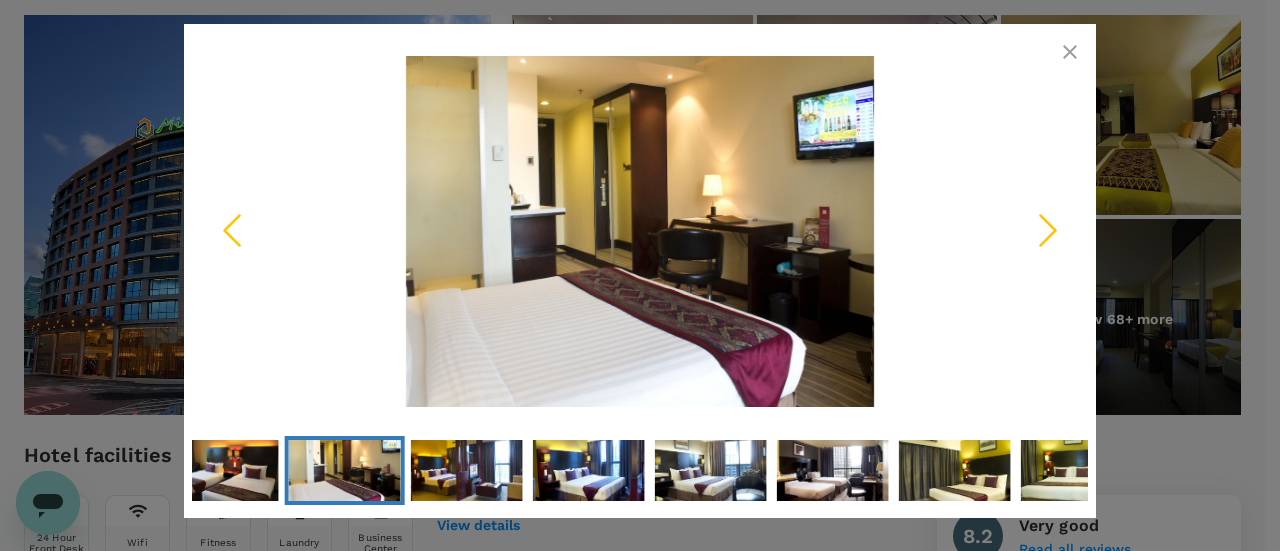 click 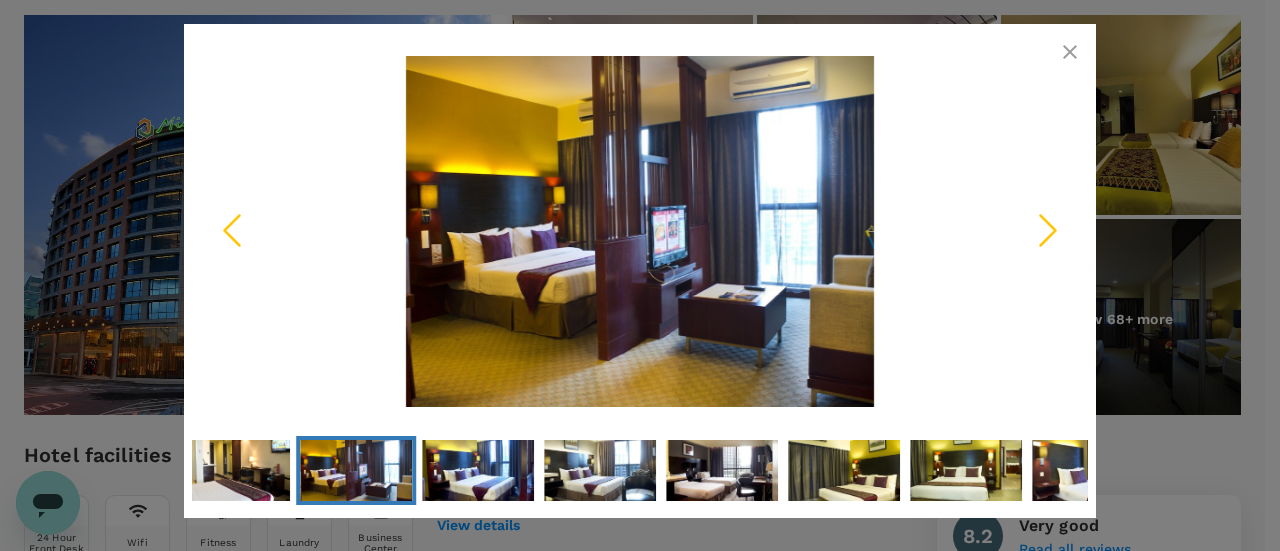 click 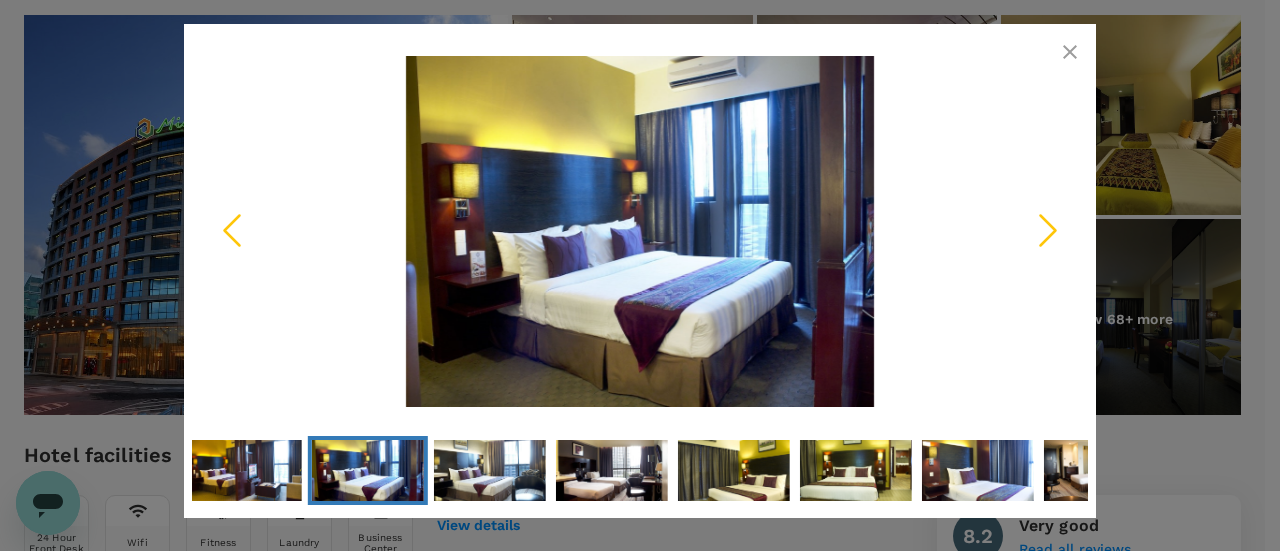 click 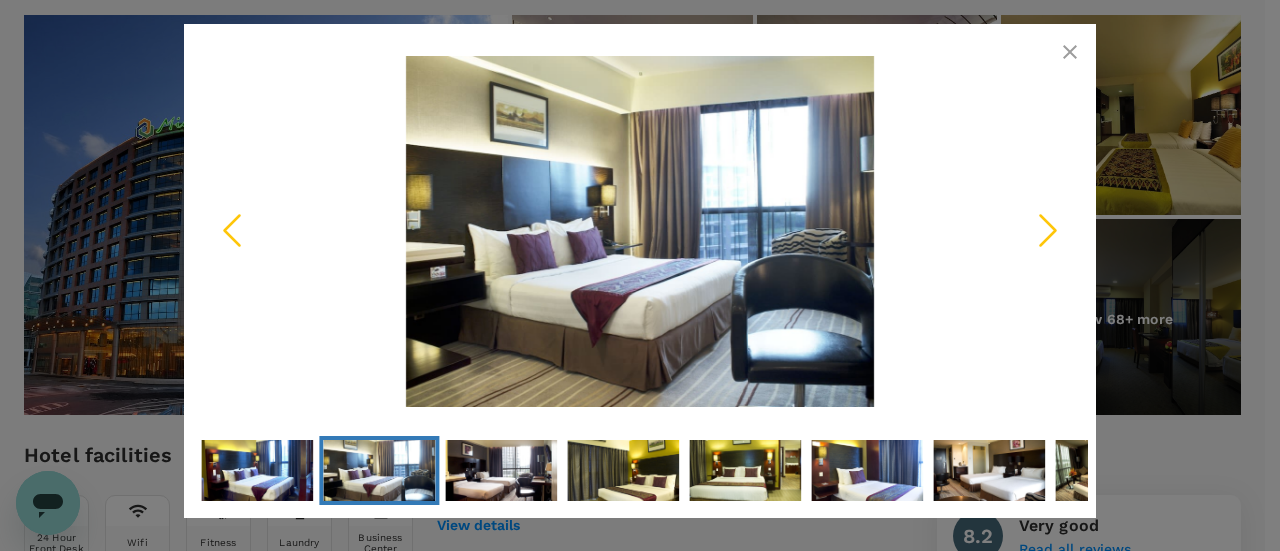 click 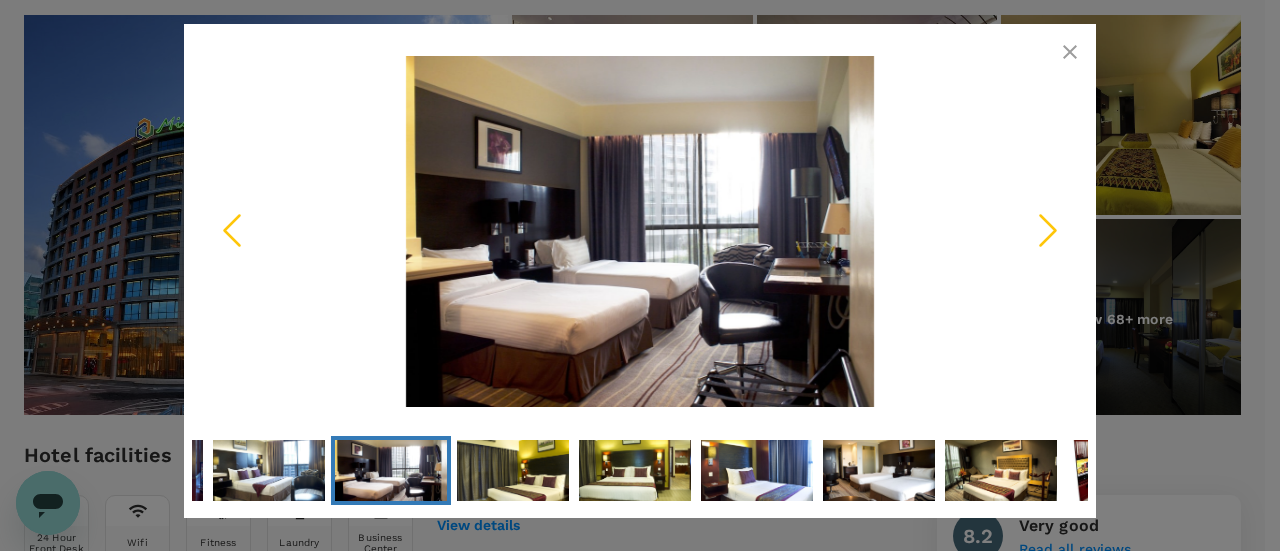 click 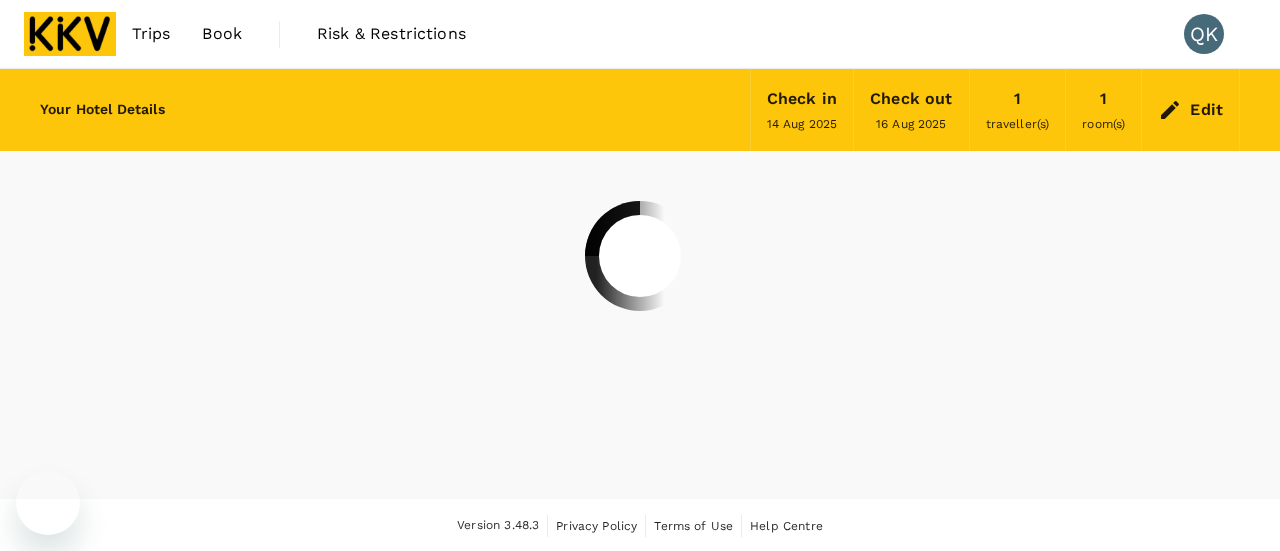 scroll, scrollTop: 0, scrollLeft: 0, axis: both 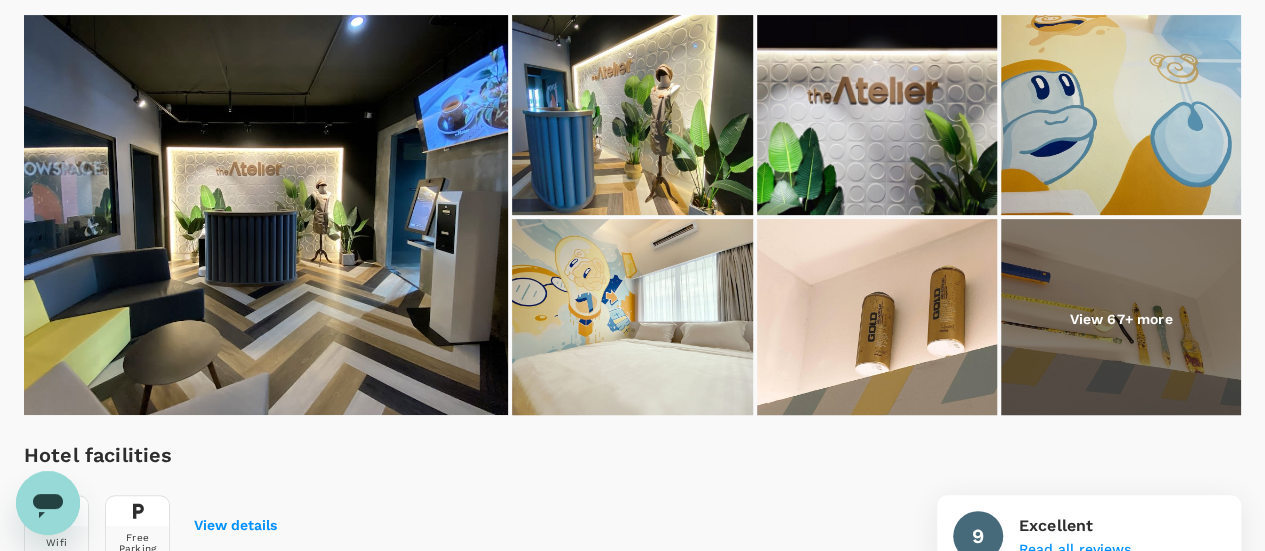 click on "View 67+ more" at bounding box center (1120, 319) 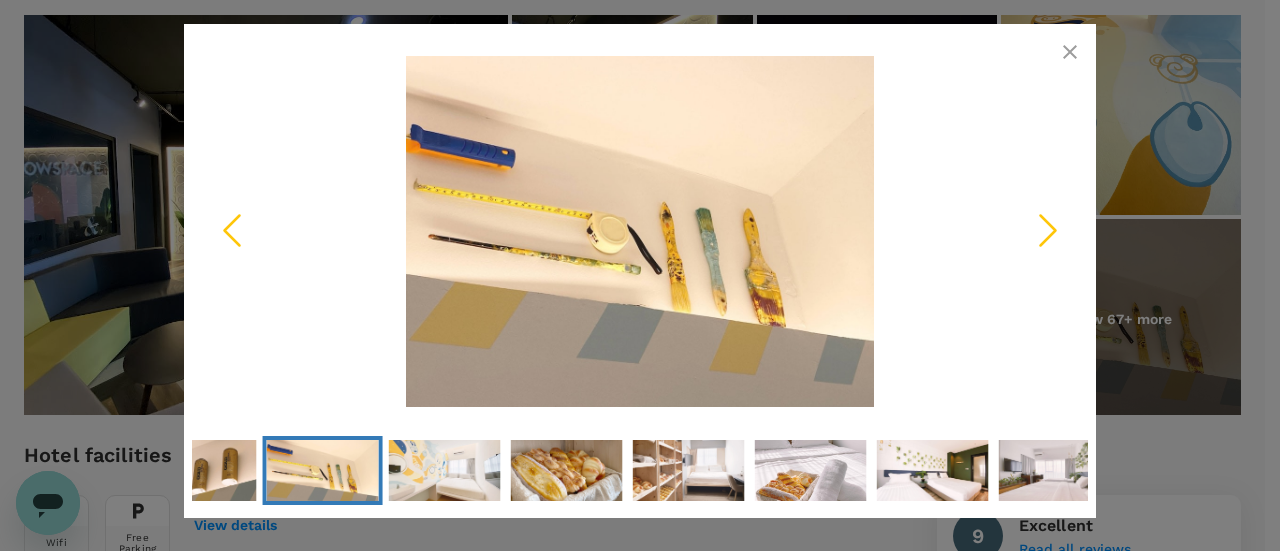 click 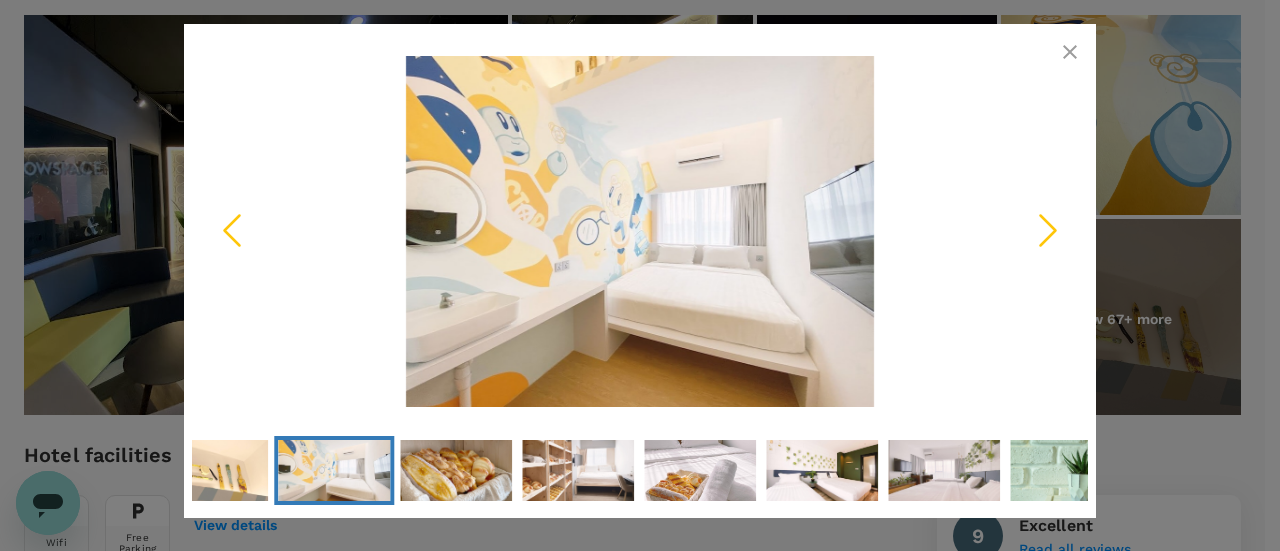click 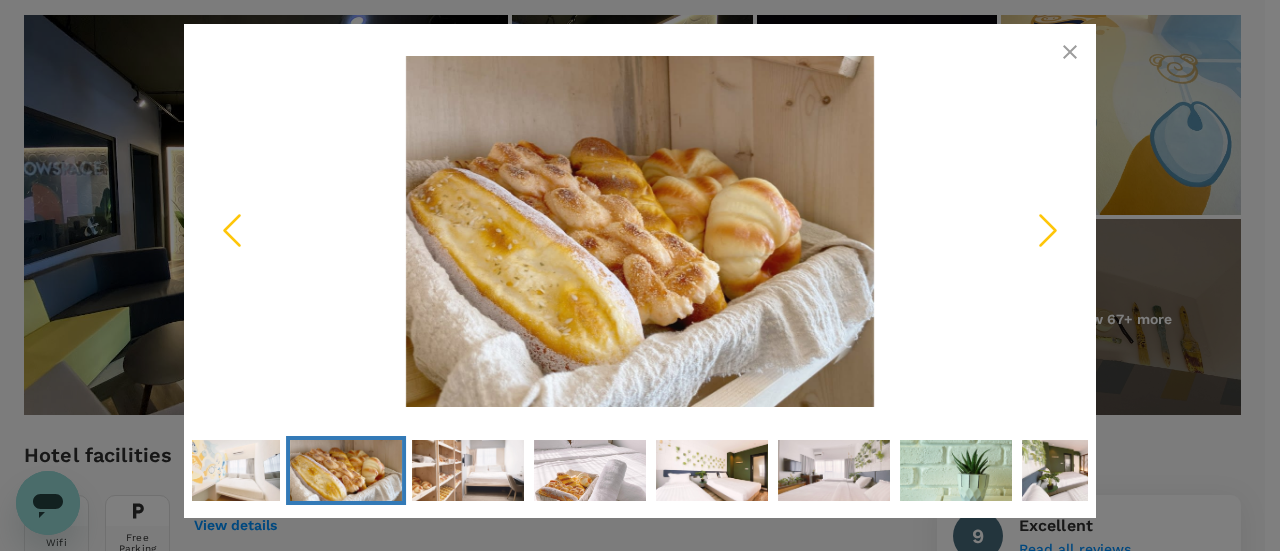 click 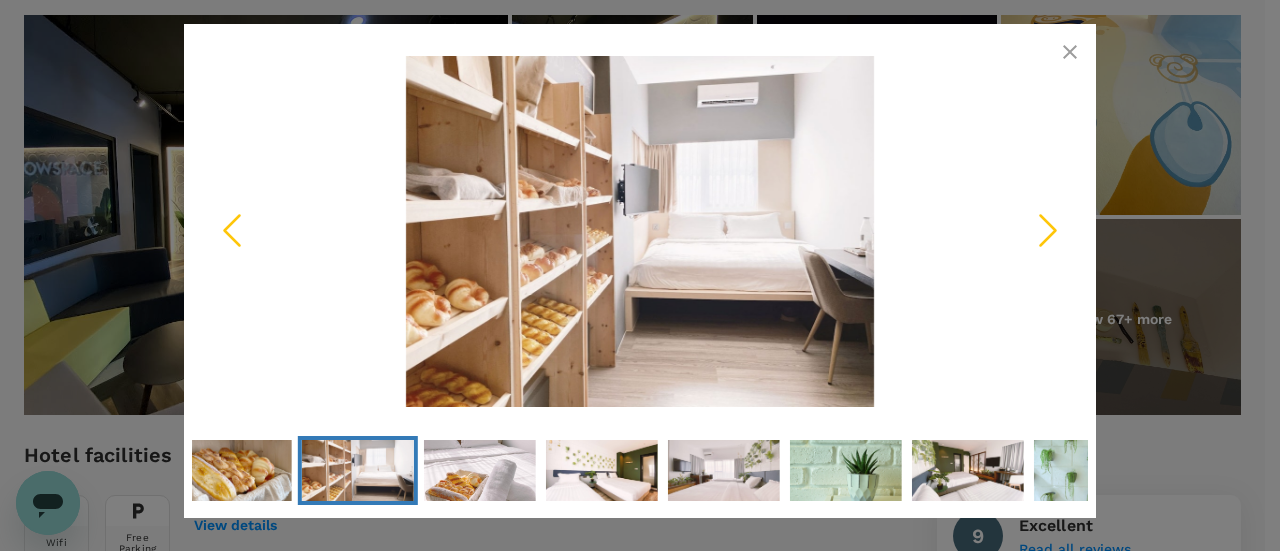 click 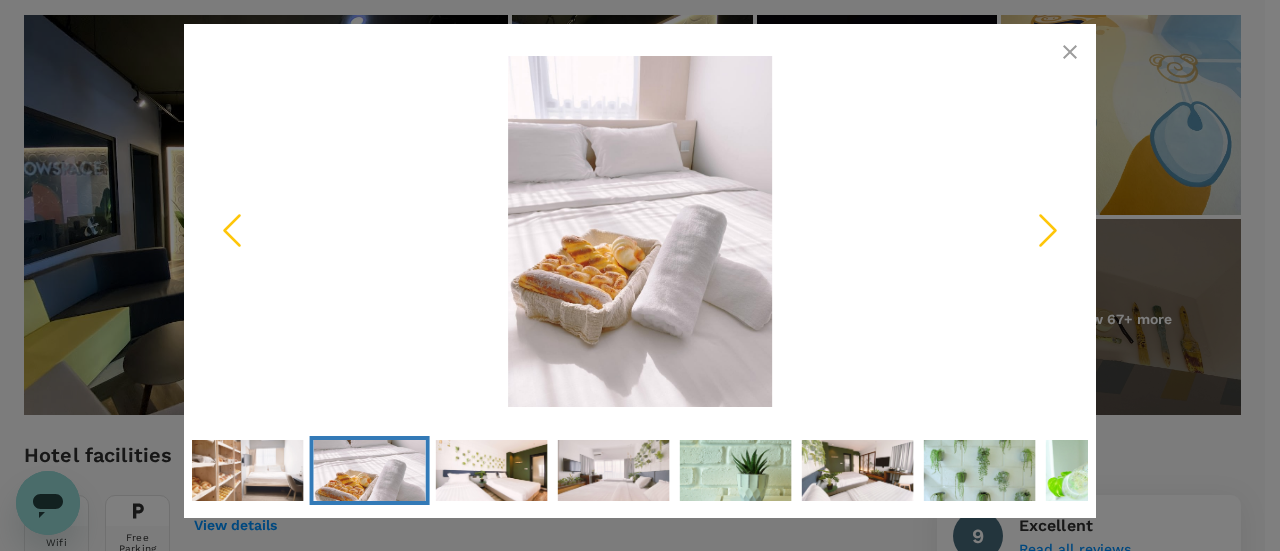 click 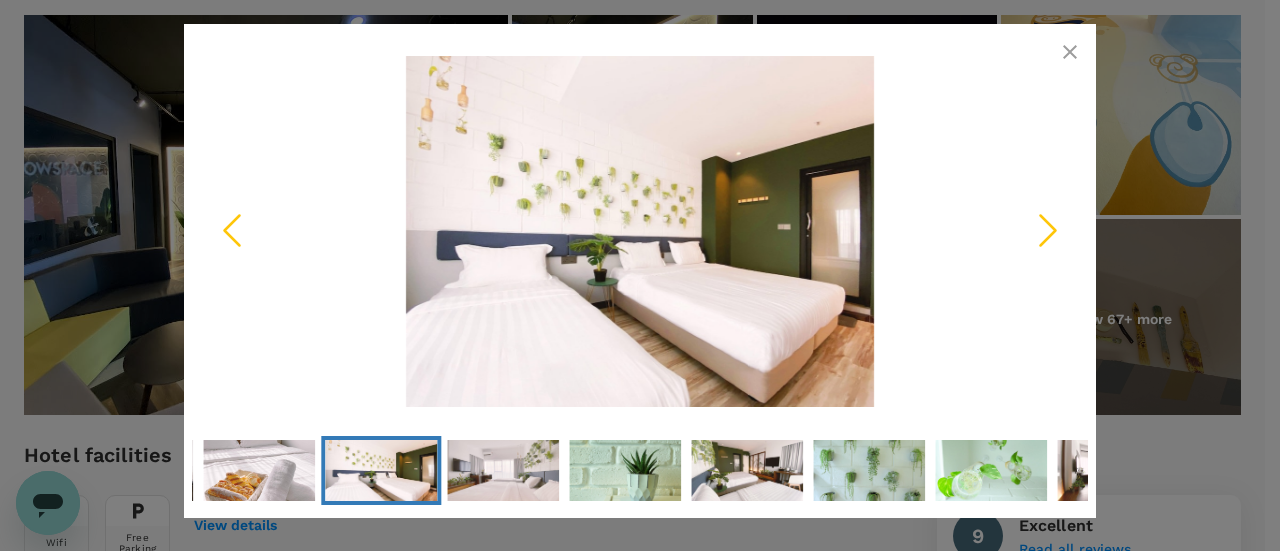 click 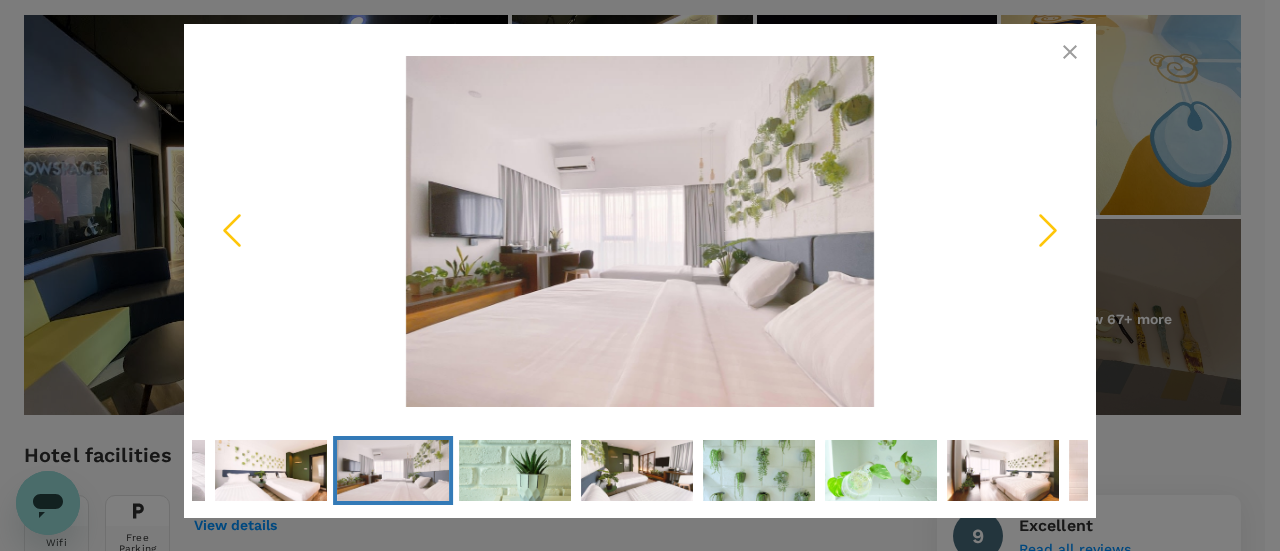 click 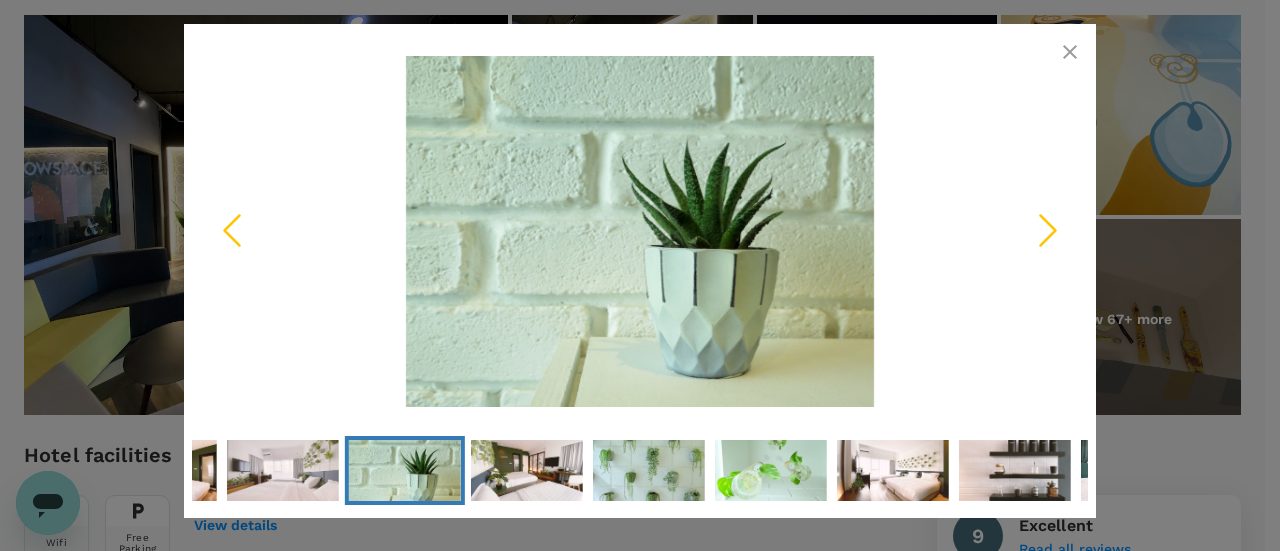 click 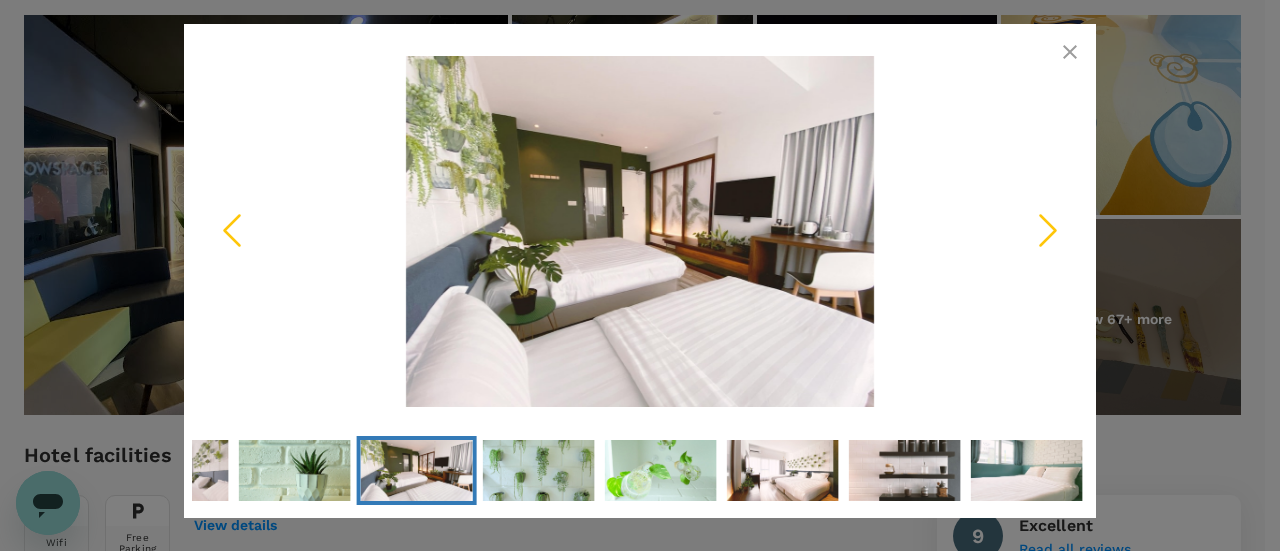 click 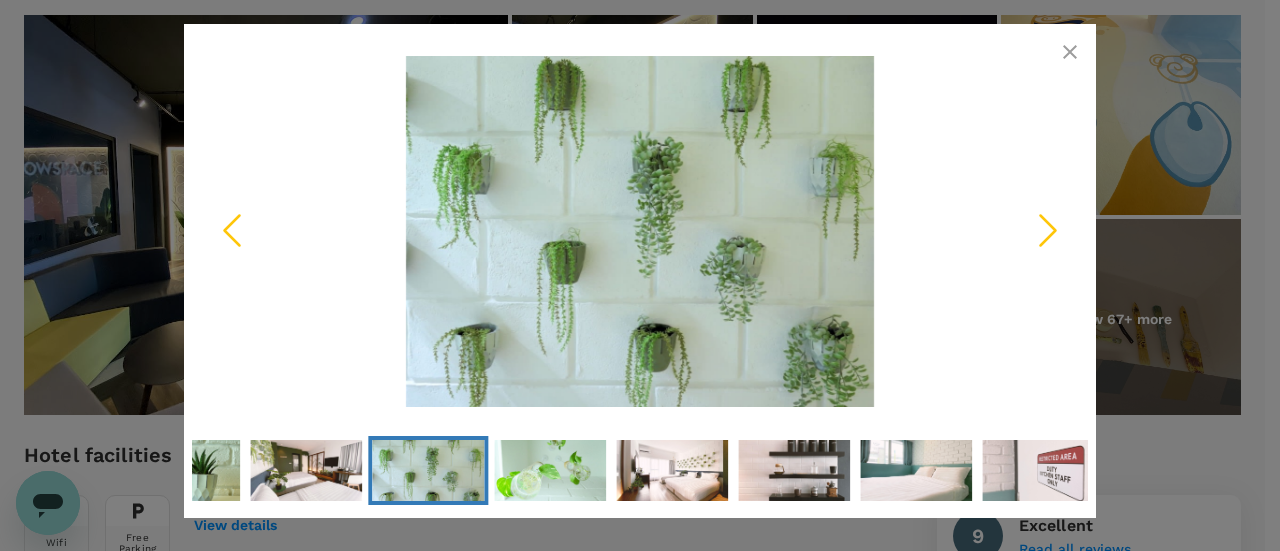 click 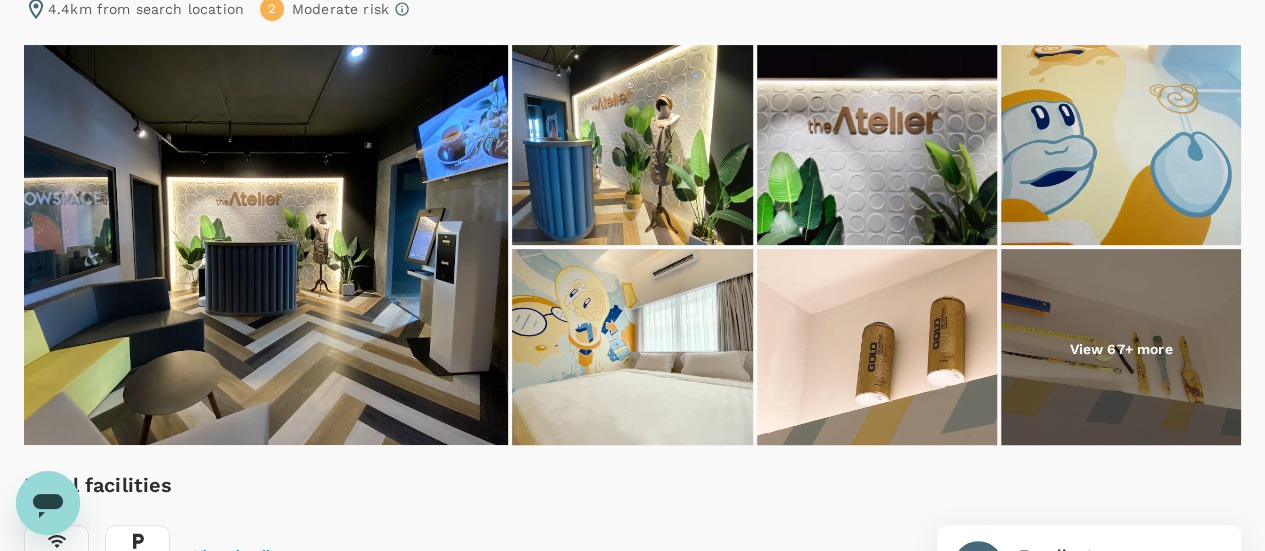 scroll, scrollTop: 300, scrollLeft: 0, axis: vertical 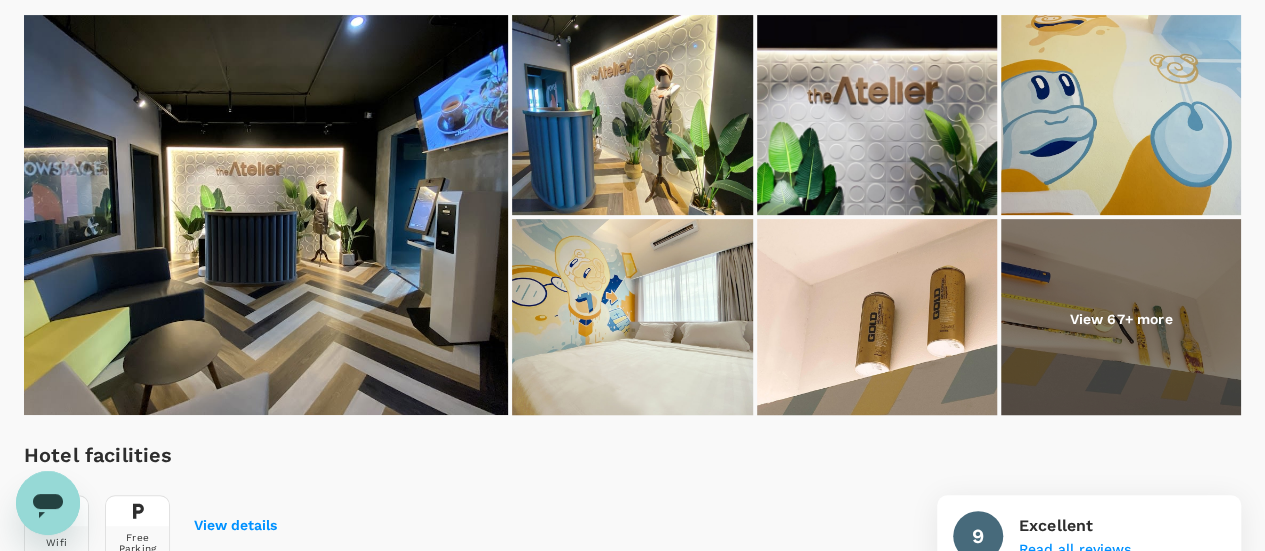 click at bounding box center (1121, 319) 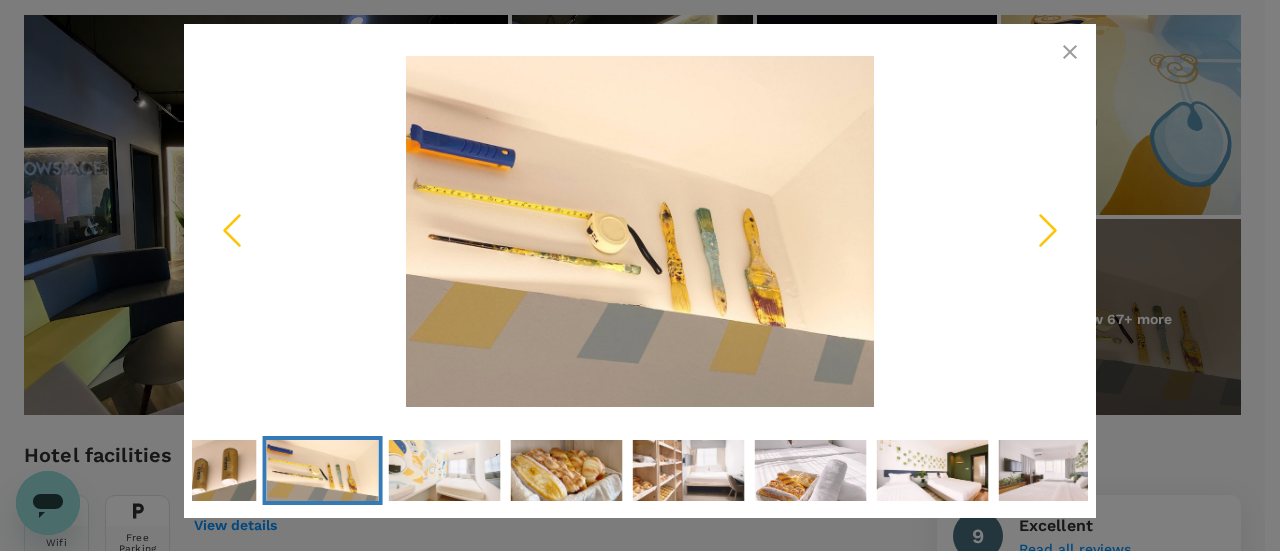 click 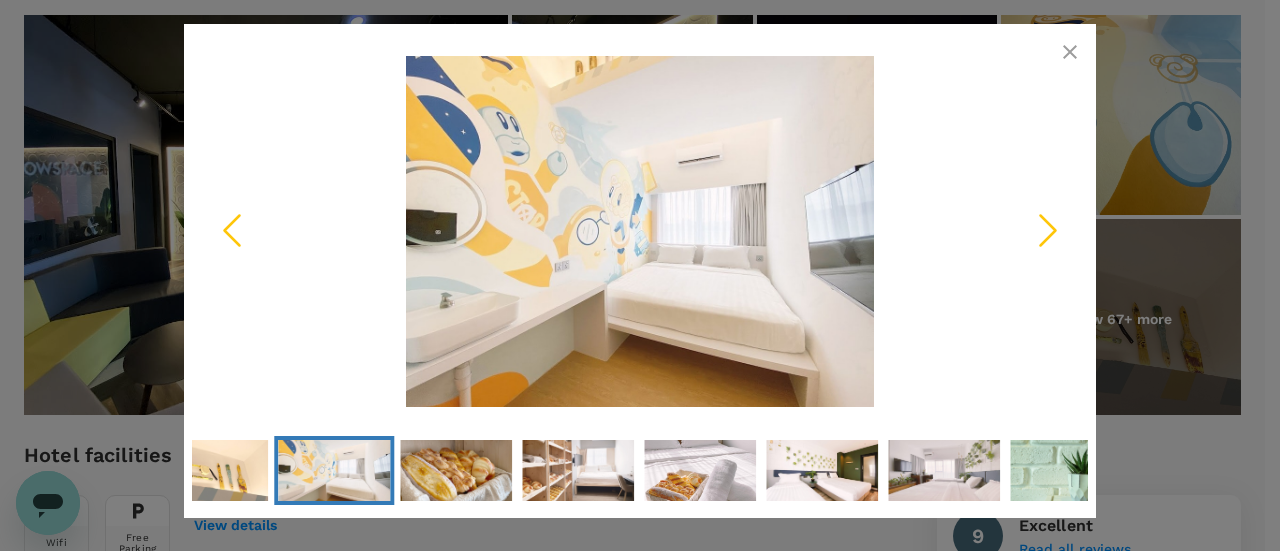 click 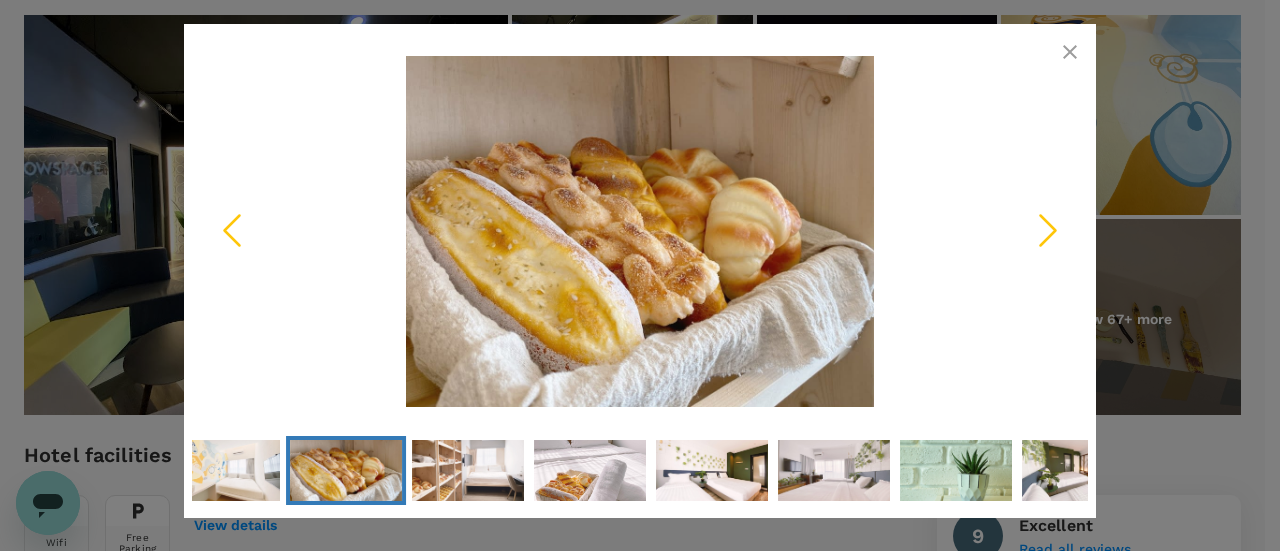 click 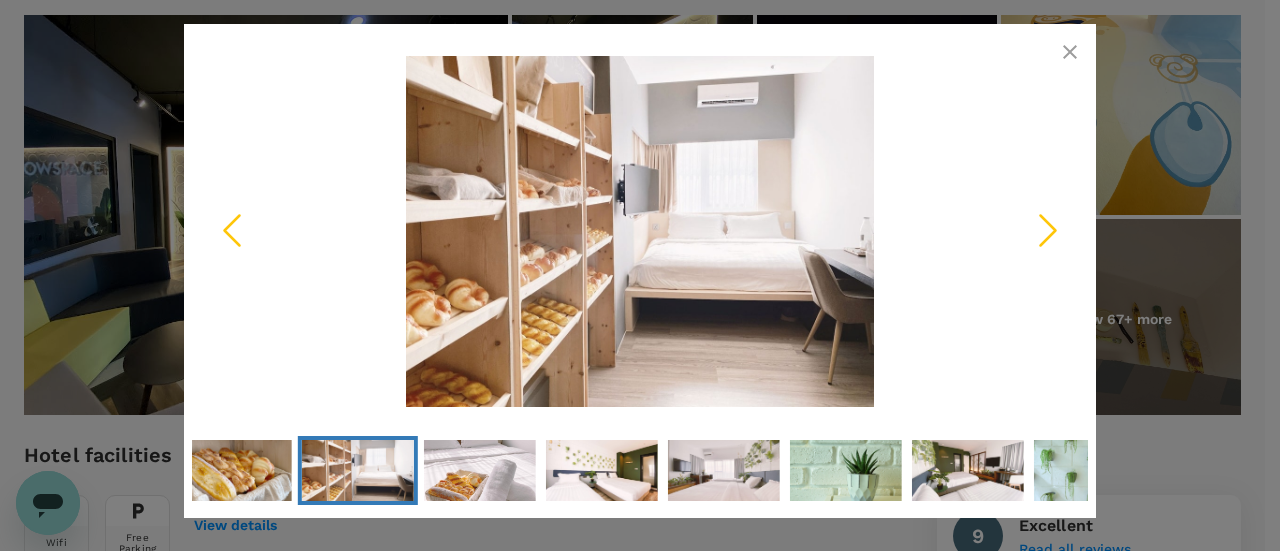click 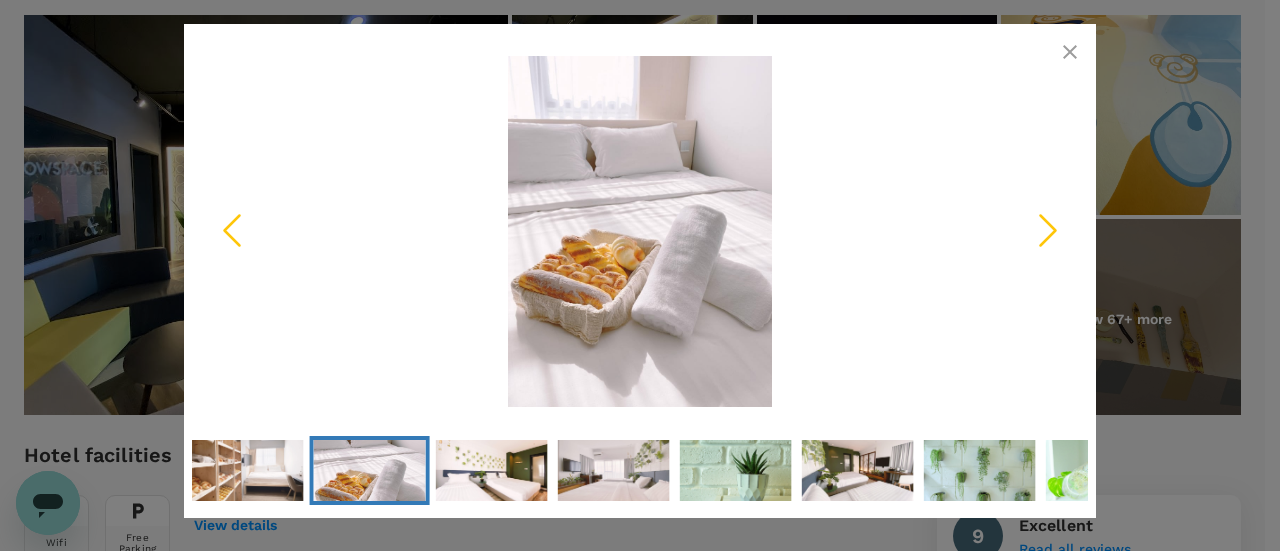 click 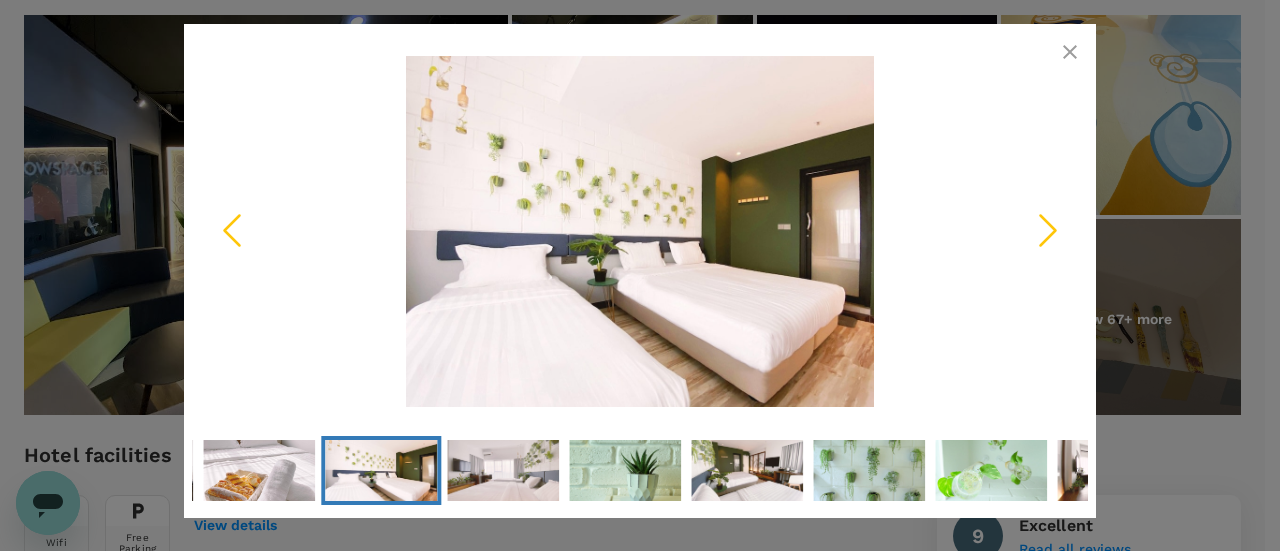 click 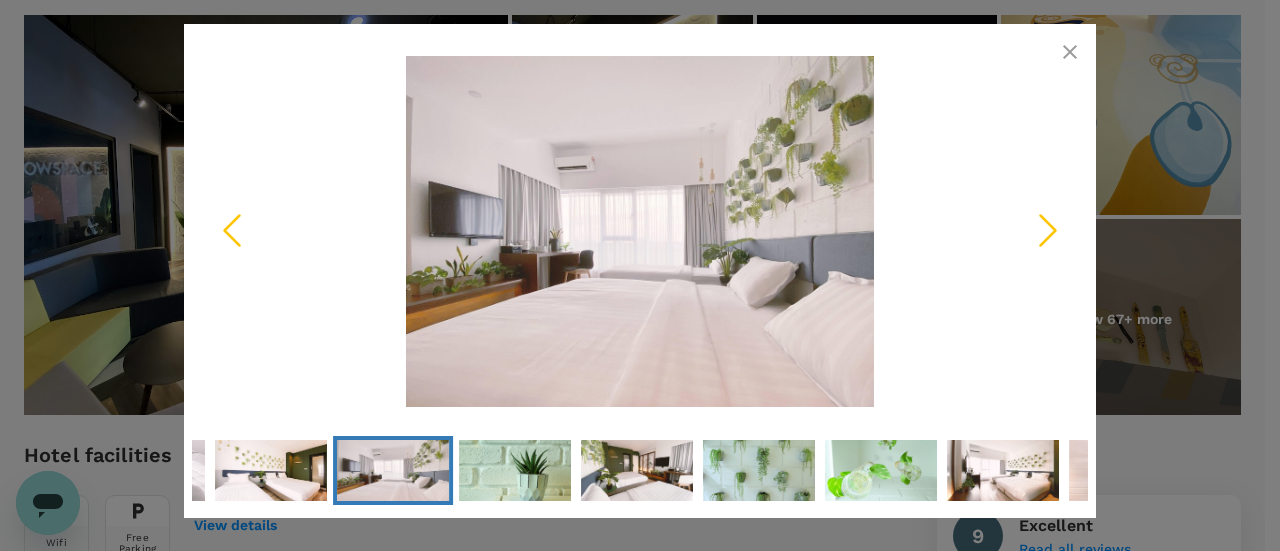 click 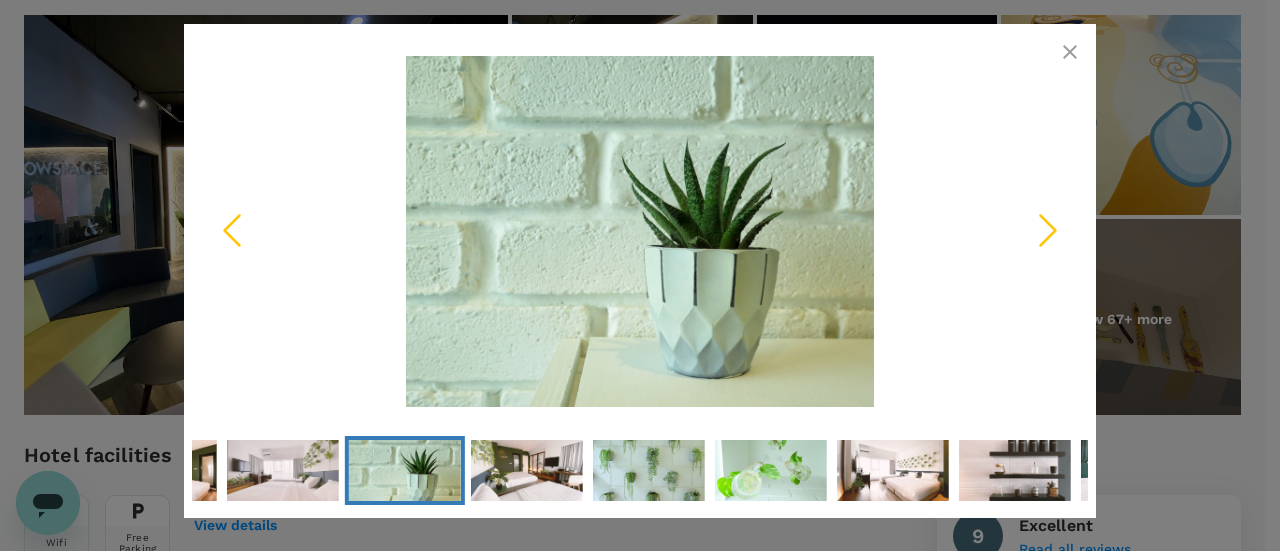 click 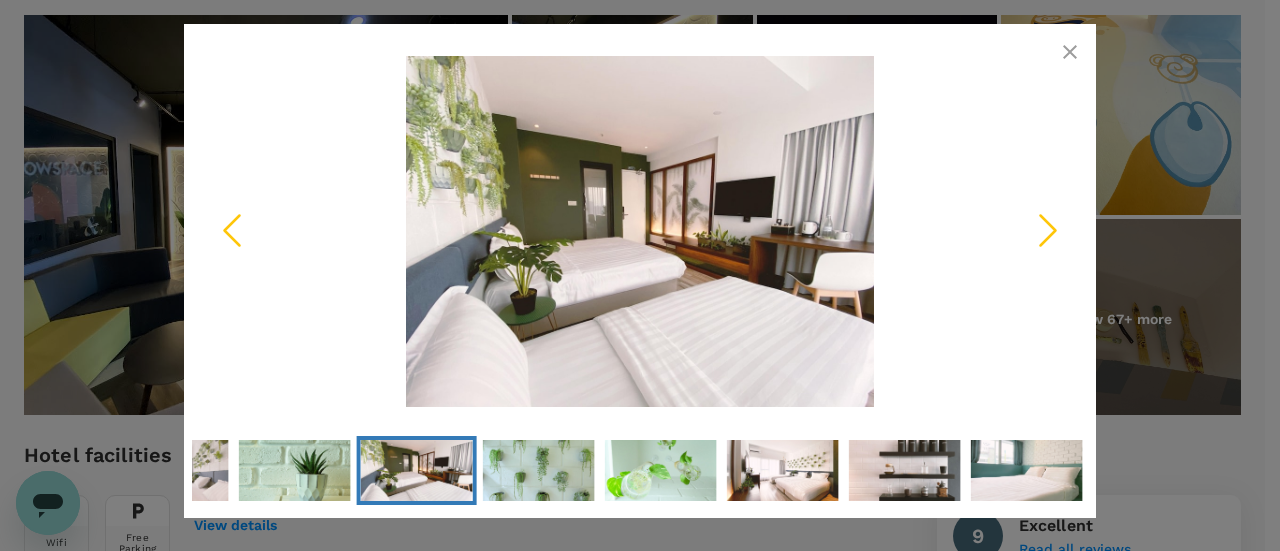 click 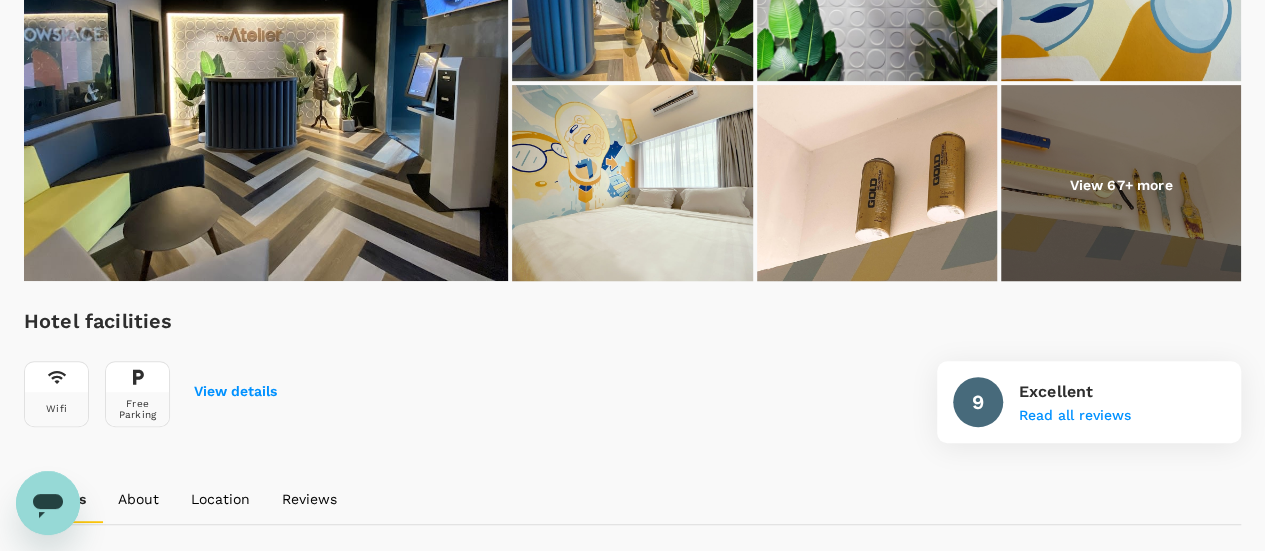 scroll, scrollTop: 234, scrollLeft: 0, axis: vertical 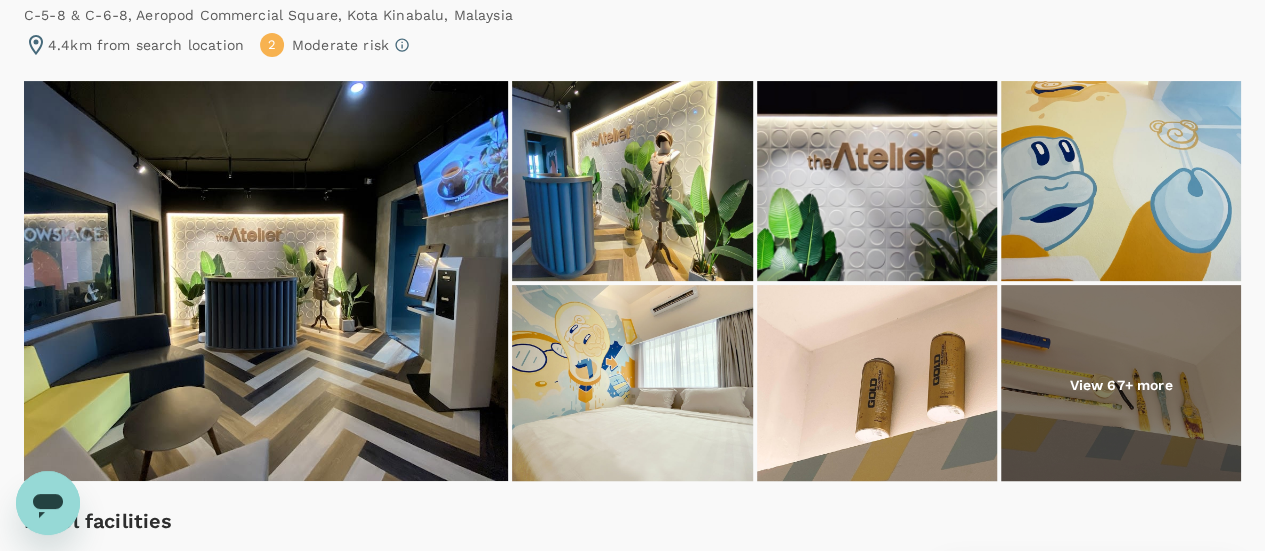 click at bounding box center [1121, 385] 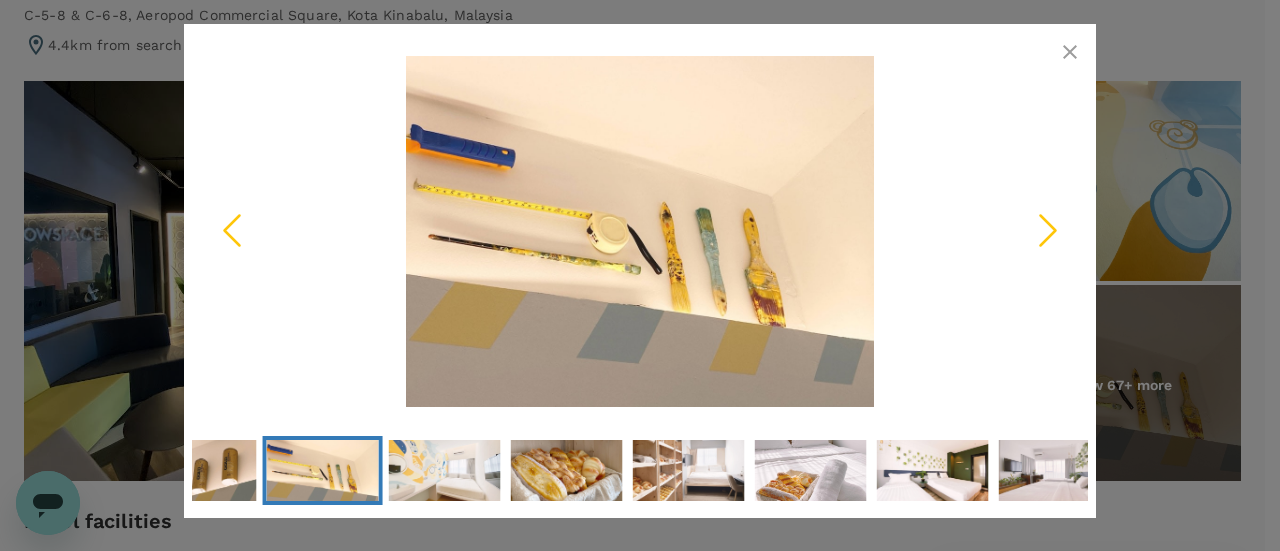 click 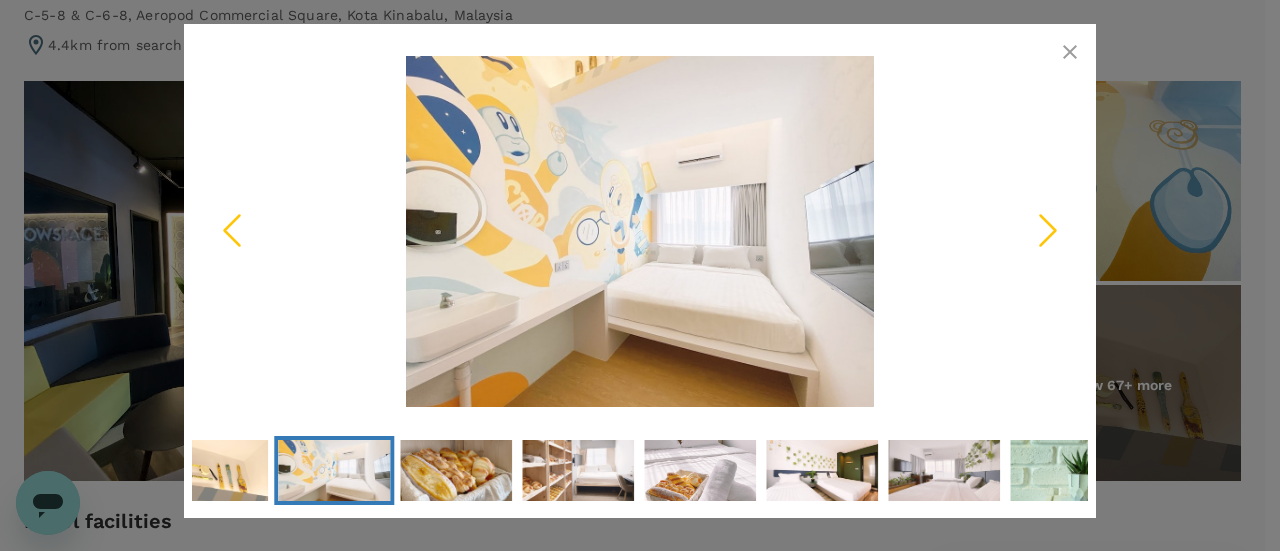click 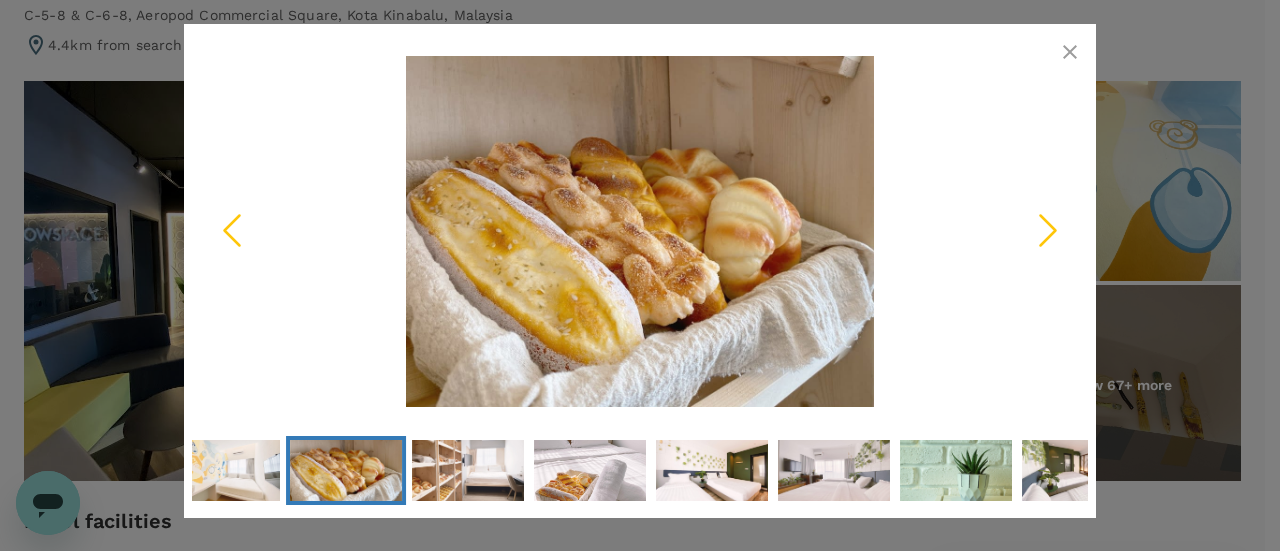 click 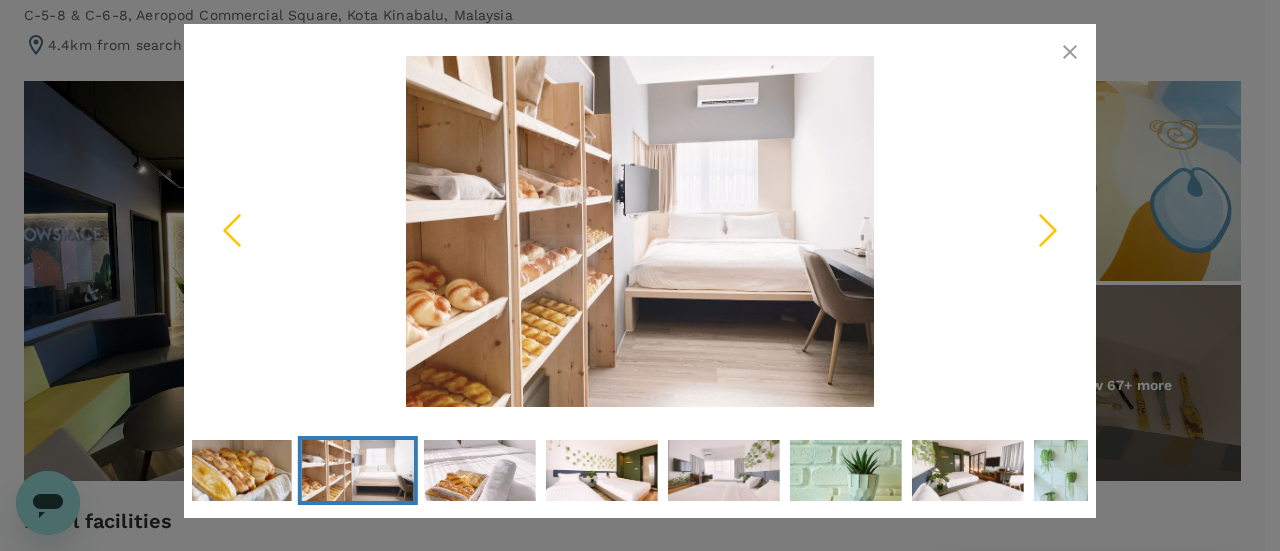 click 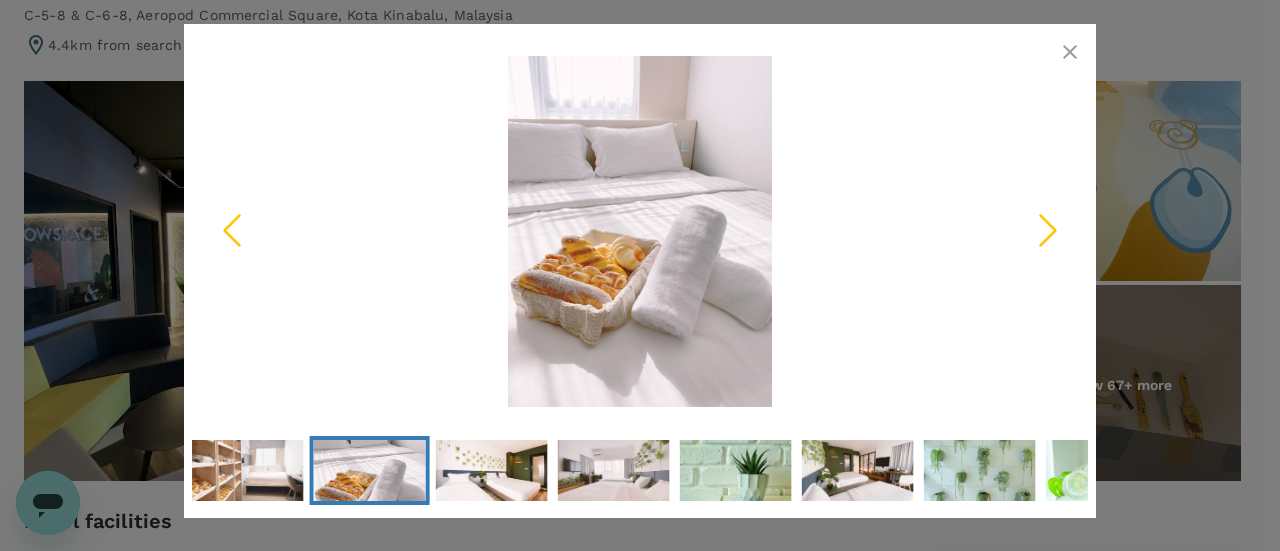 click 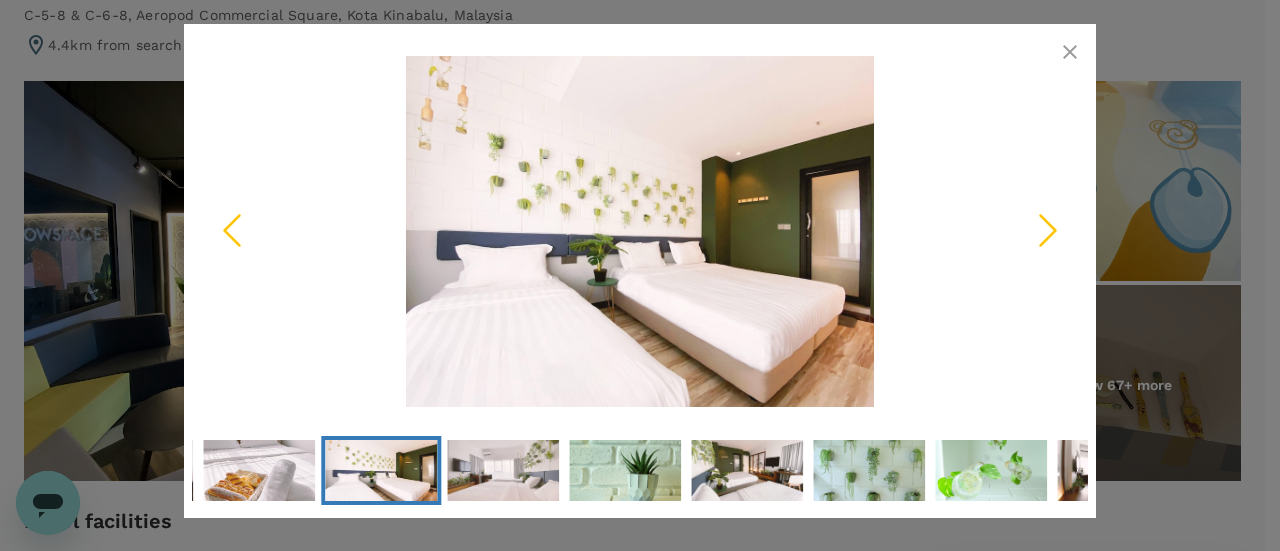 click 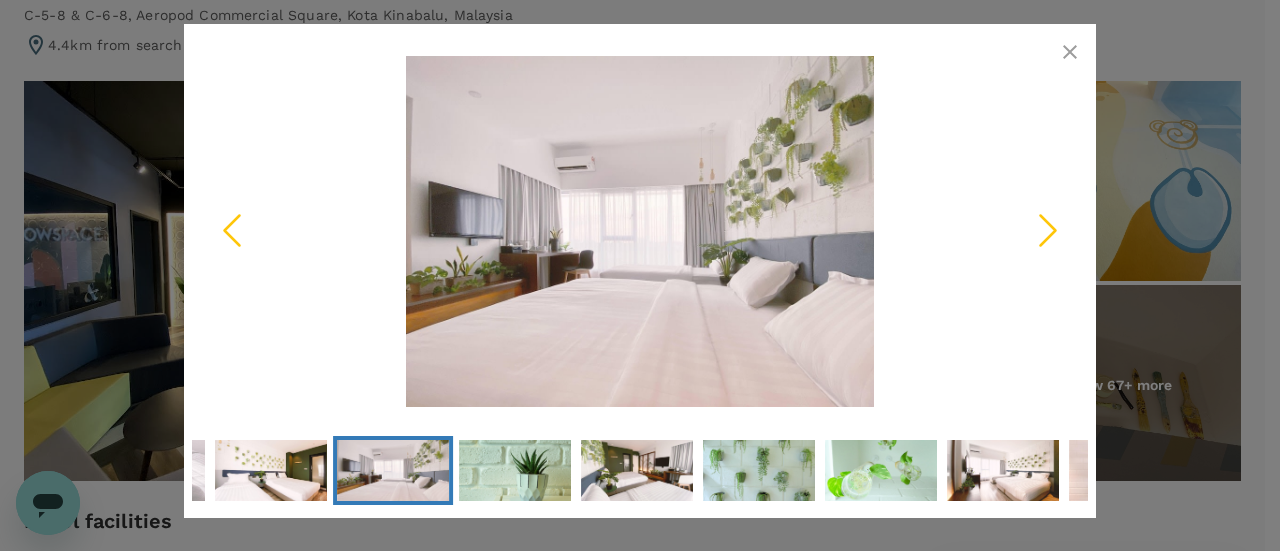click 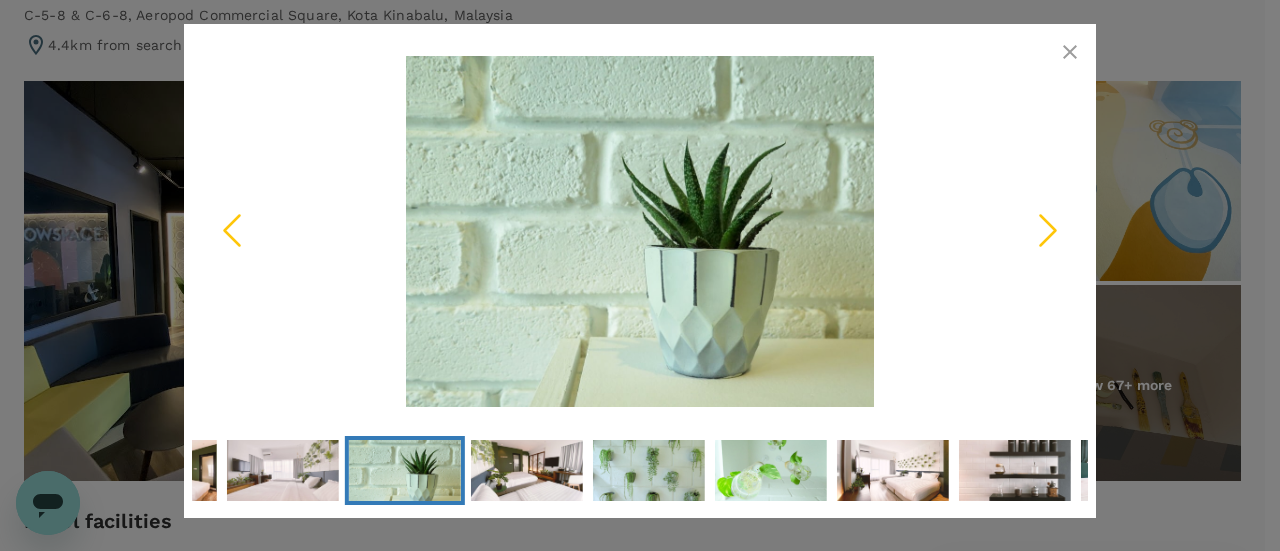 click 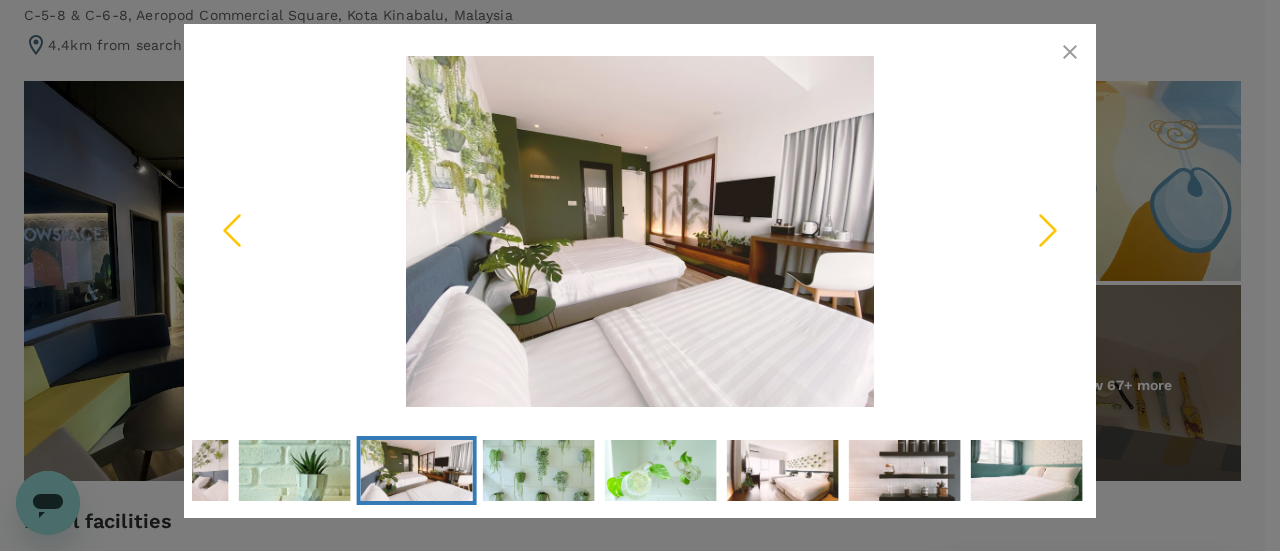 click 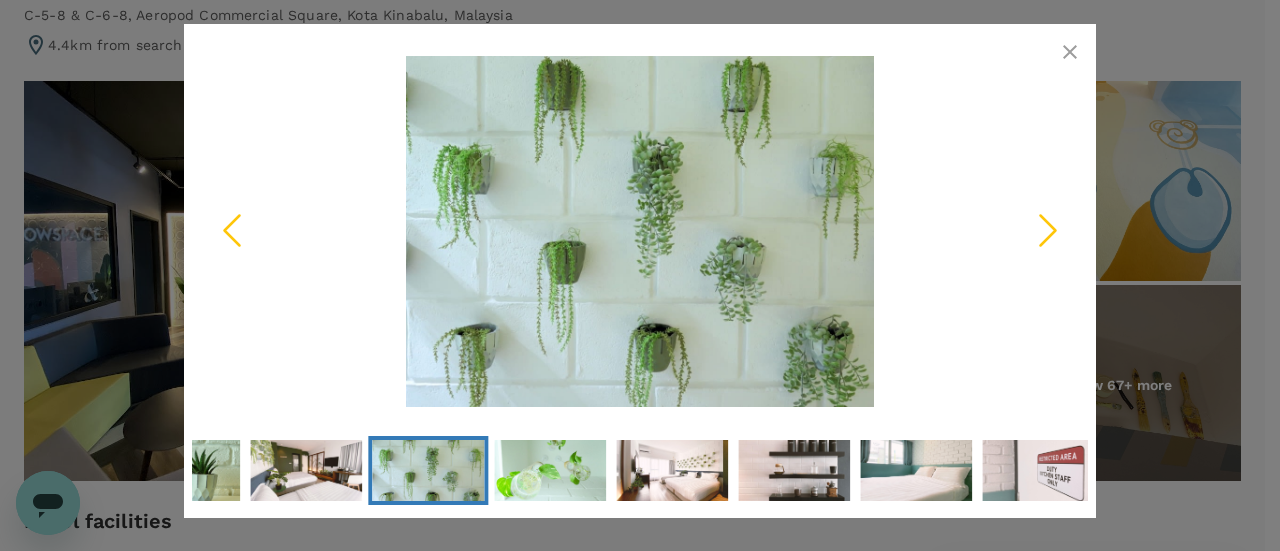 click 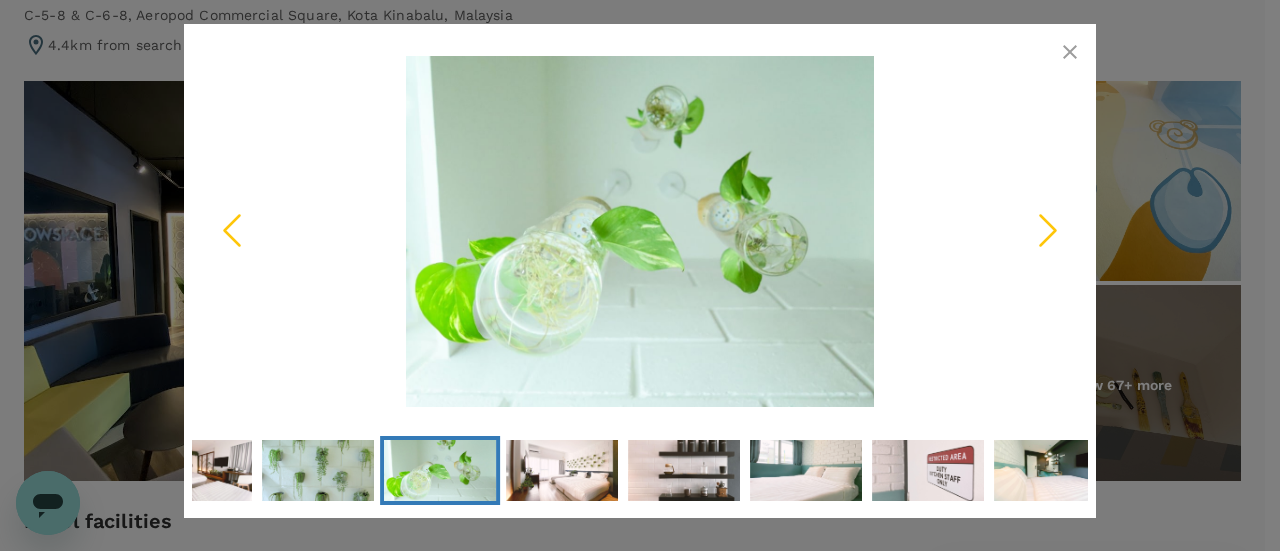 click 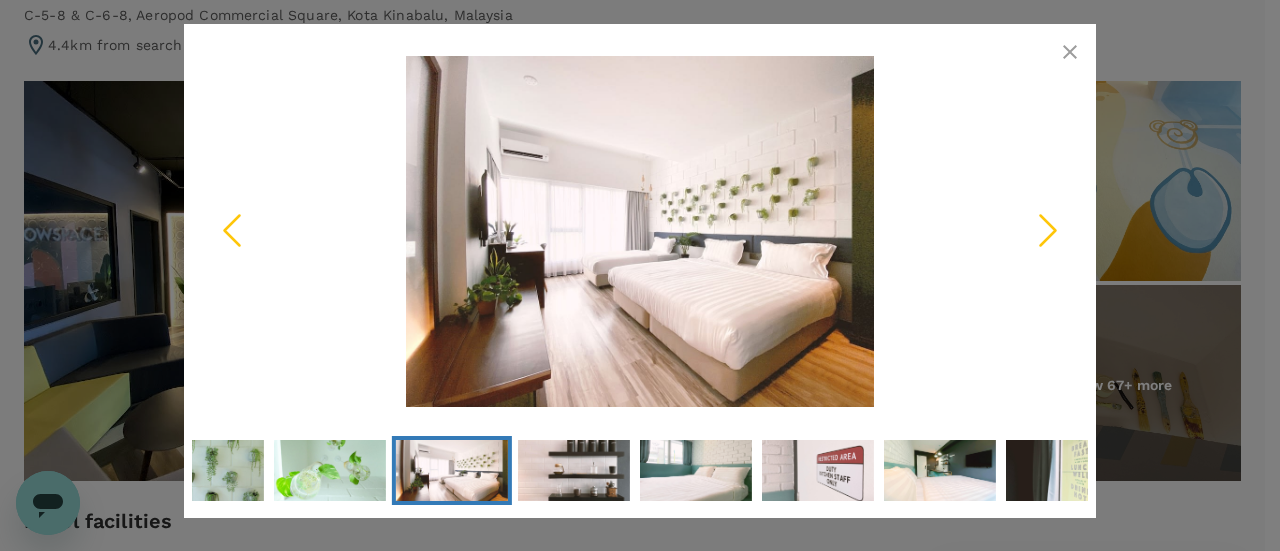 click 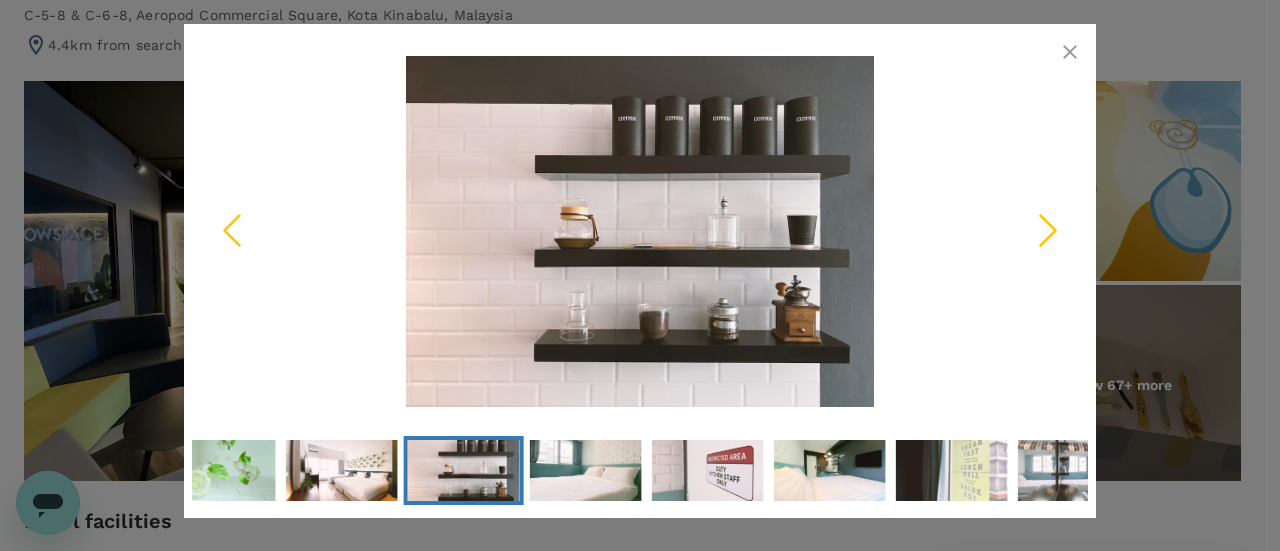 click 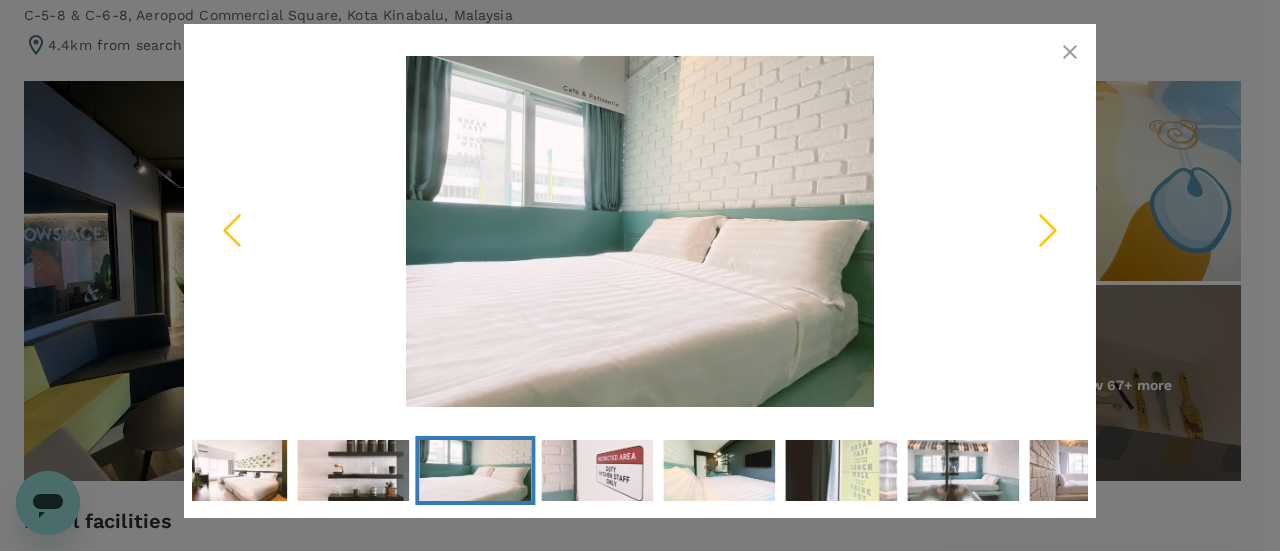 click 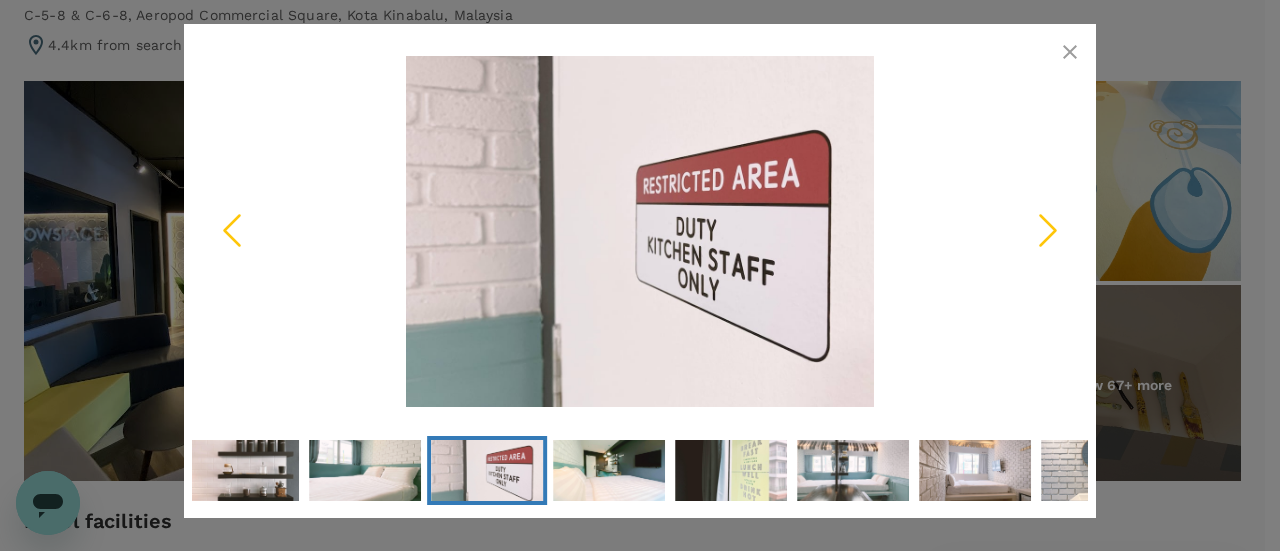 click 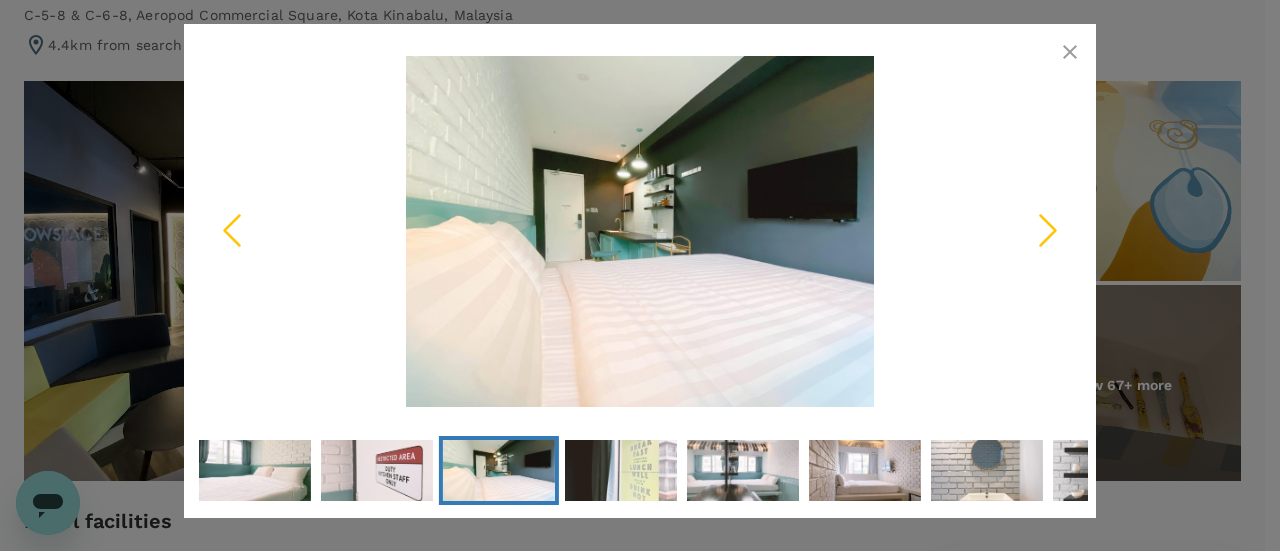 click 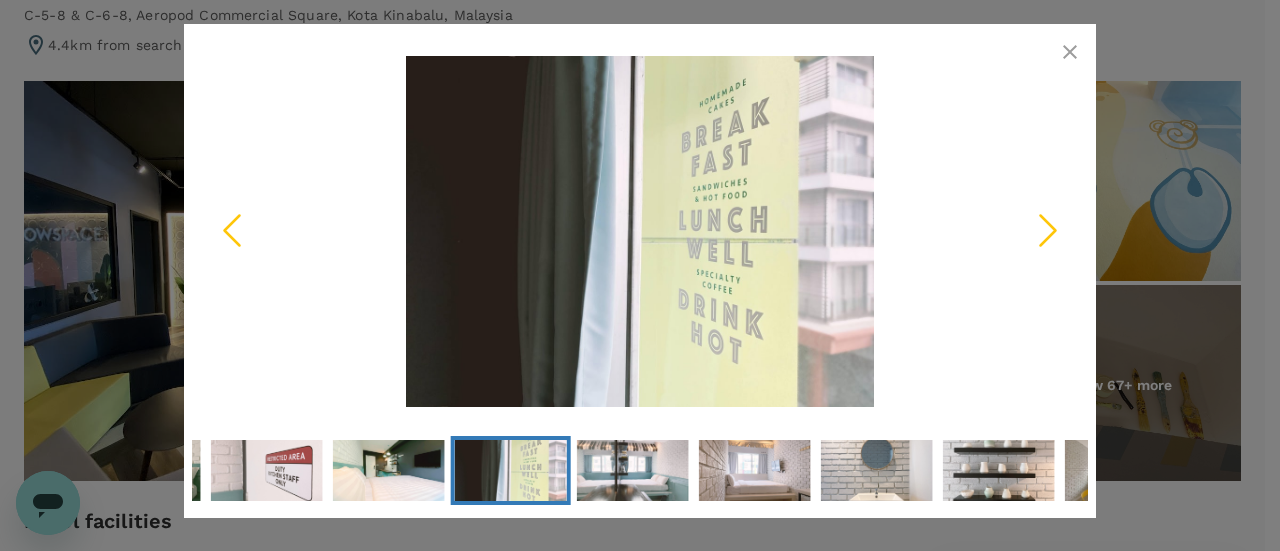 click 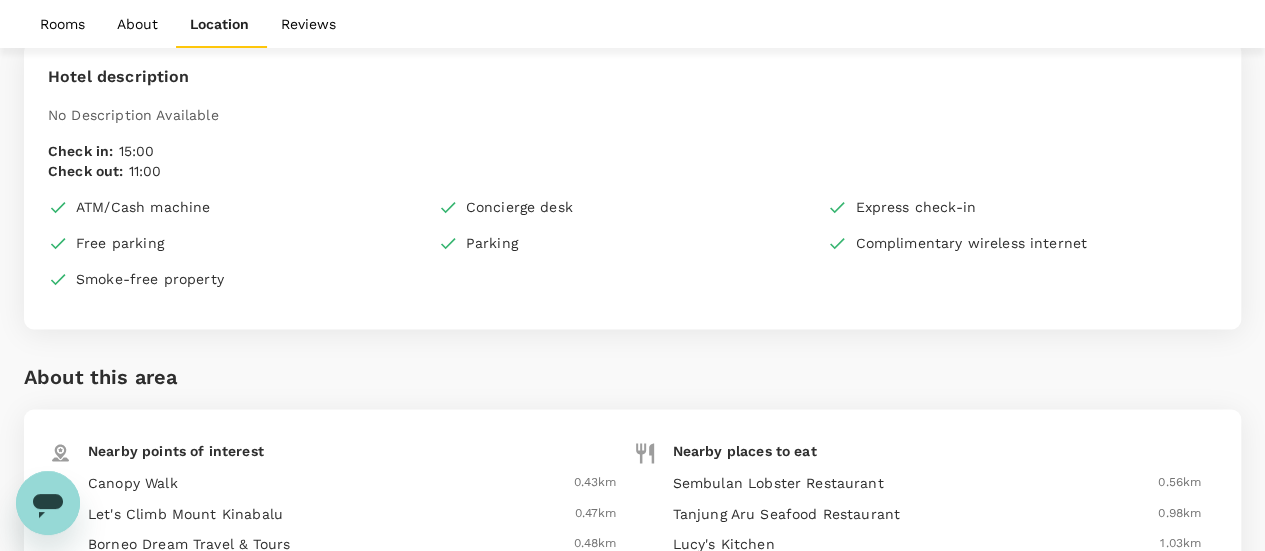 scroll, scrollTop: 1700, scrollLeft: 0, axis: vertical 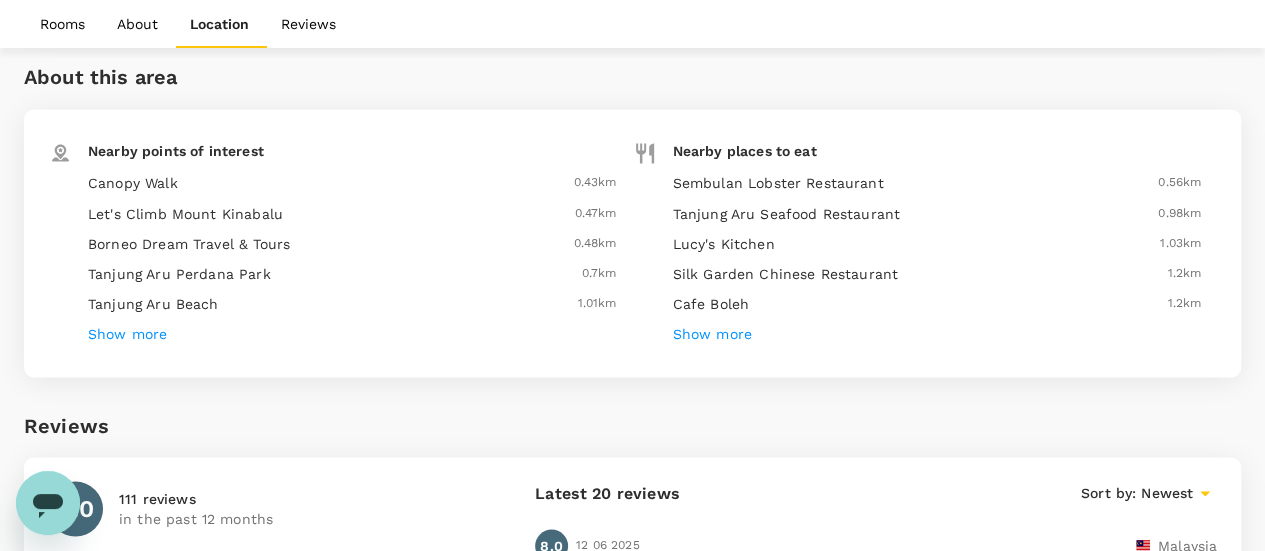 click on "Show more" at bounding box center [127, 334] 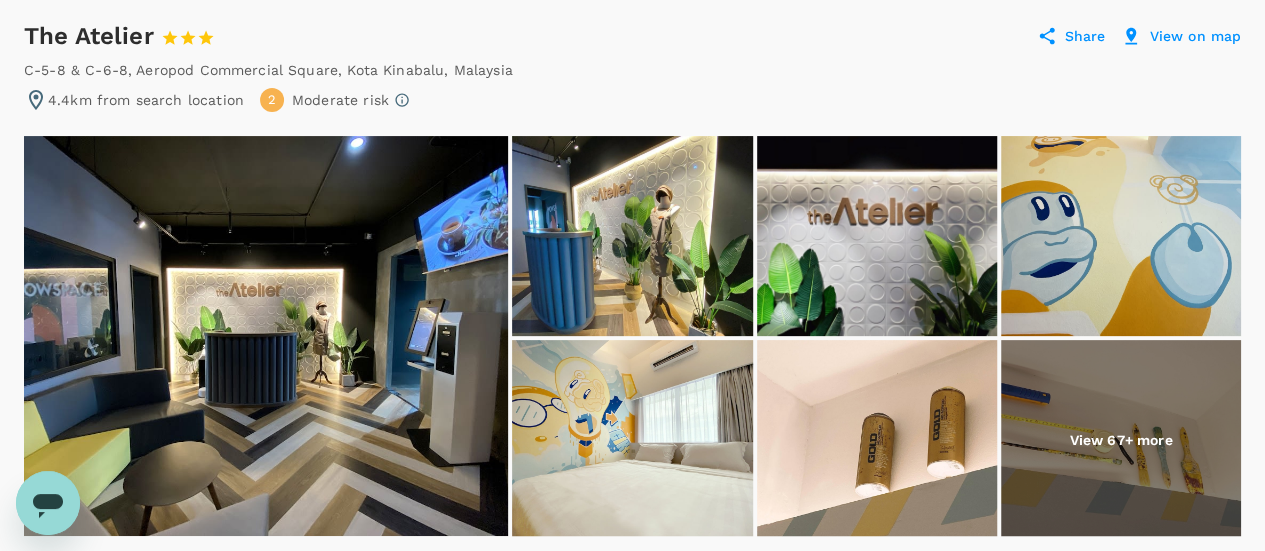 scroll, scrollTop: 134, scrollLeft: 0, axis: vertical 